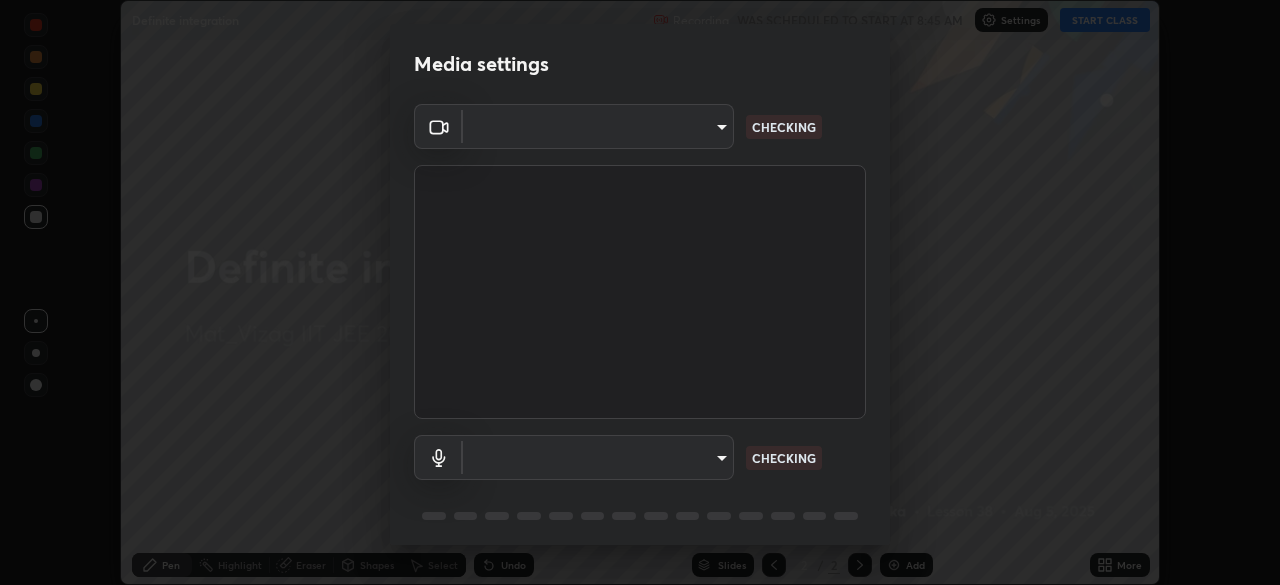 scroll, scrollTop: 0, scrollLeft: 0, axis: both 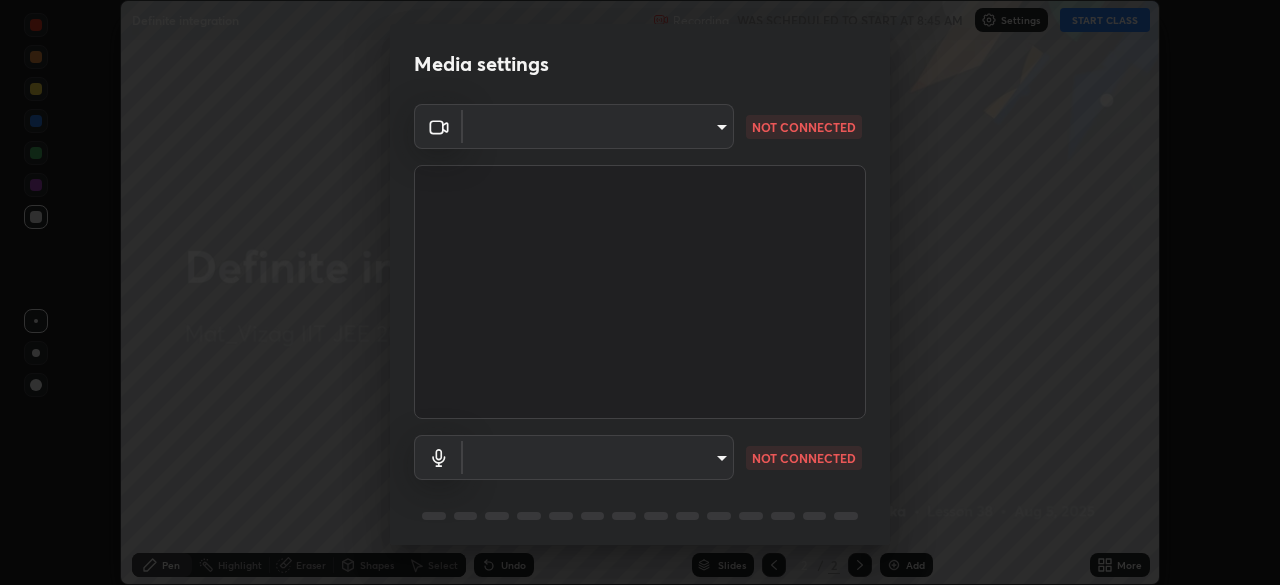 type on "fab681ba750bf75f06921e7f17ca069de0a3581fc79c581edb37af7783f8bcbb" 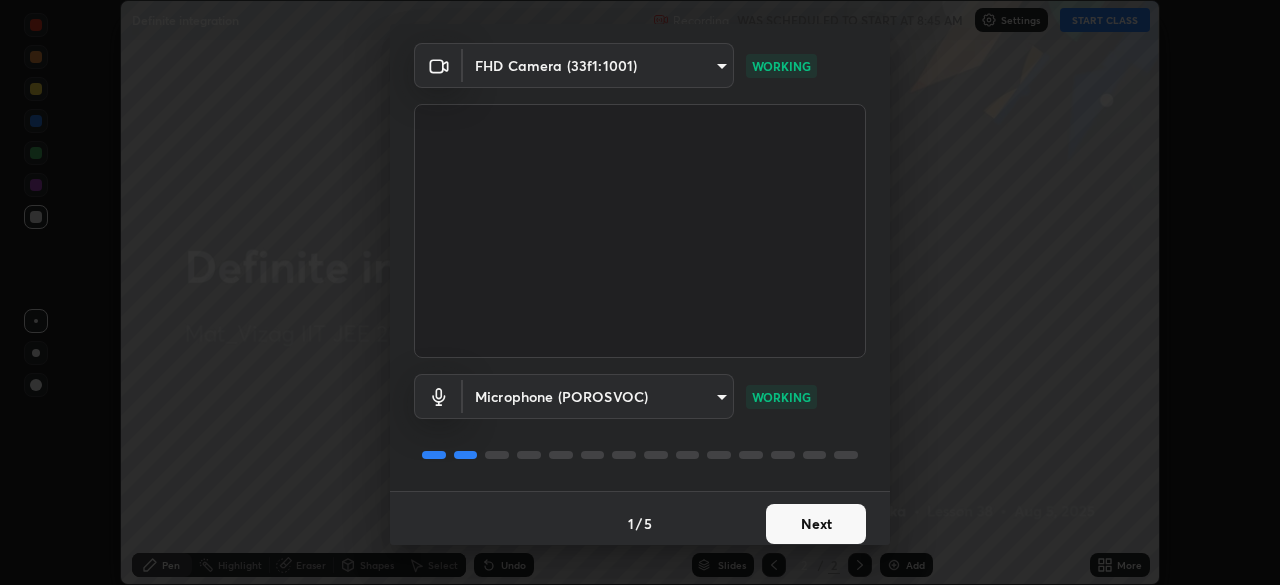 scroll, scrollTop: 69, scrollLeft: 0, axis: vertical 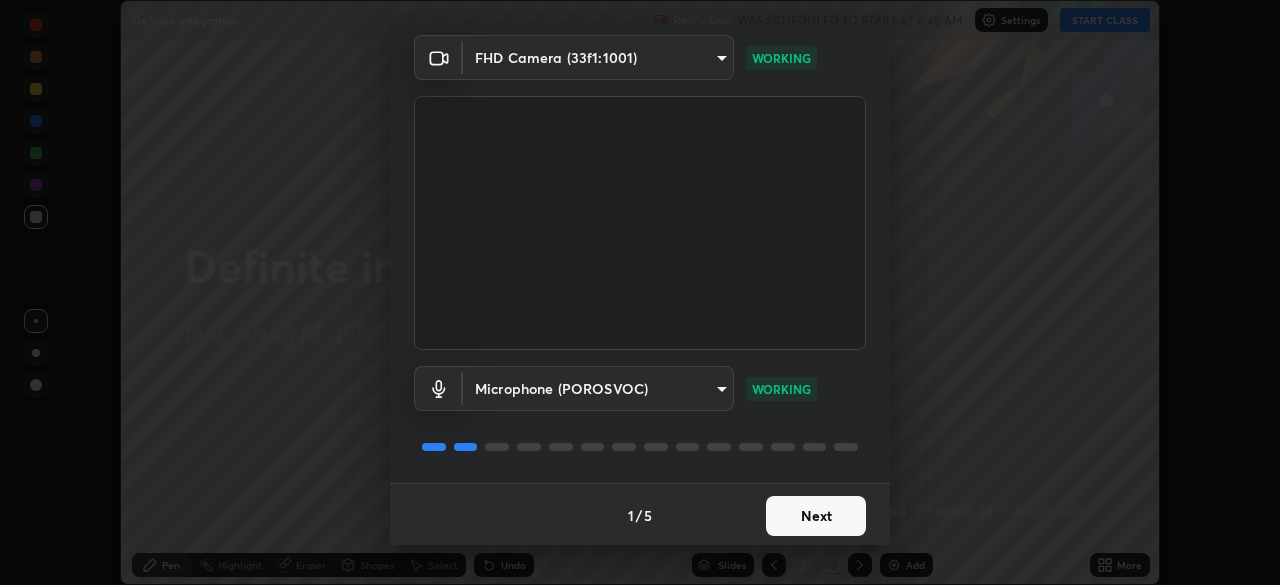 click on "Next" at bounding box center [816, 516] 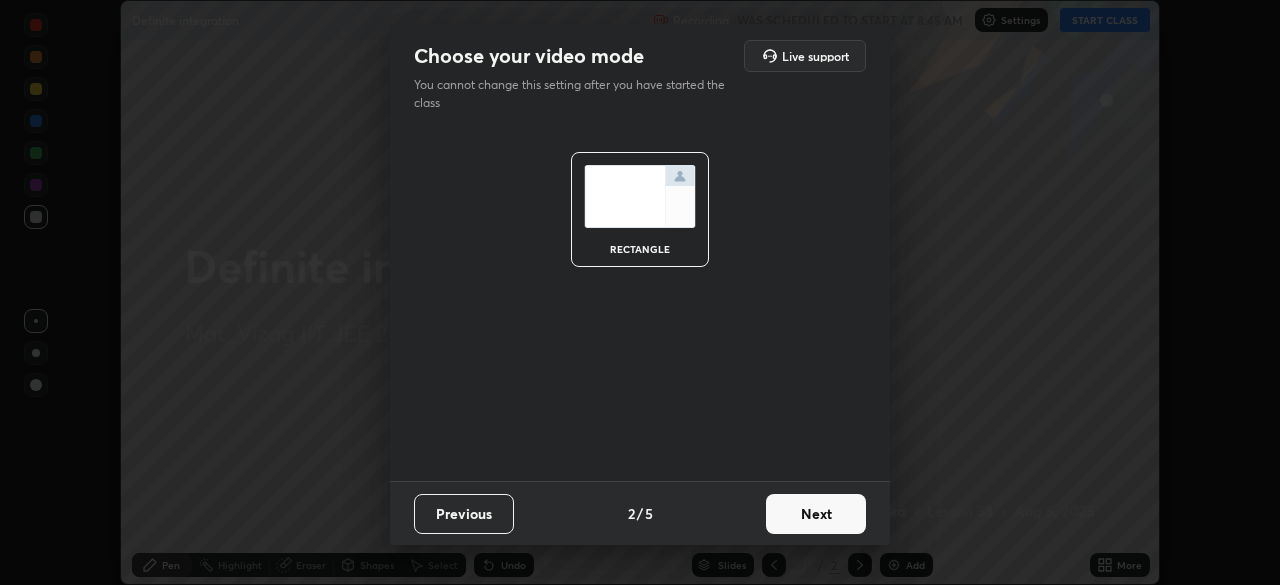 scroll, scrollTop: 0, scrollLeft: 0, axis: both 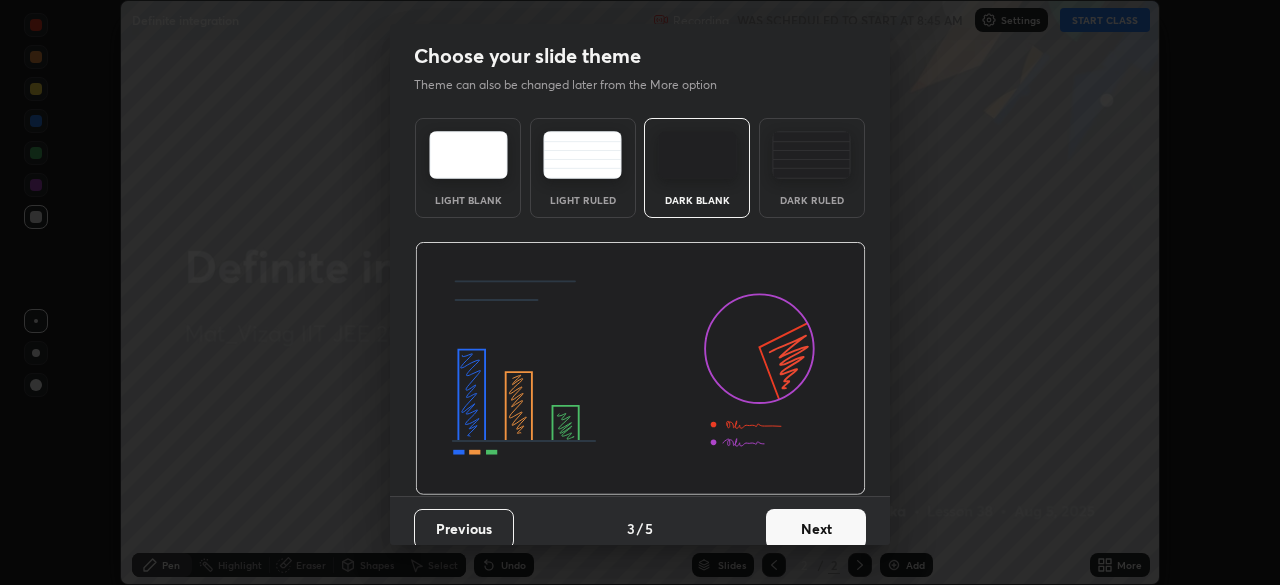 click on "Dark Ruled" at bounding box center (812, 168) 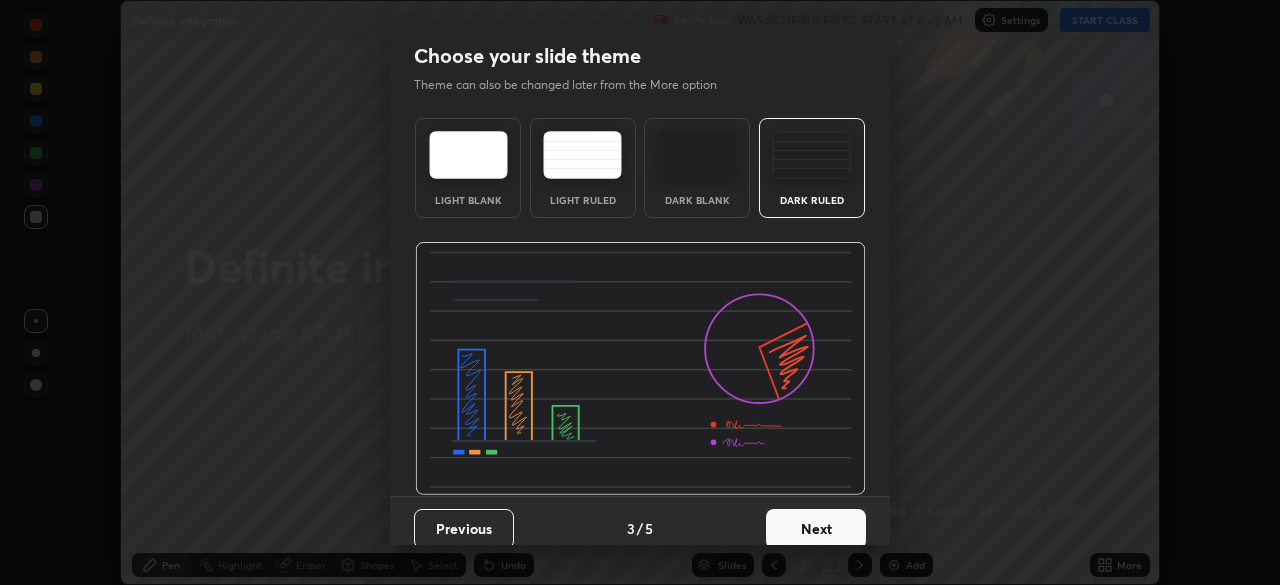 click on "Next" at bounding box center [816, 529] 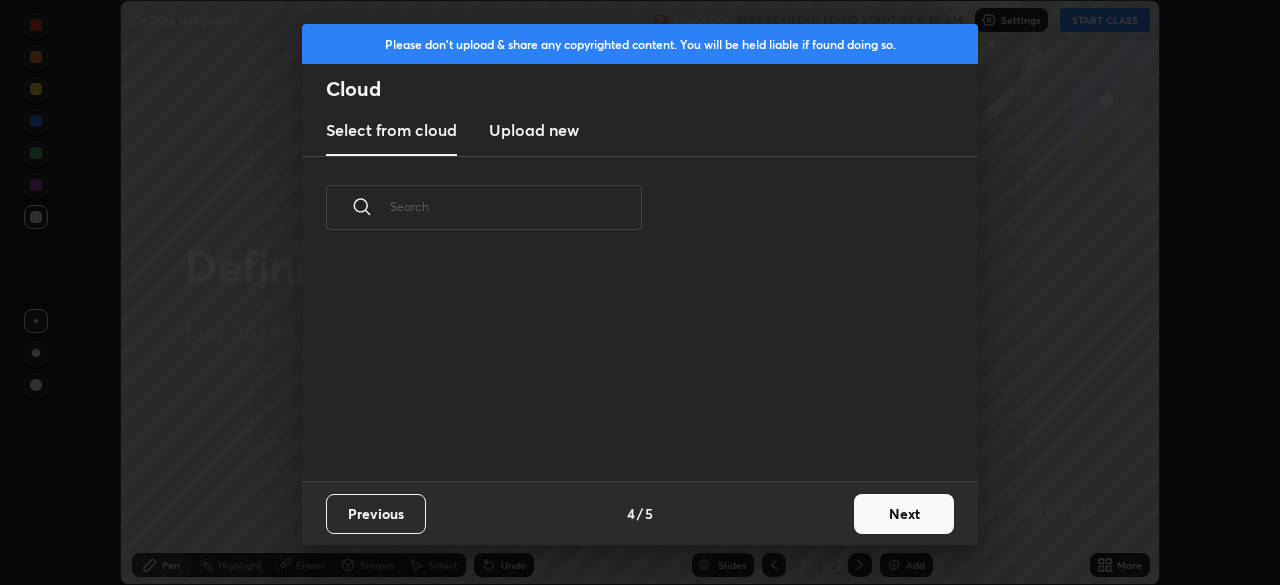 scroll, scrollTop: 7, scrollLeft: 11, axis: both 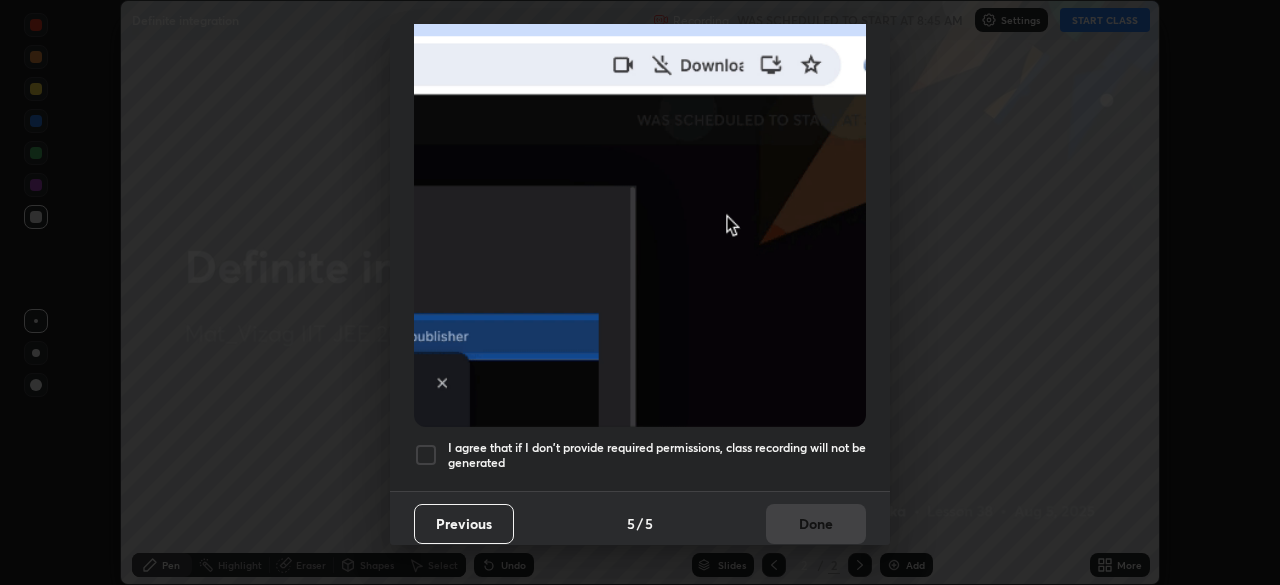 click on "I agree that if I don't provide required permissions, class recording will not be generated" at bounding box center [657, 455] 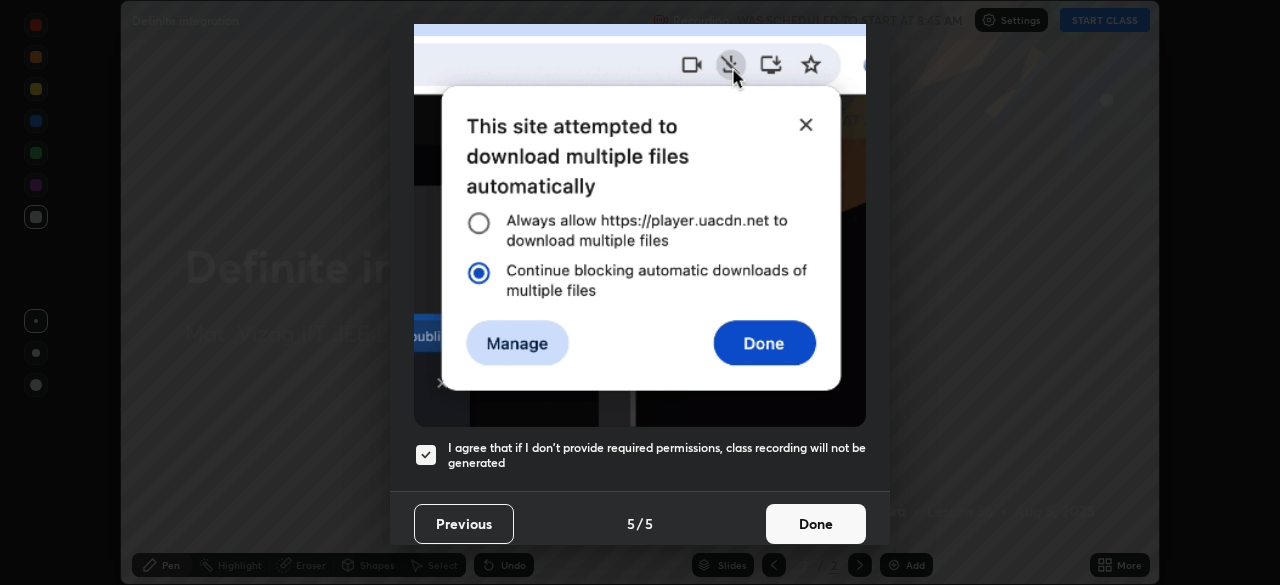 click on "Done" at bounding box center (816, 524) 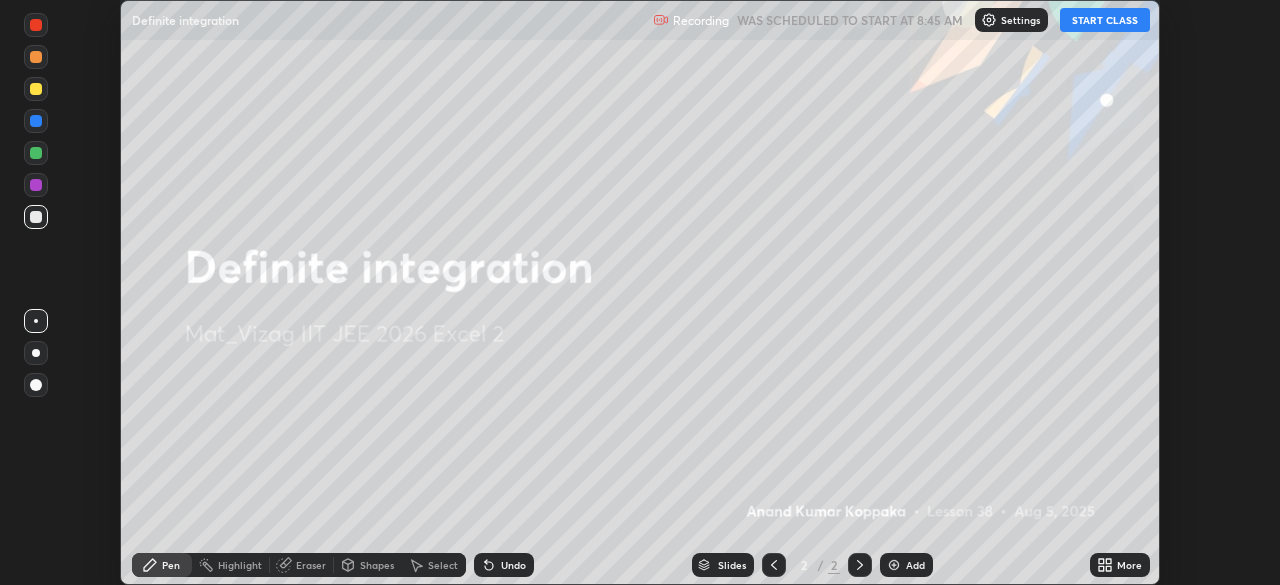 click on "START CLASS" at bounding box center (1105, 20) 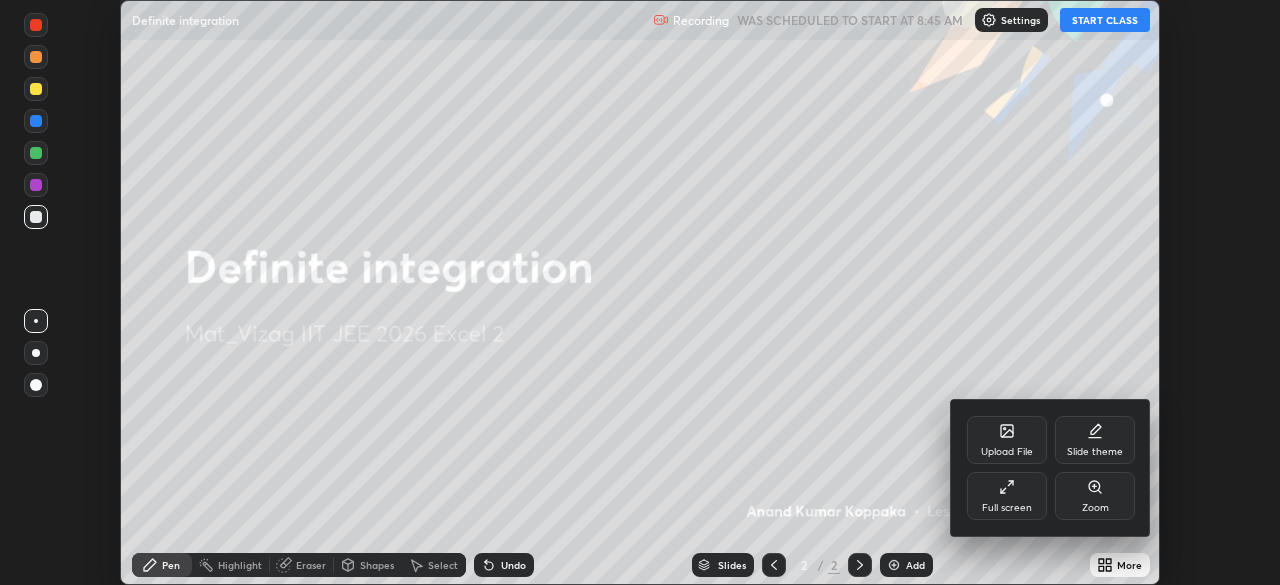 click on "Full screen" at bounding box center [1007, 496] 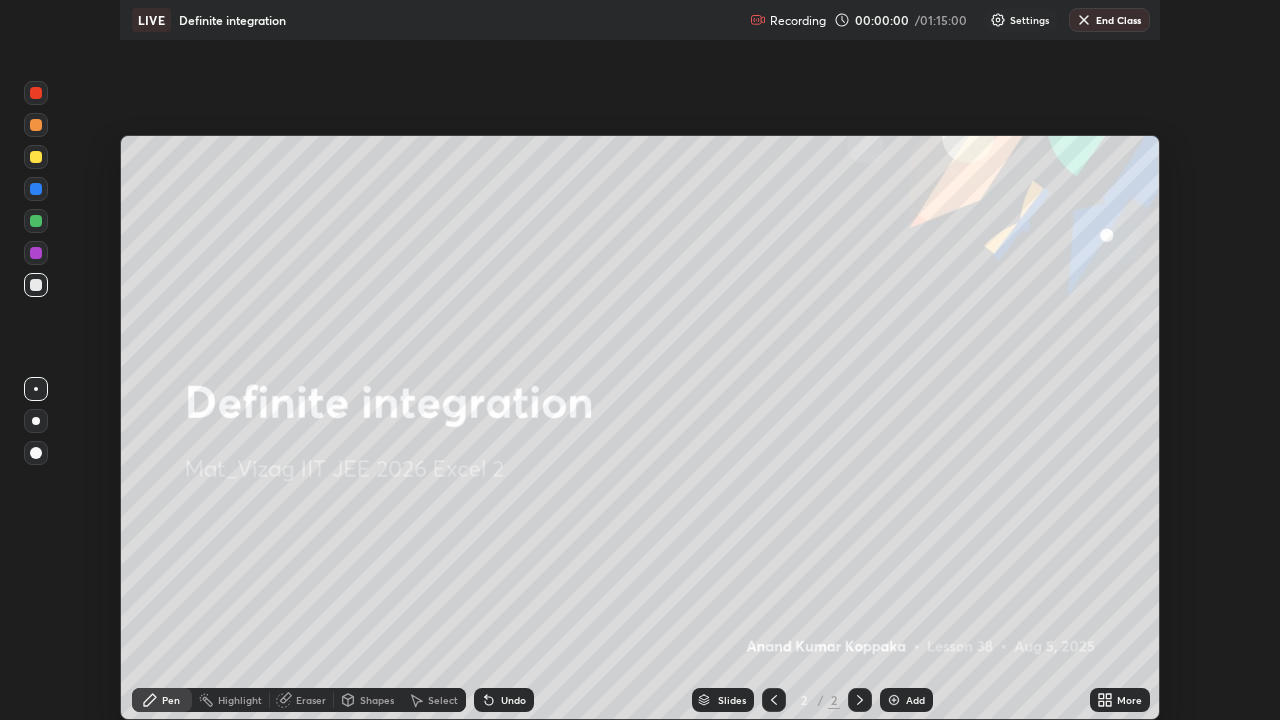 scroll, scrollTop: 99280, scrollLeft: 98720, axis: both 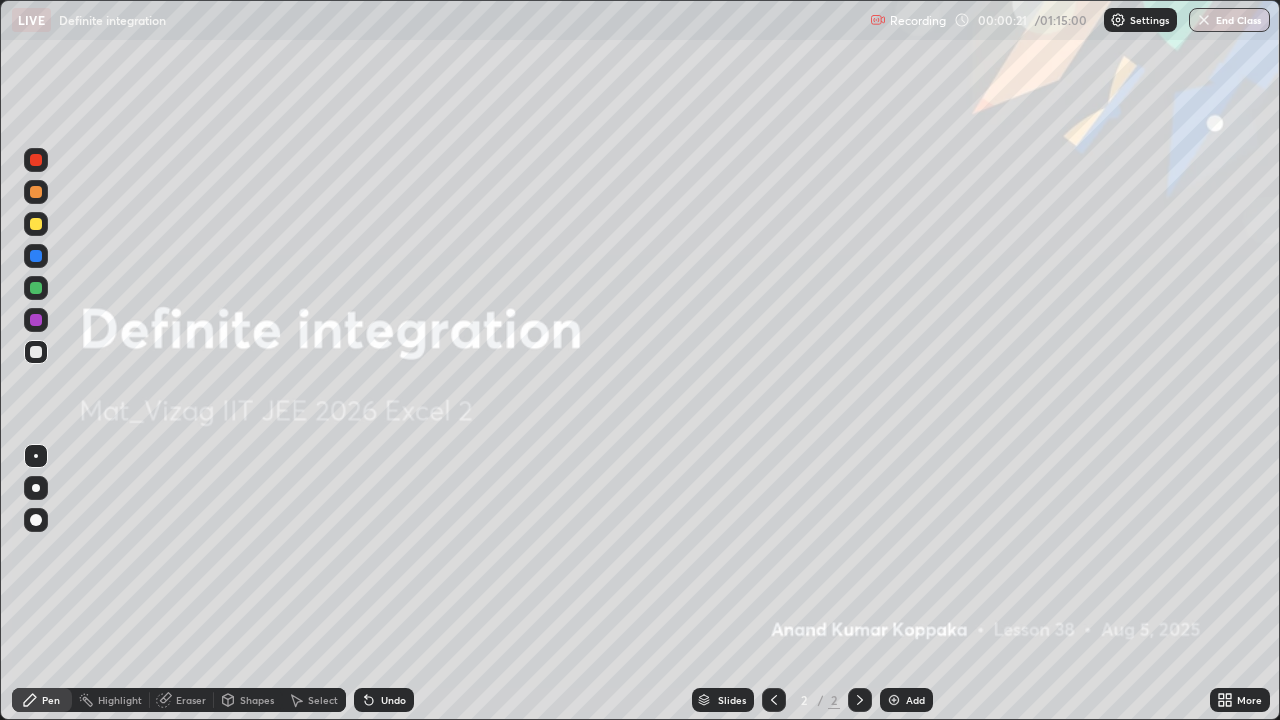 click on "Add" at bounding box center [906, 700] 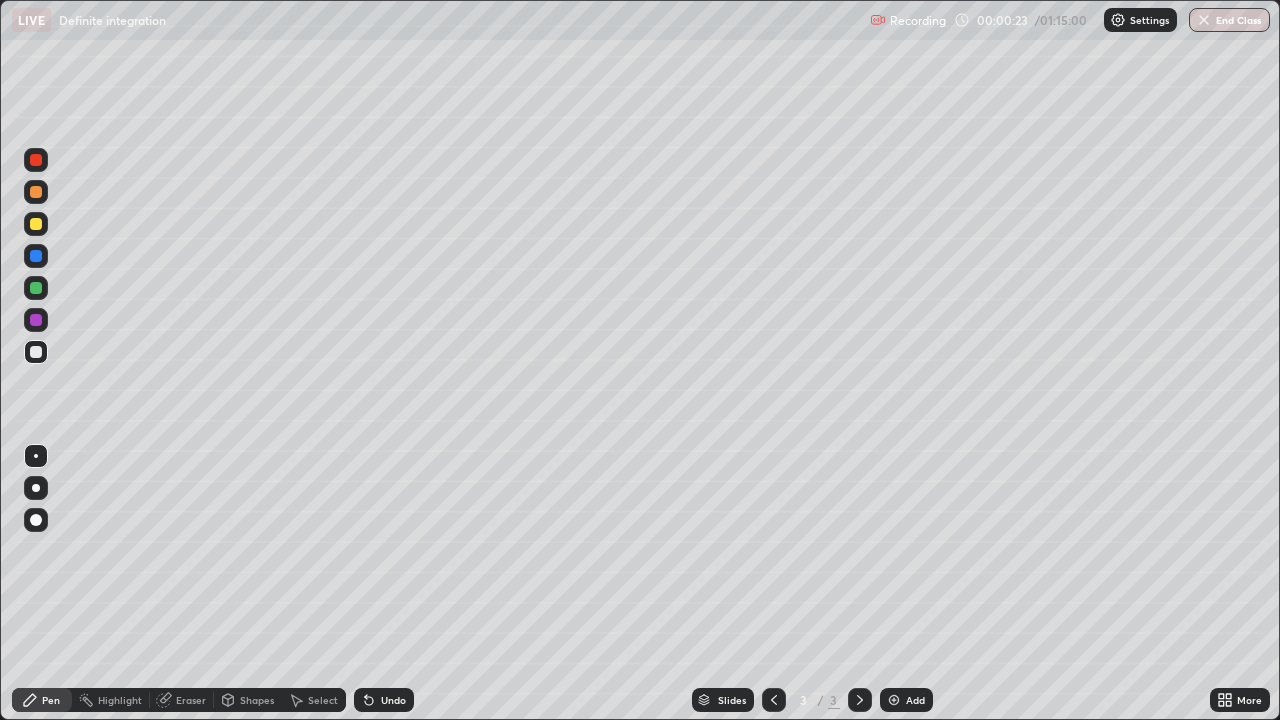 click at bounding box center [36, 488] 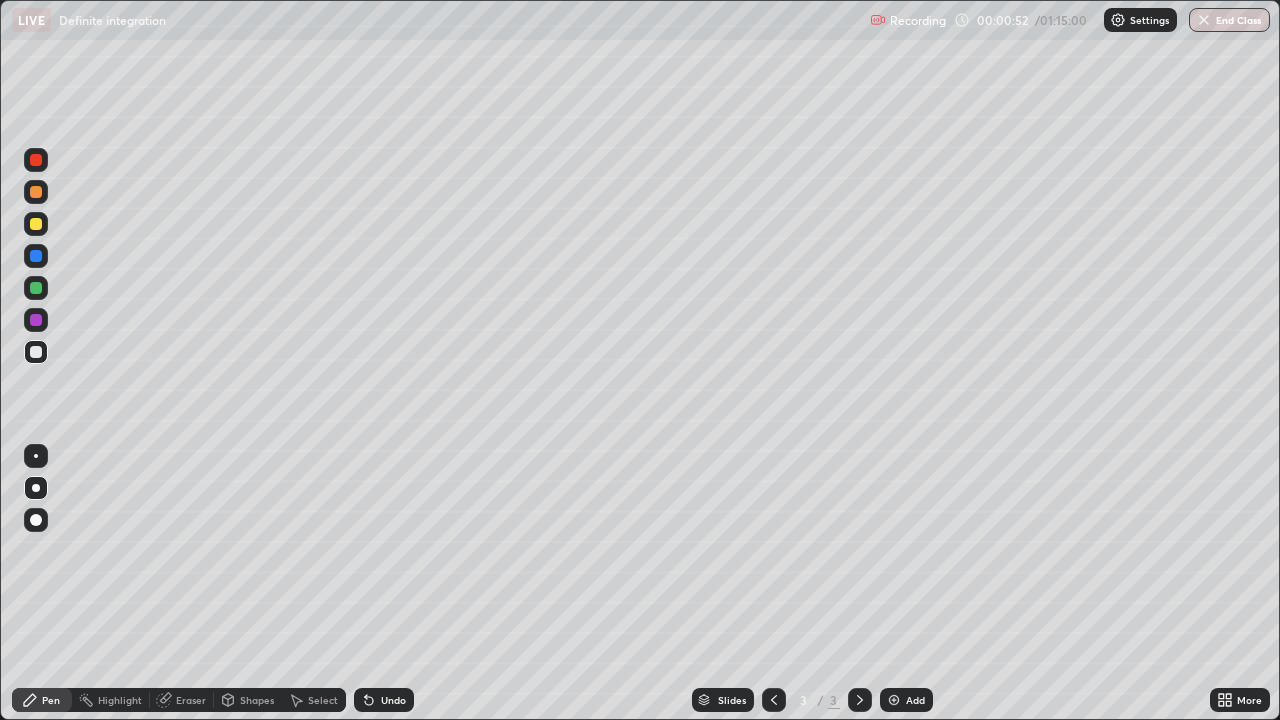 click at bounding box center [36, 224] 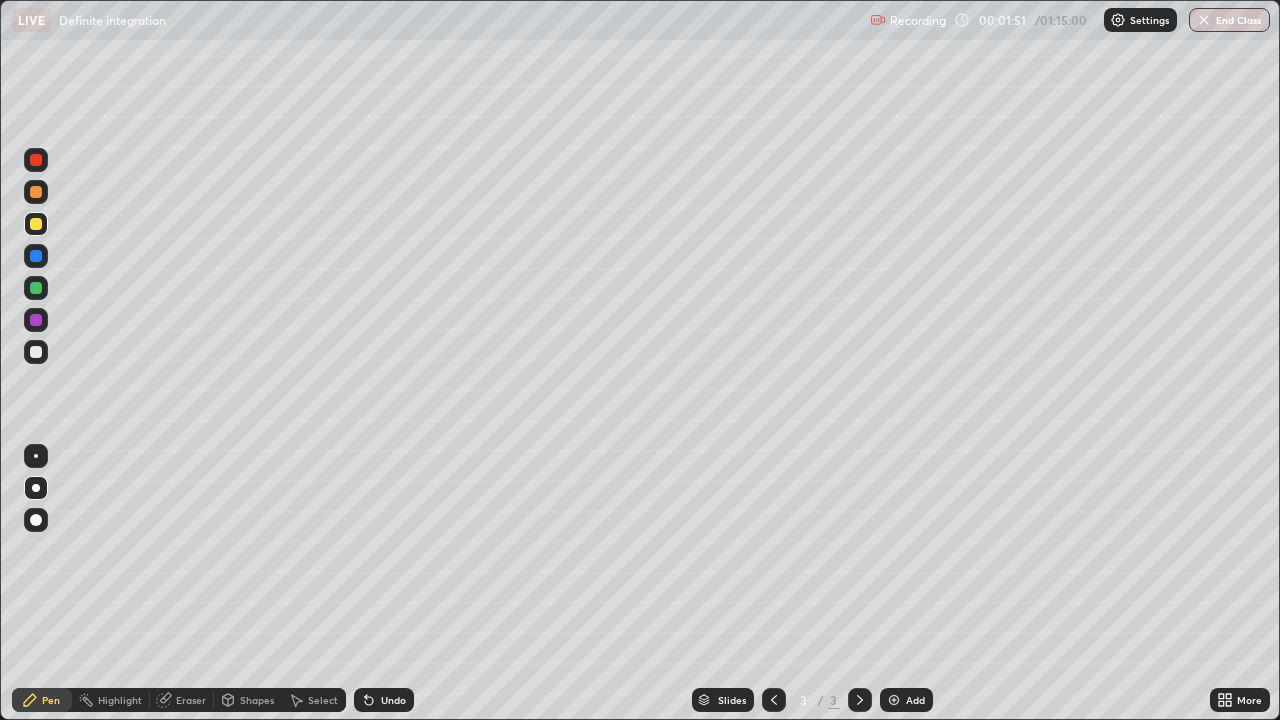 click on "Eraser" at bounding box center [191, 700] 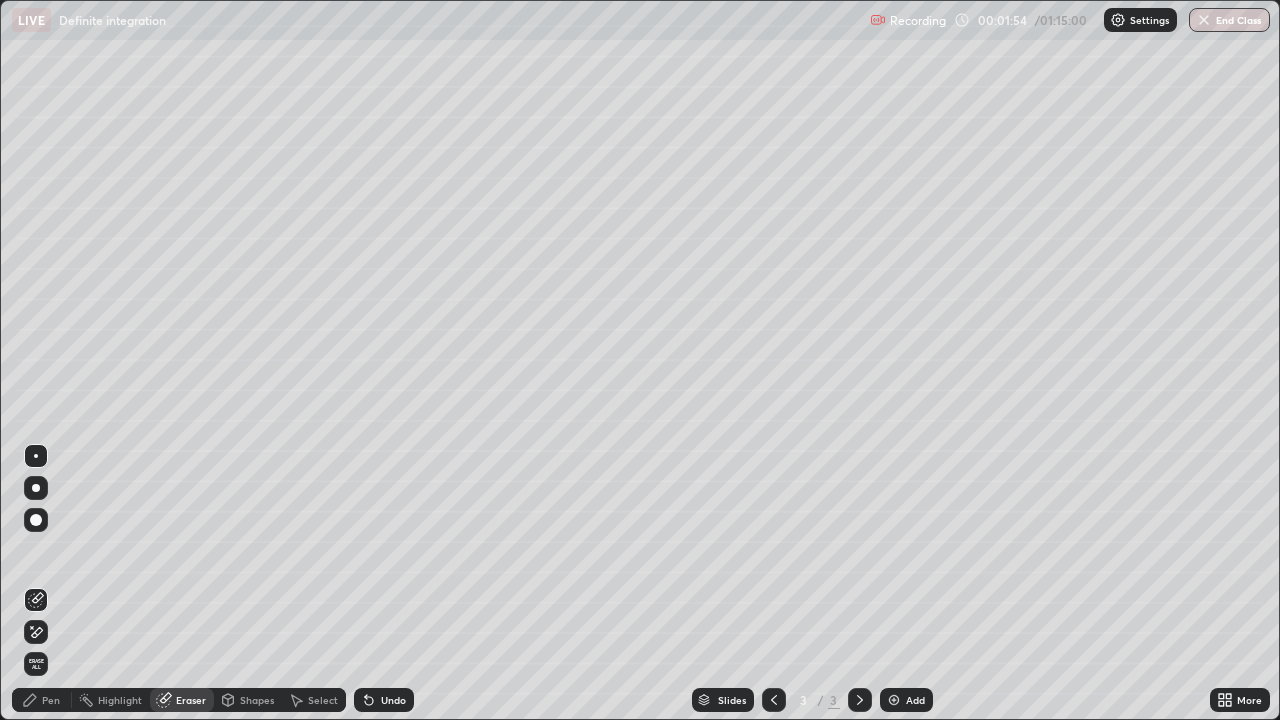 click on "Pen" at bounding box center [42, 700] 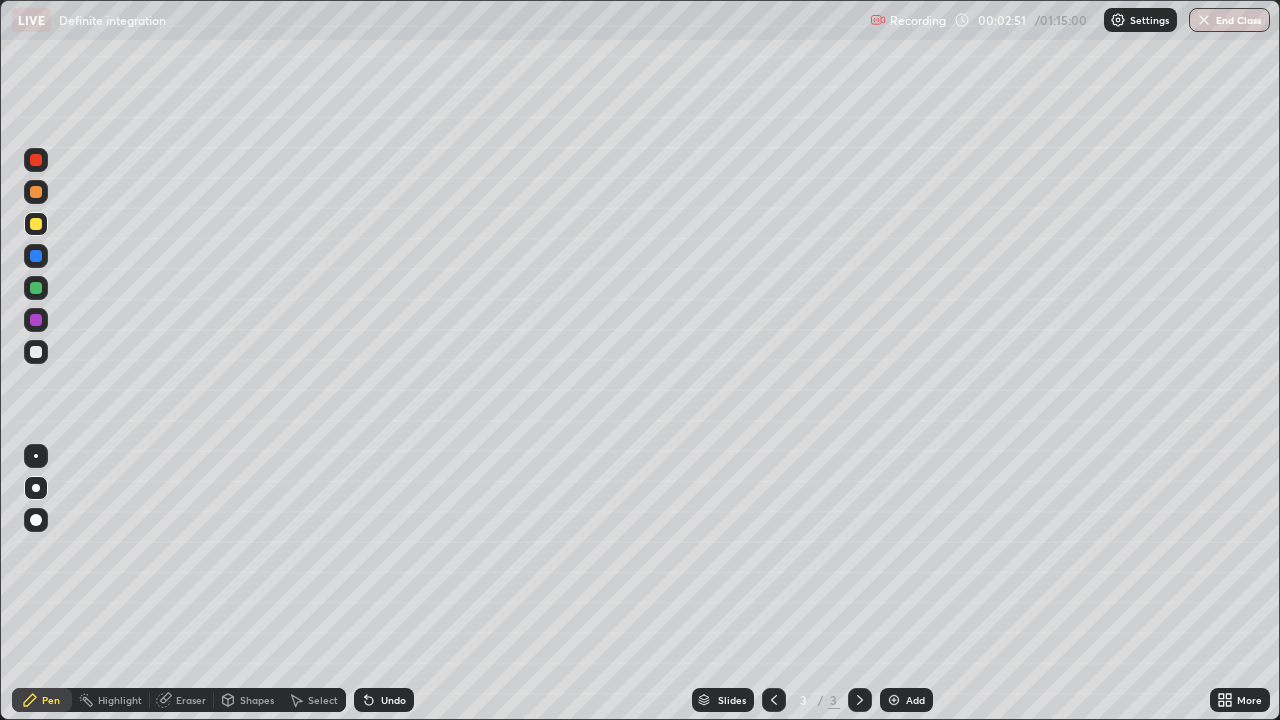 click at bounding box center [36, 352] 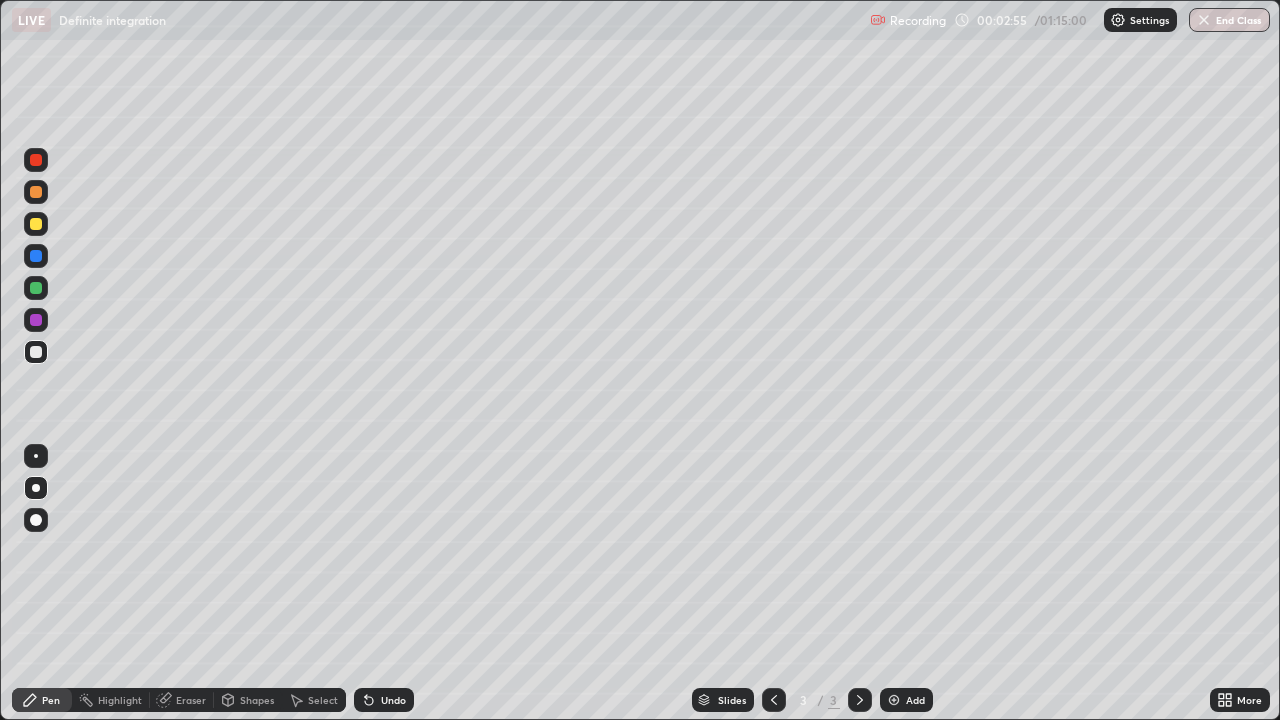 click at bounding box center (36, 288) 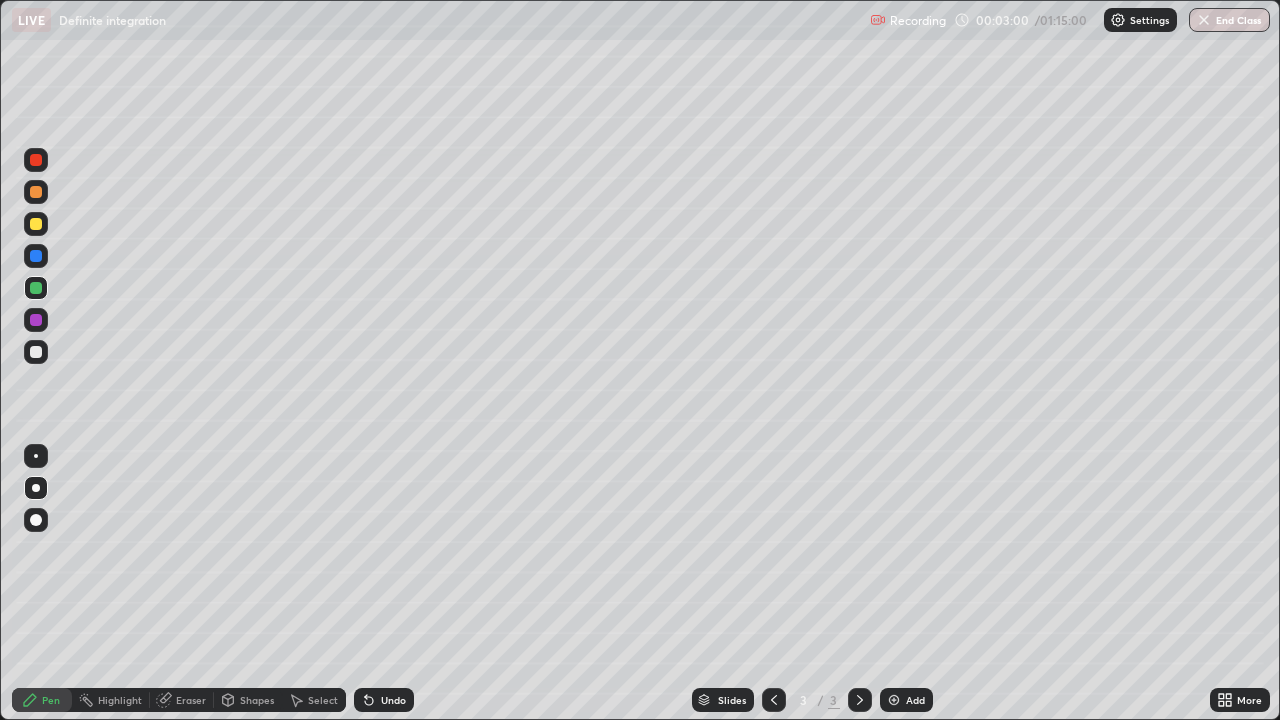 click on "Select" at bounding box center [323, 700] 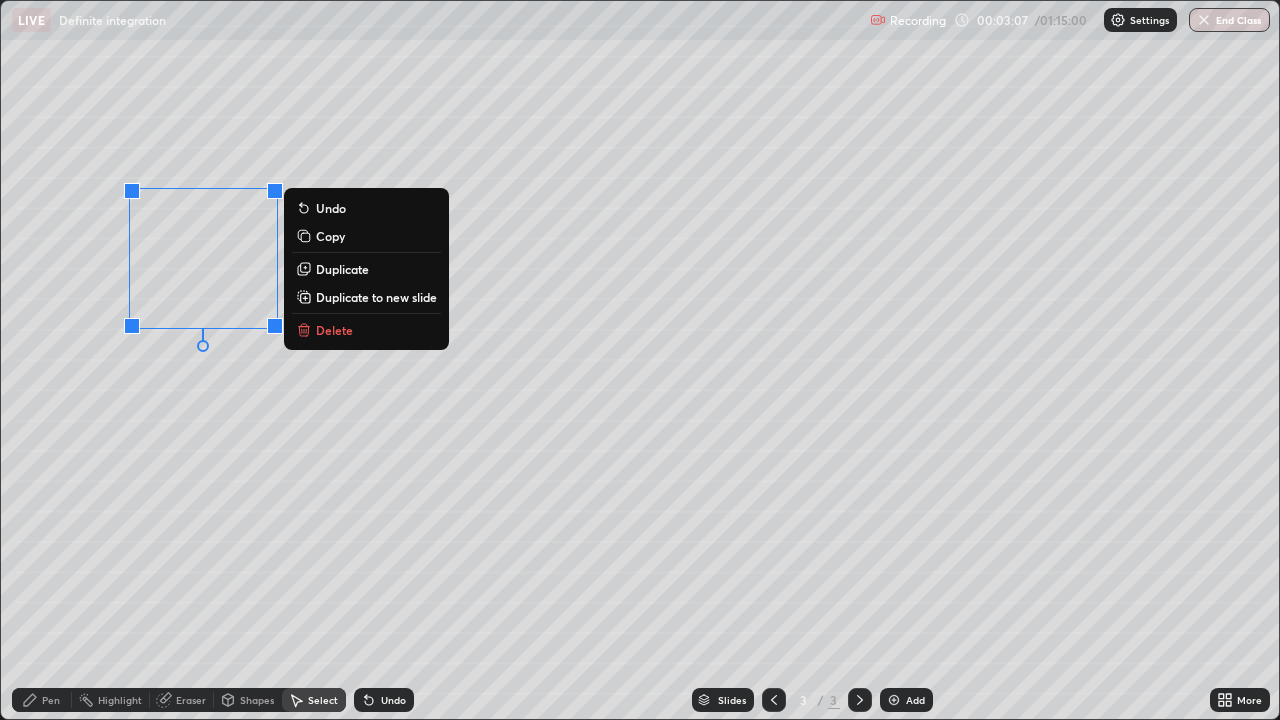 click on "Delete" at bounding box center [334, 330] 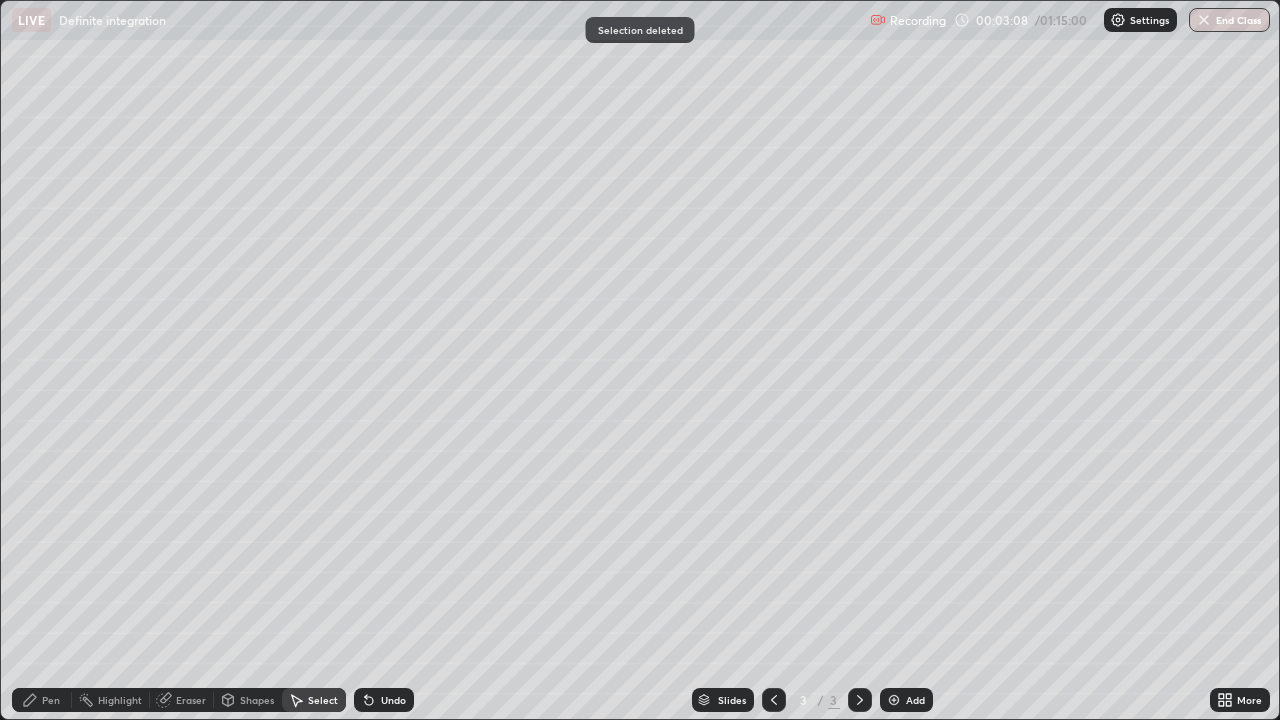 click on "Pen" at bounding box center [42, 700] 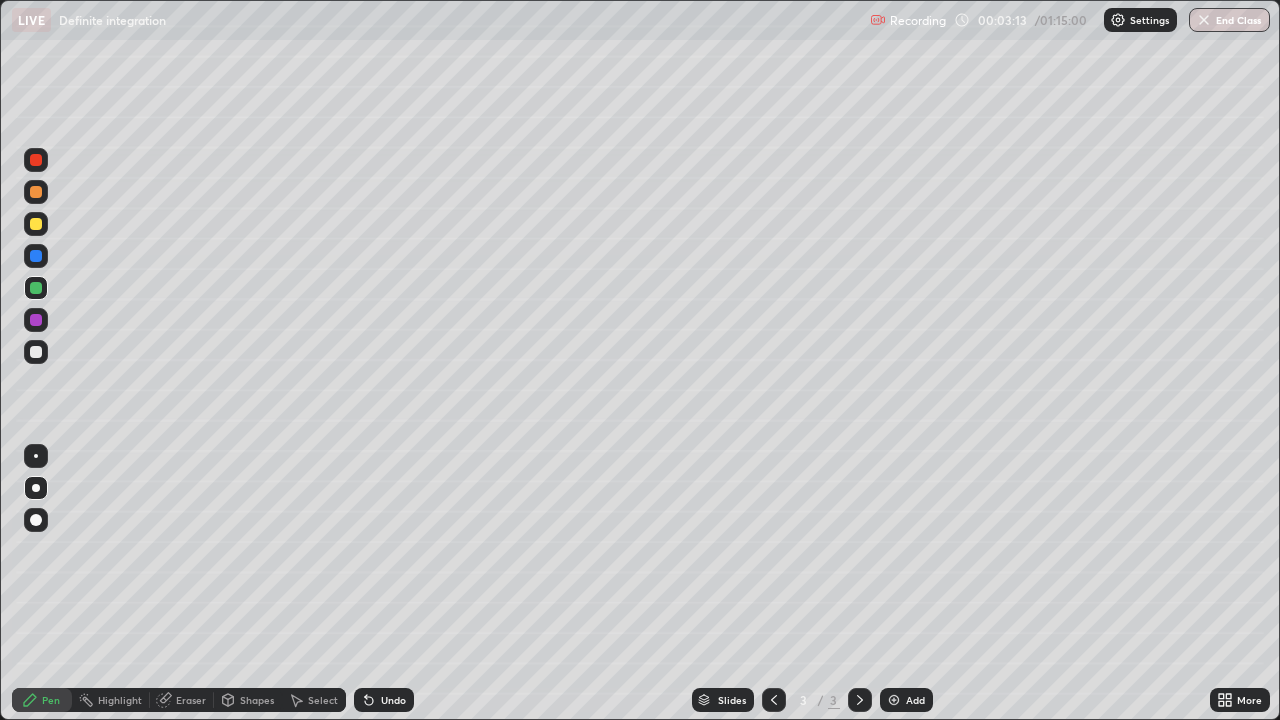 click at bounding box center [36, 224] 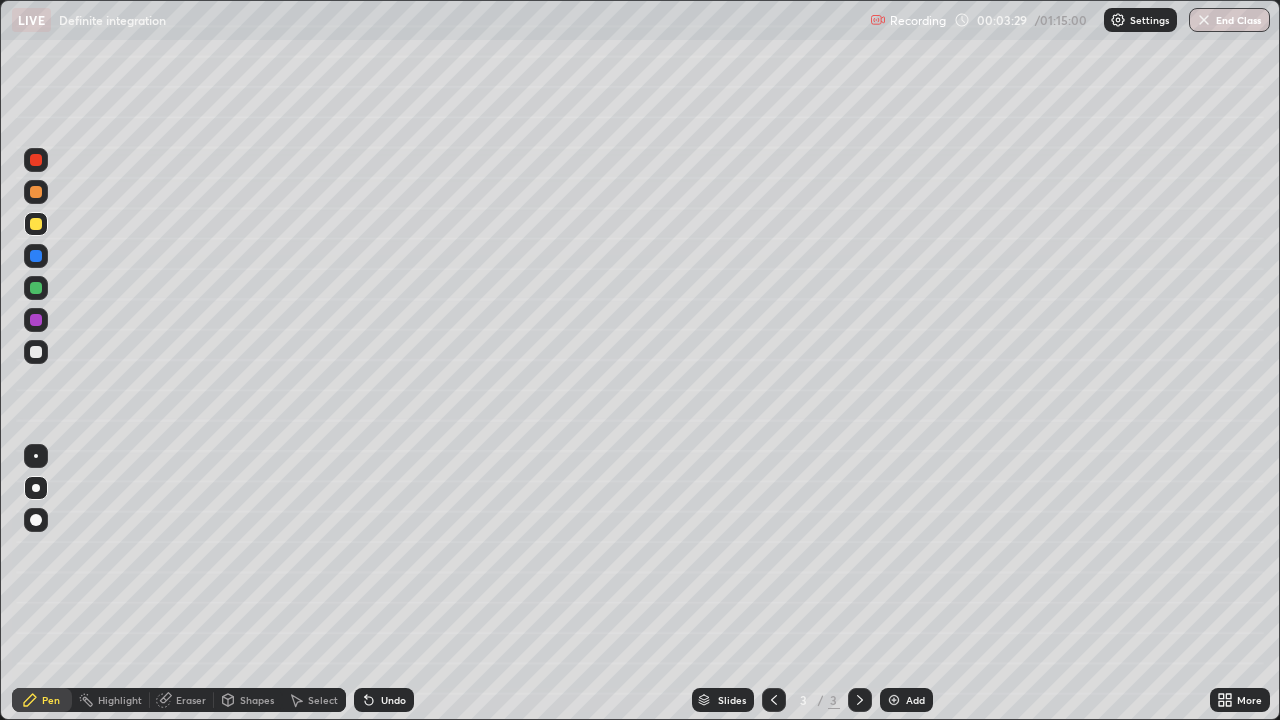 click on "Undo" at bounding box center [393, 700] 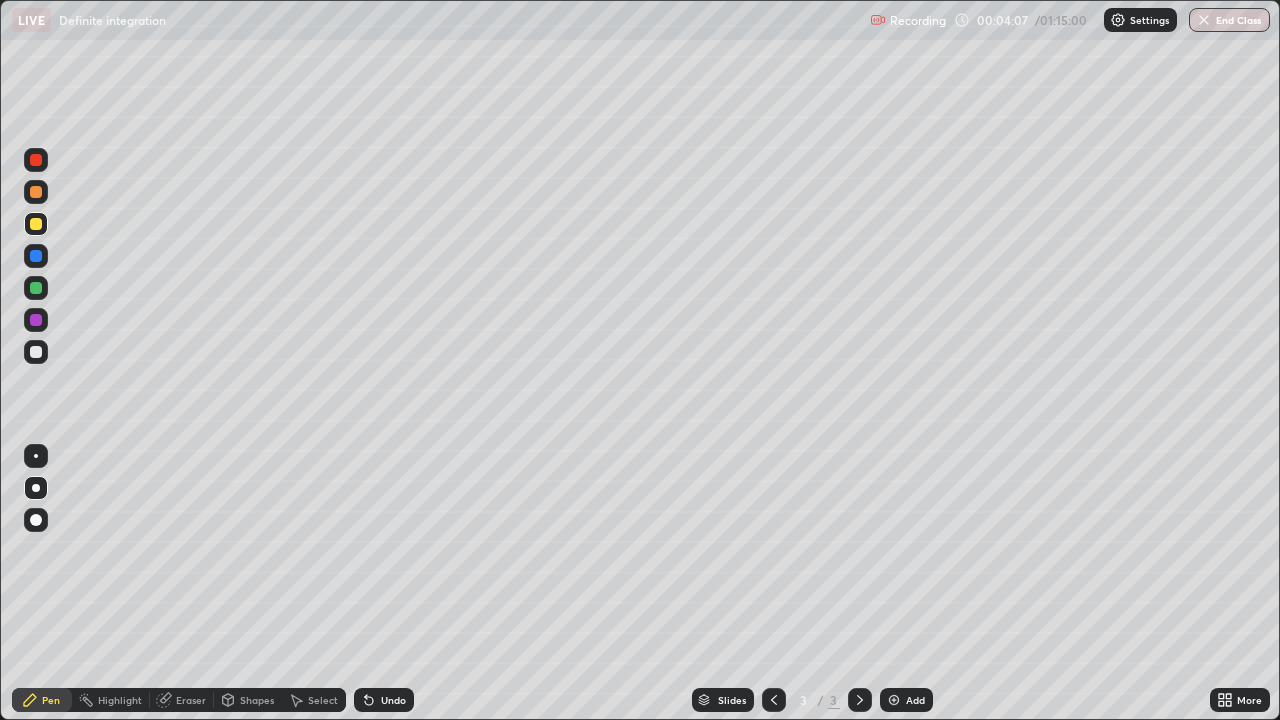 click on "Eraser" at bounding box center (191, 700) 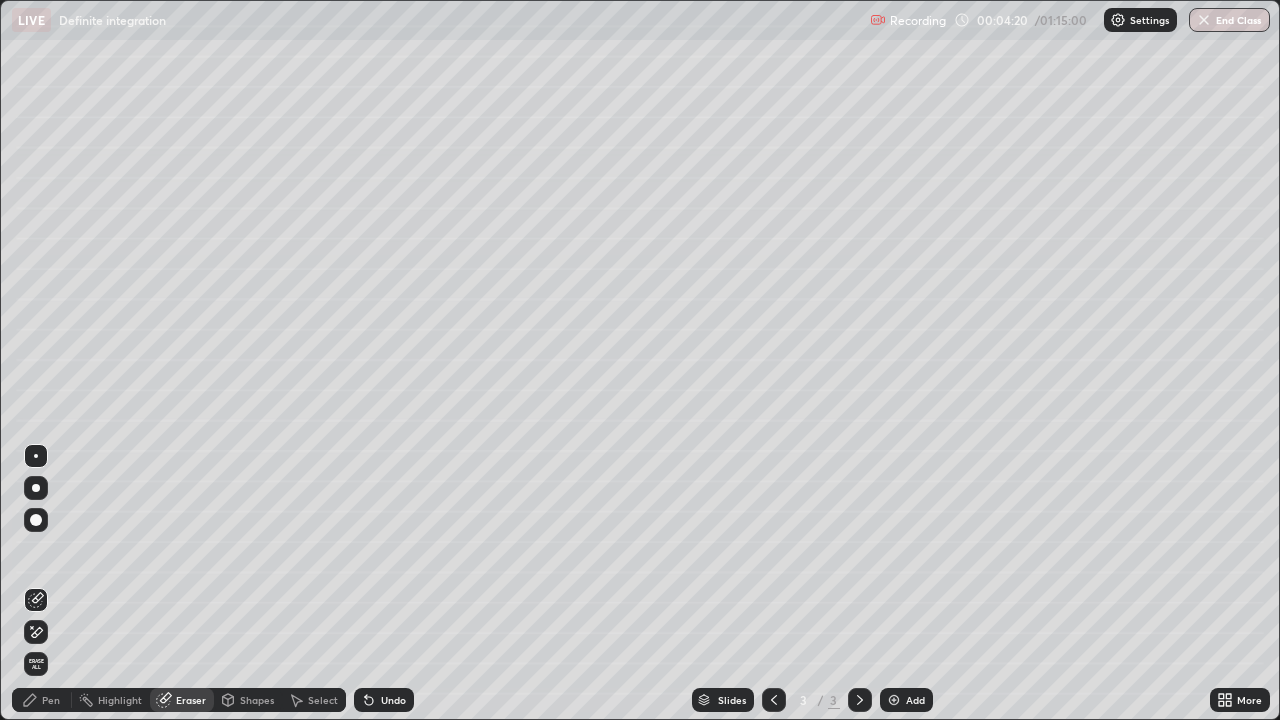 click on "Pen" at bounding box center (51, 700) 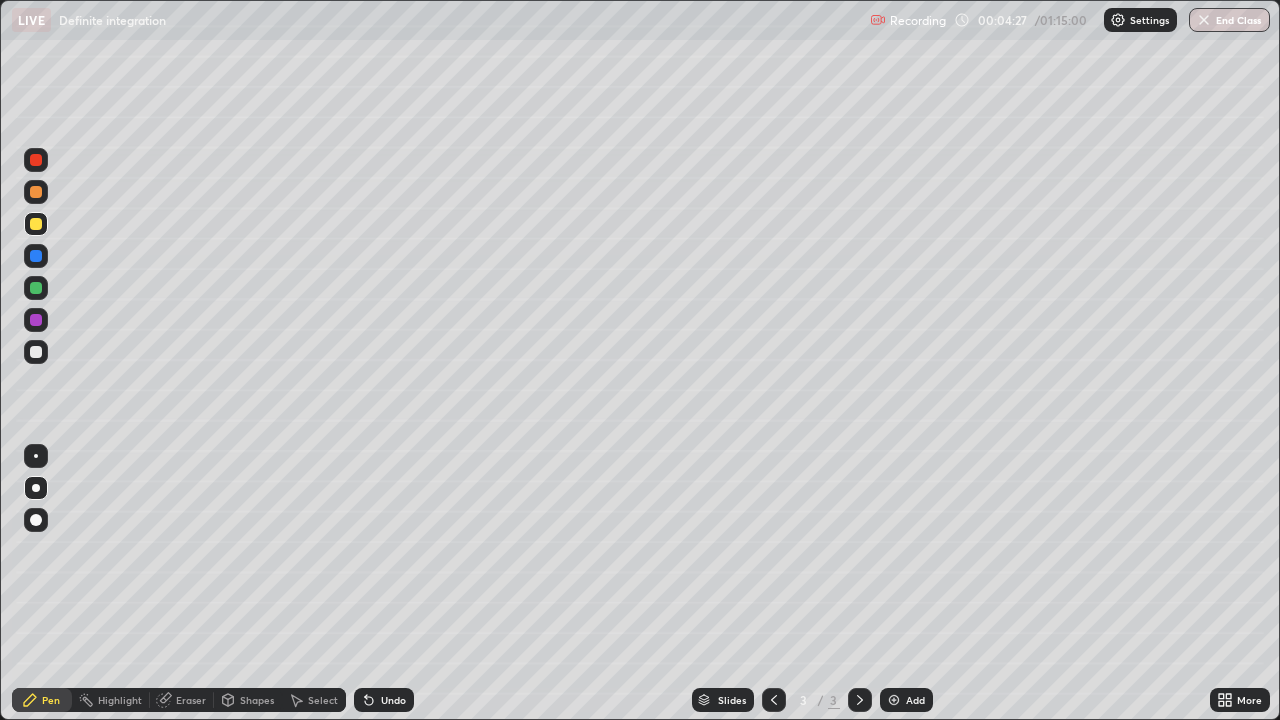 click on "Select" at bounding box center [323, 700] 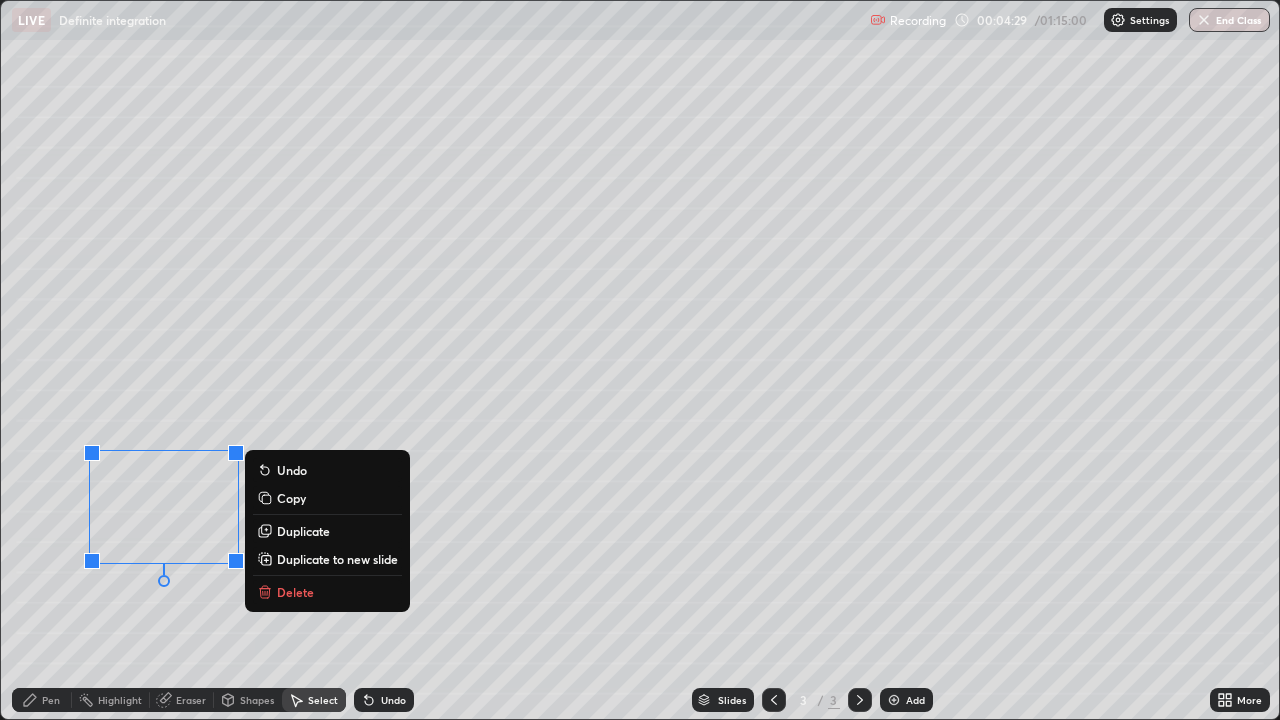 click on "Delete" at bounding box center [295, 592] 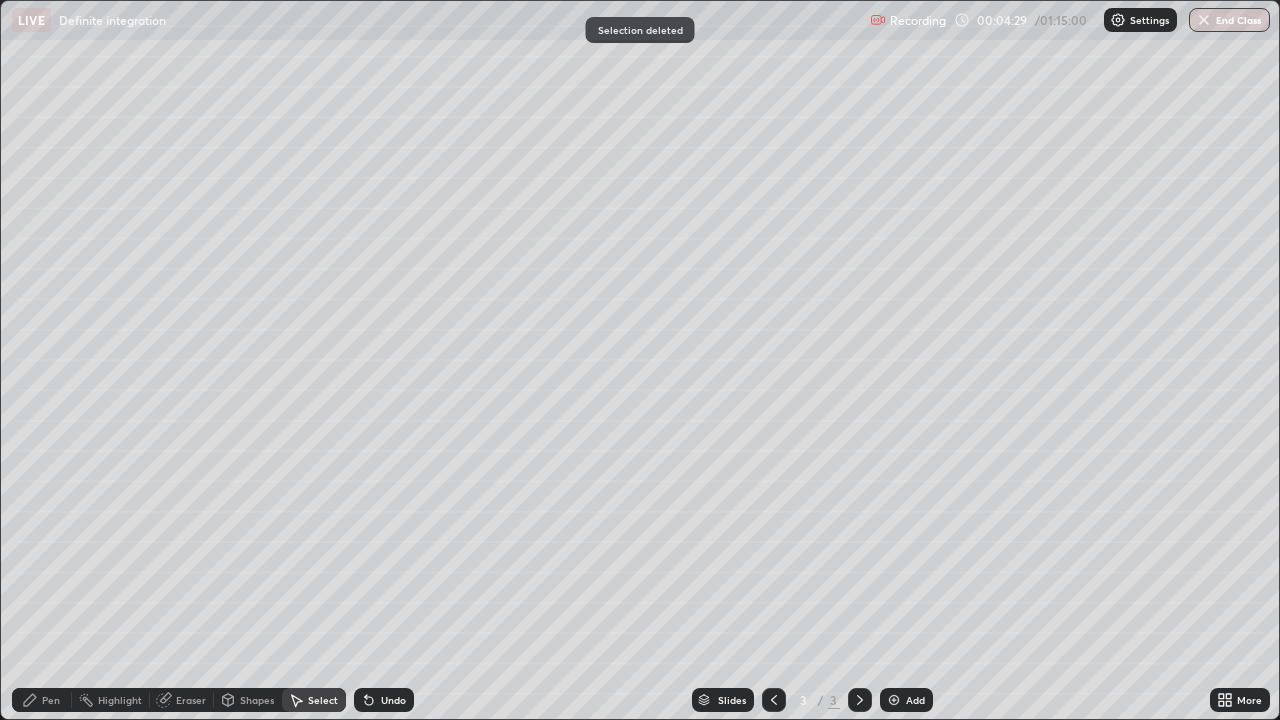 click 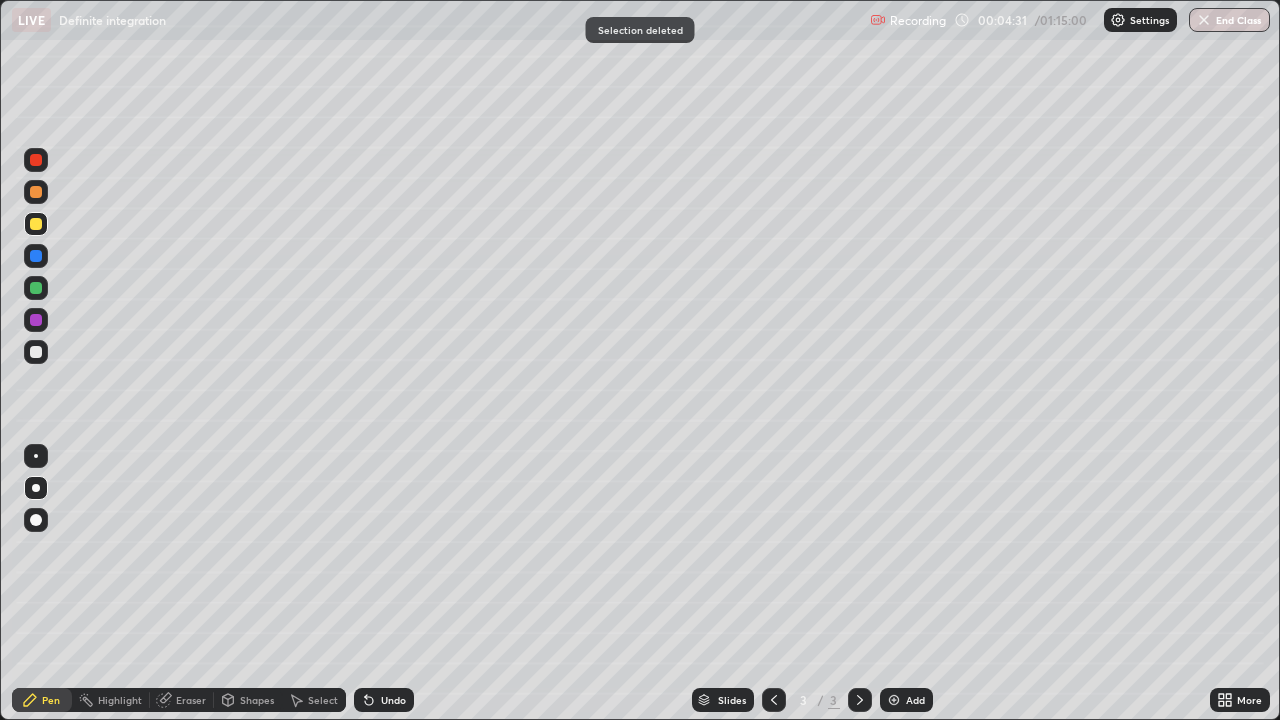 click at bounding box center [36, 320] 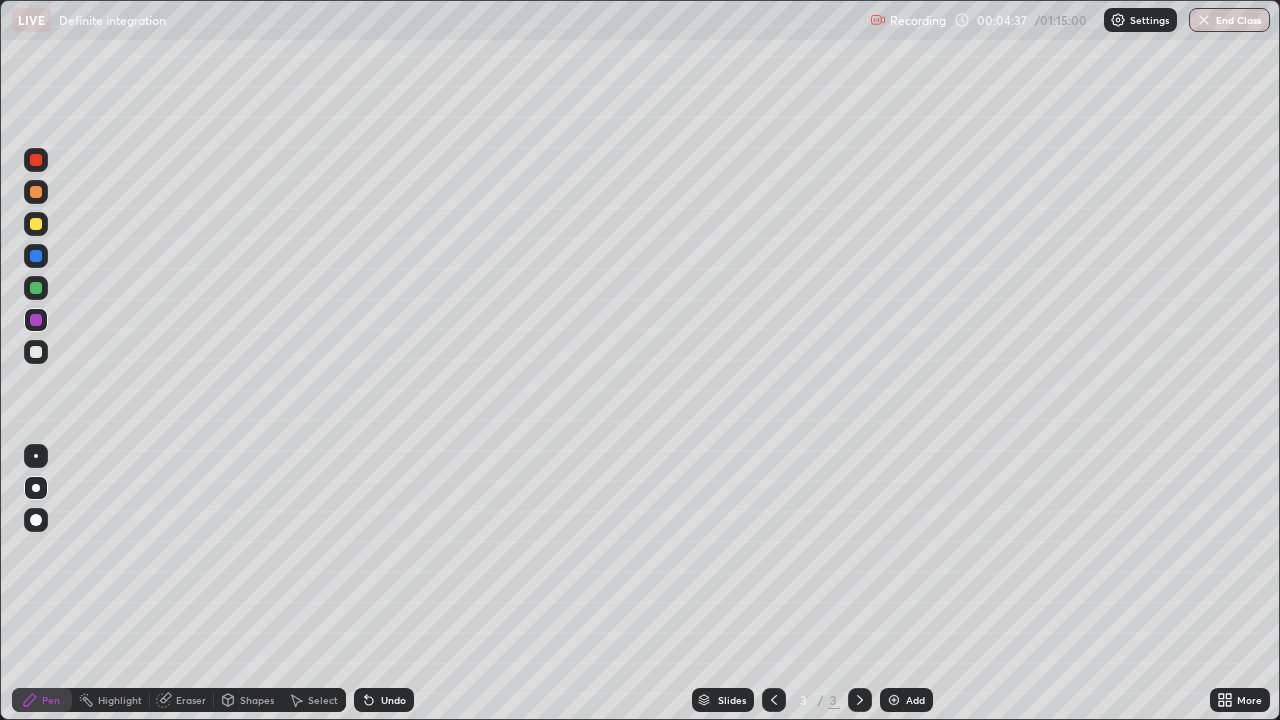click at bounding box center (36, 352) 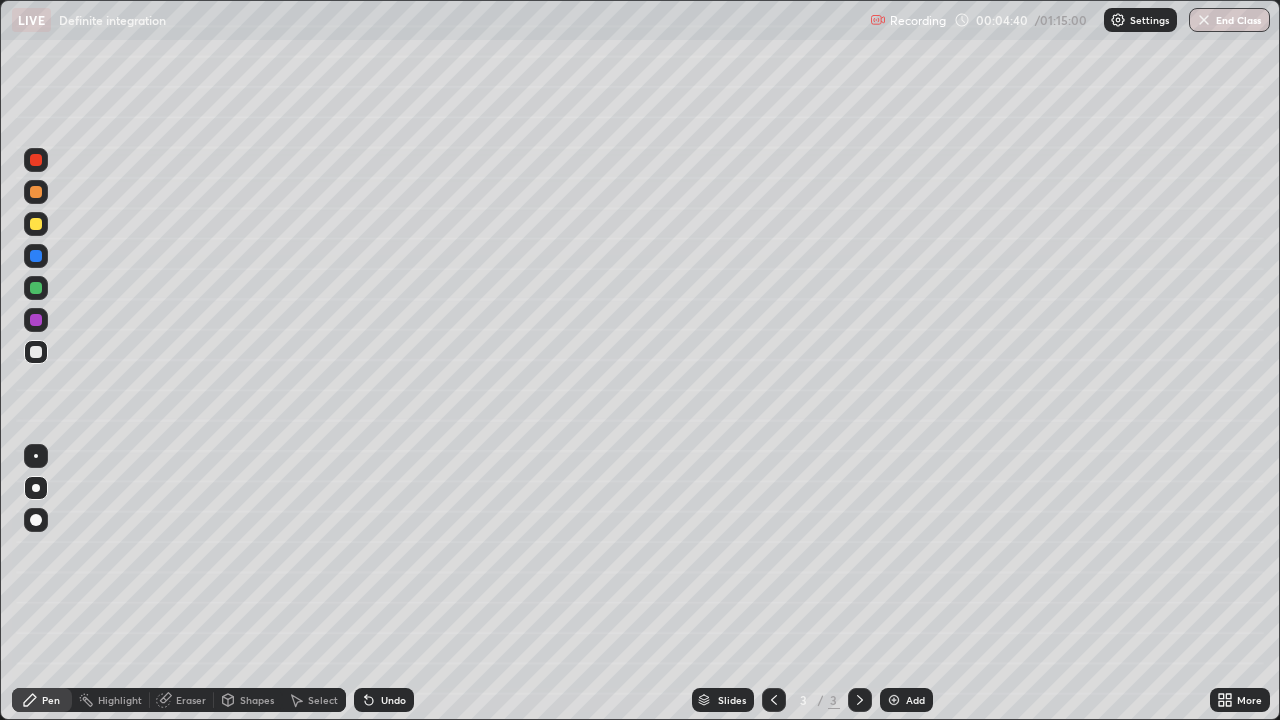click at bounding box center (36, 160) 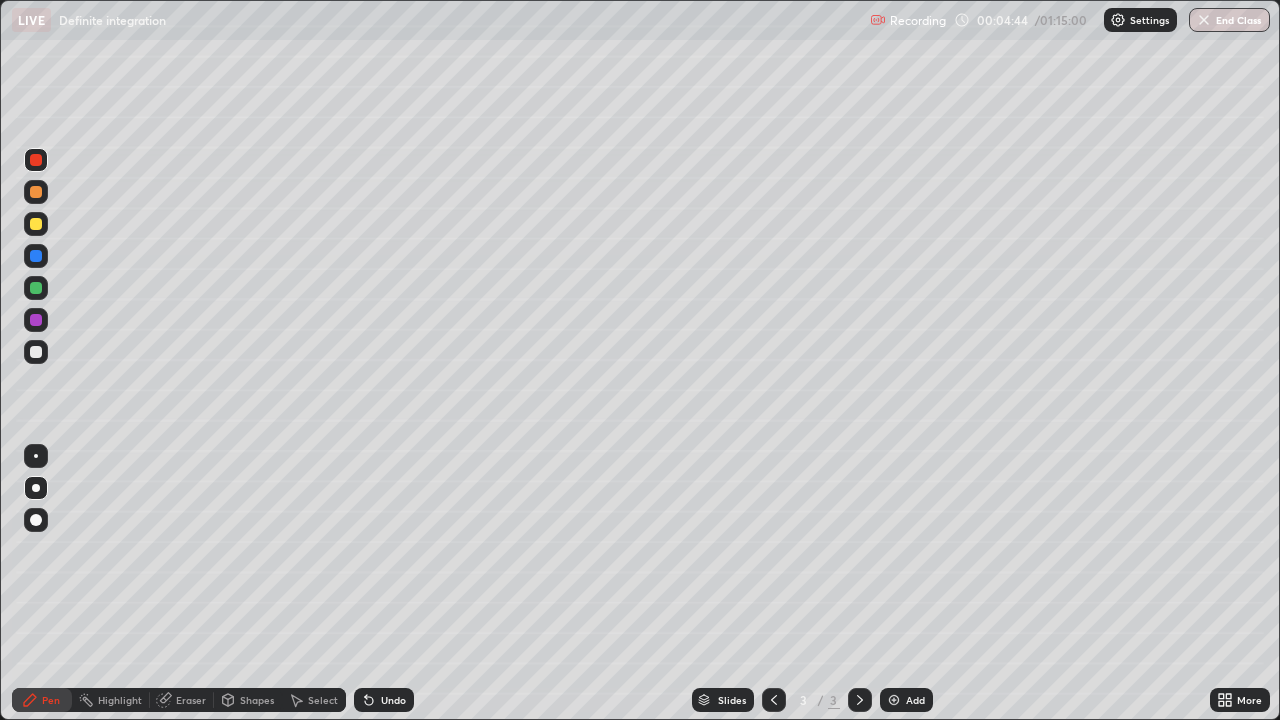 click at bounding box center (36, 352) 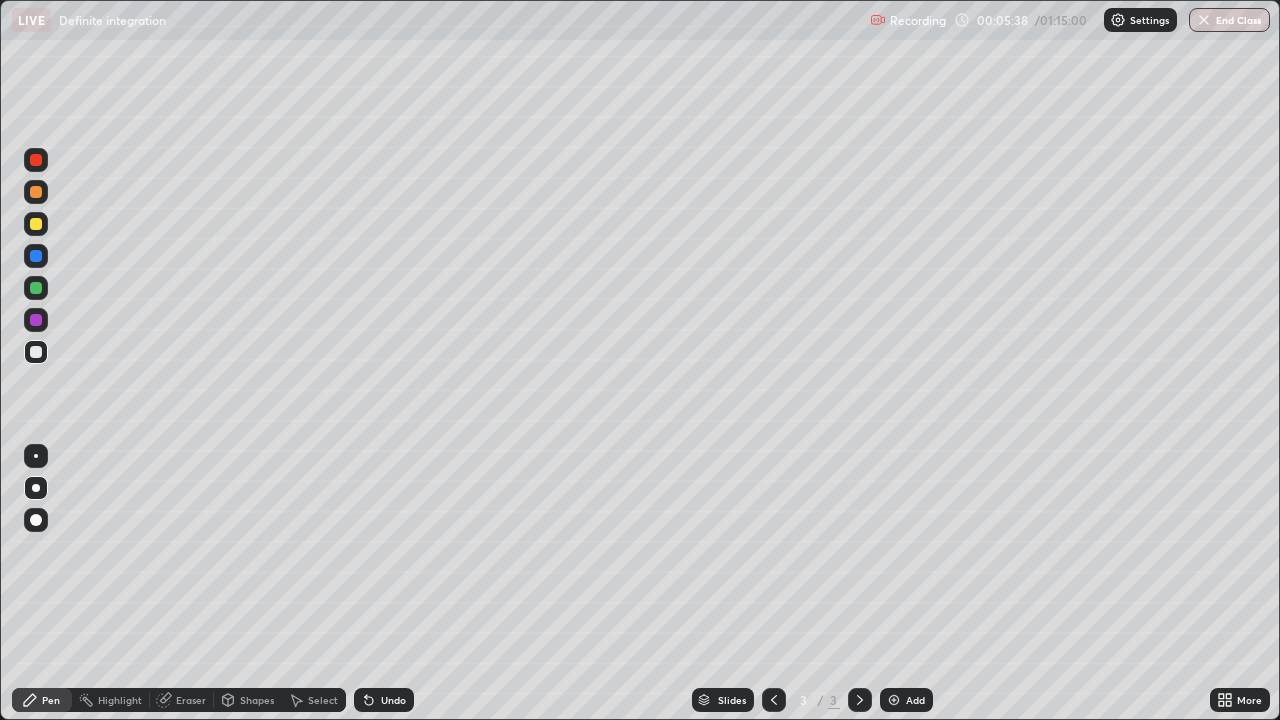 click at bounding box center [36, 224] 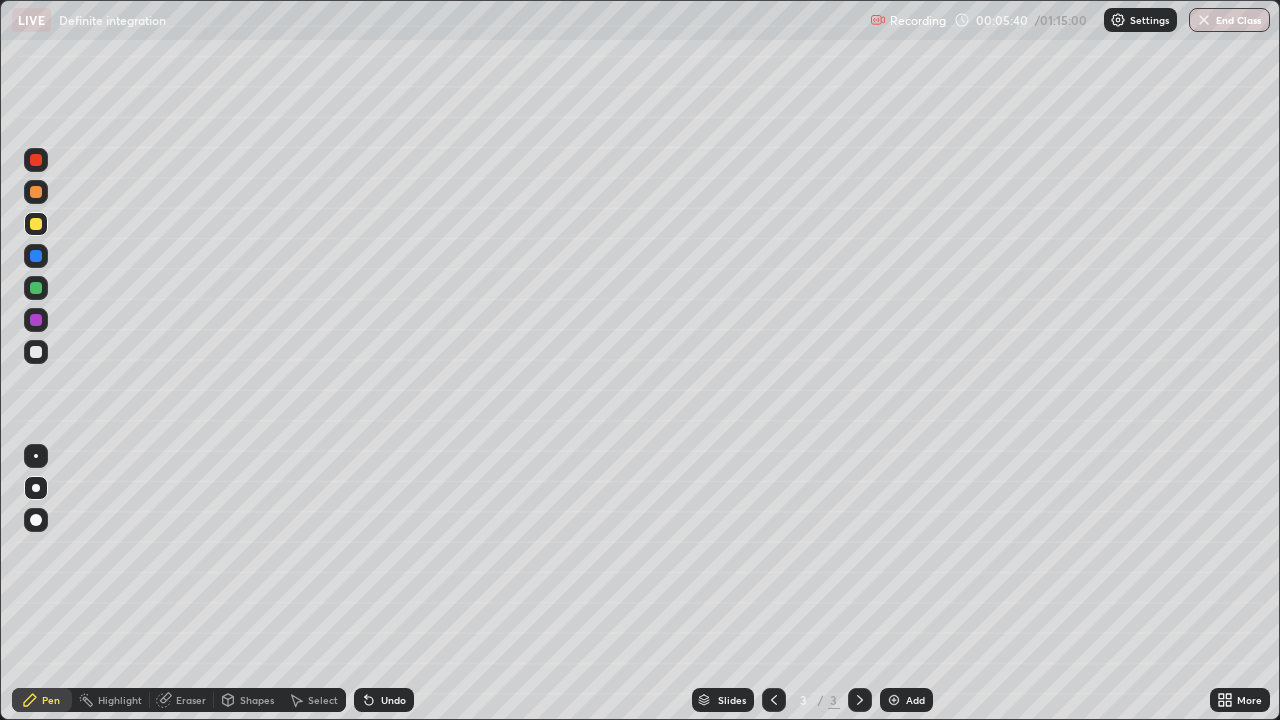 click at bounding box center [36, 352] 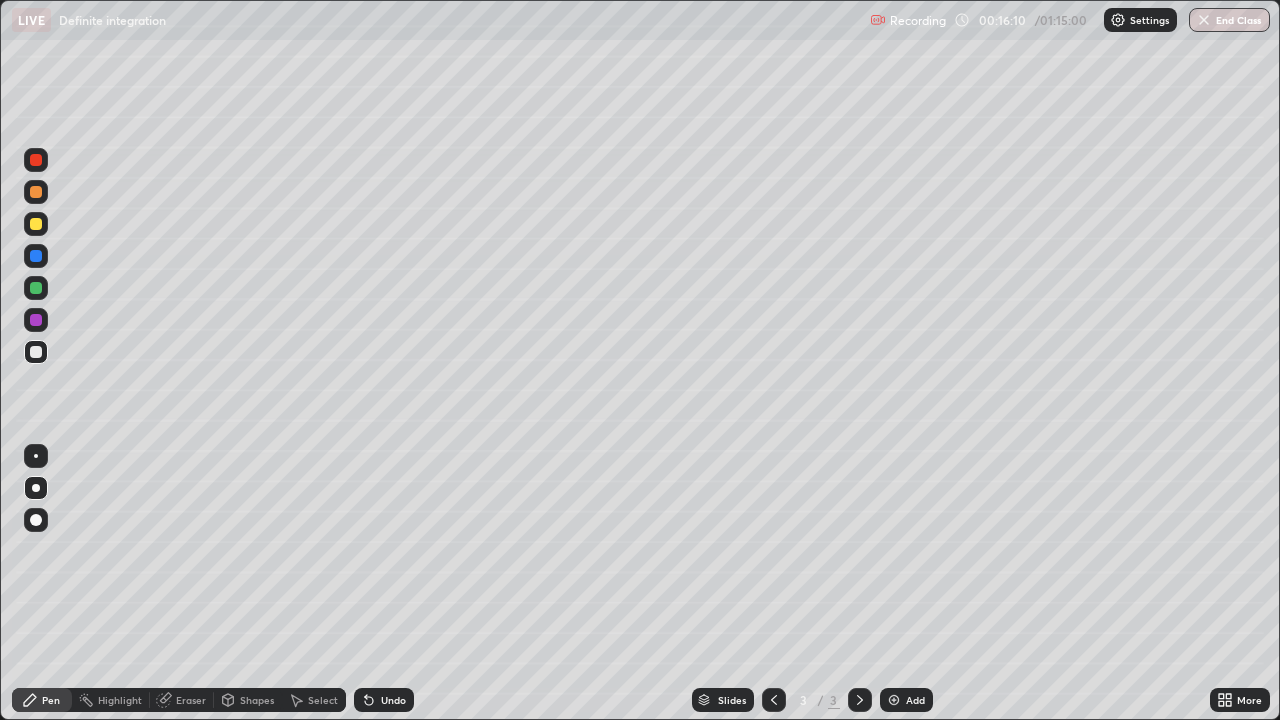 click at bounding box center (36, 192) 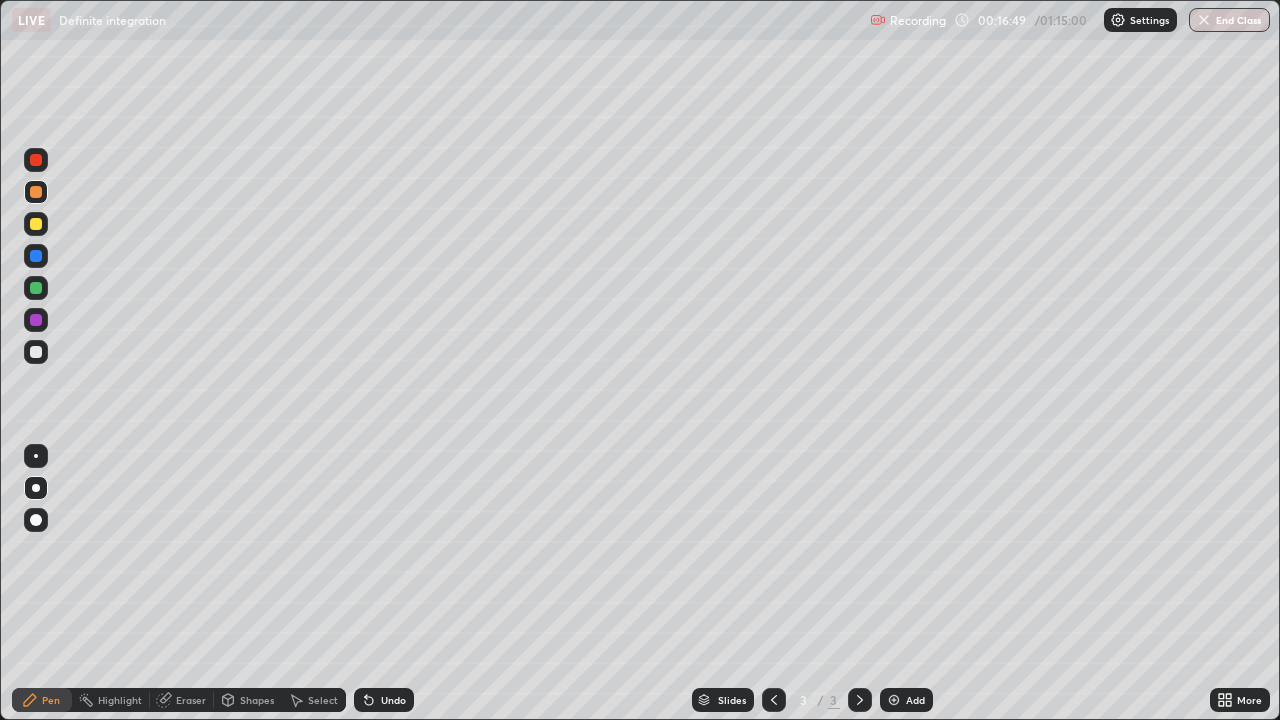 click at bounding box center (36, 288) 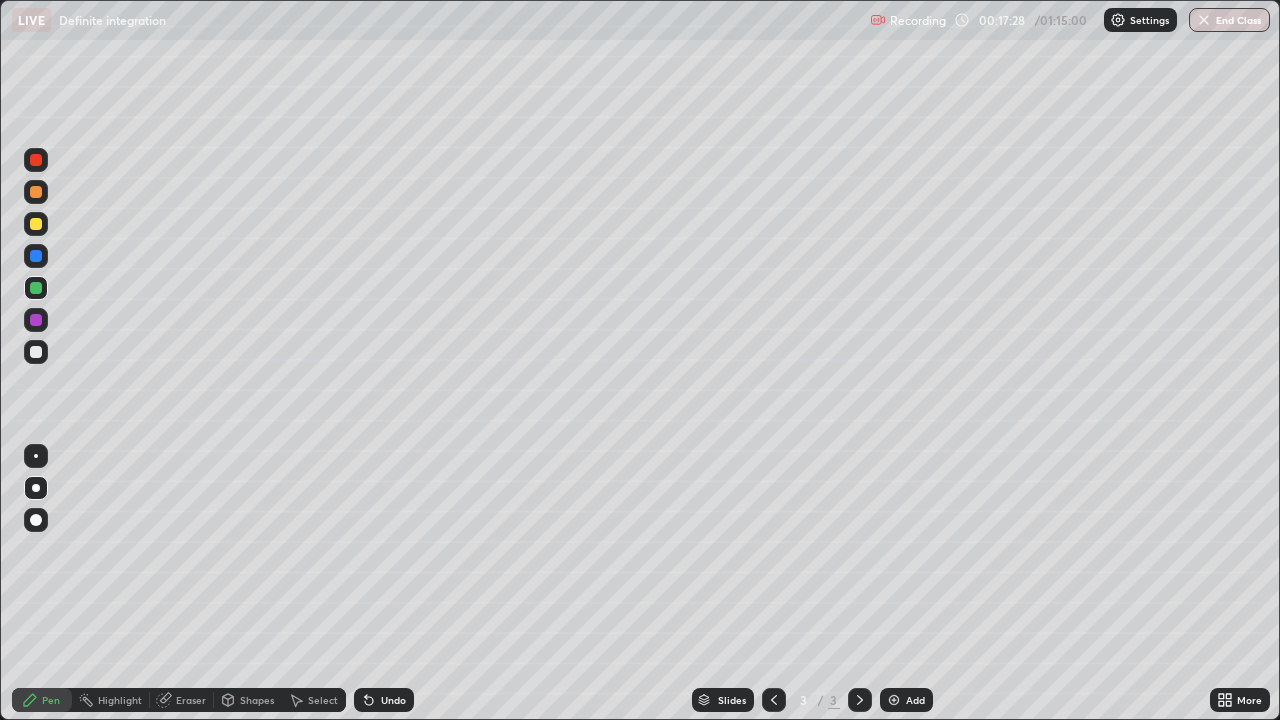 click at bounding box center [36, 320] 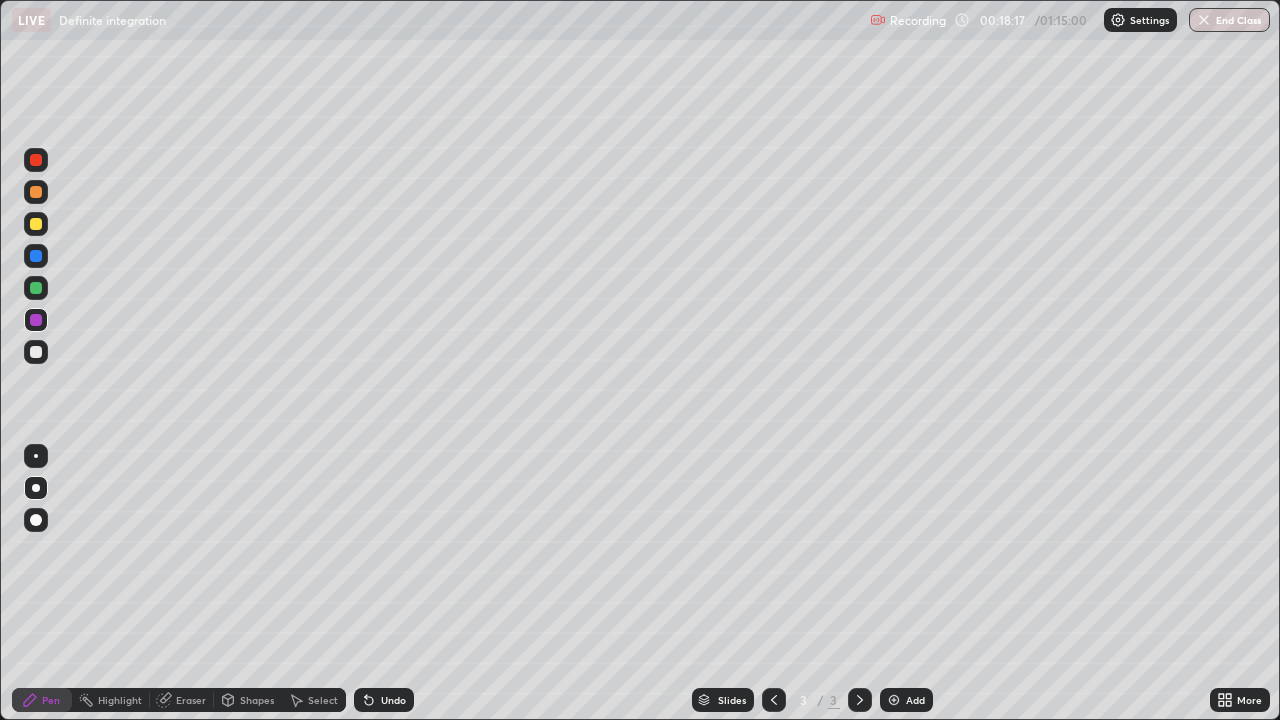 click at bounding box center (36, 352) 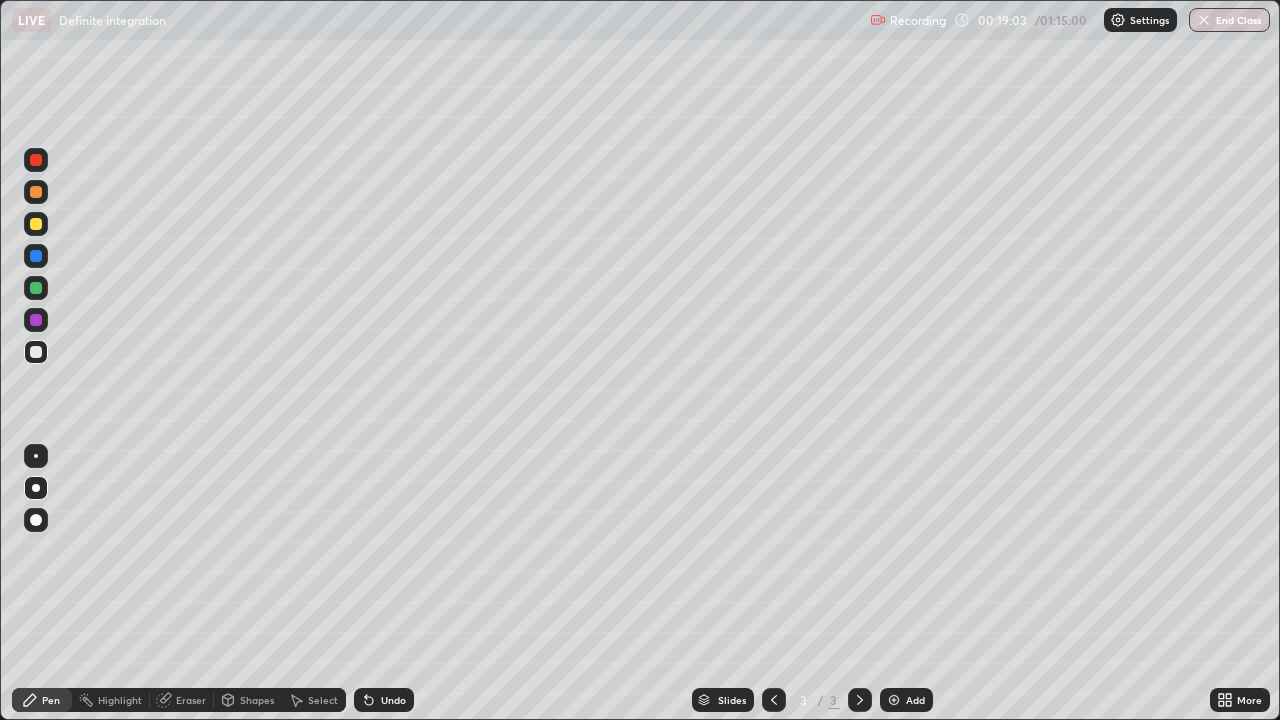 click on "Add" at bounding box center (915, 700) 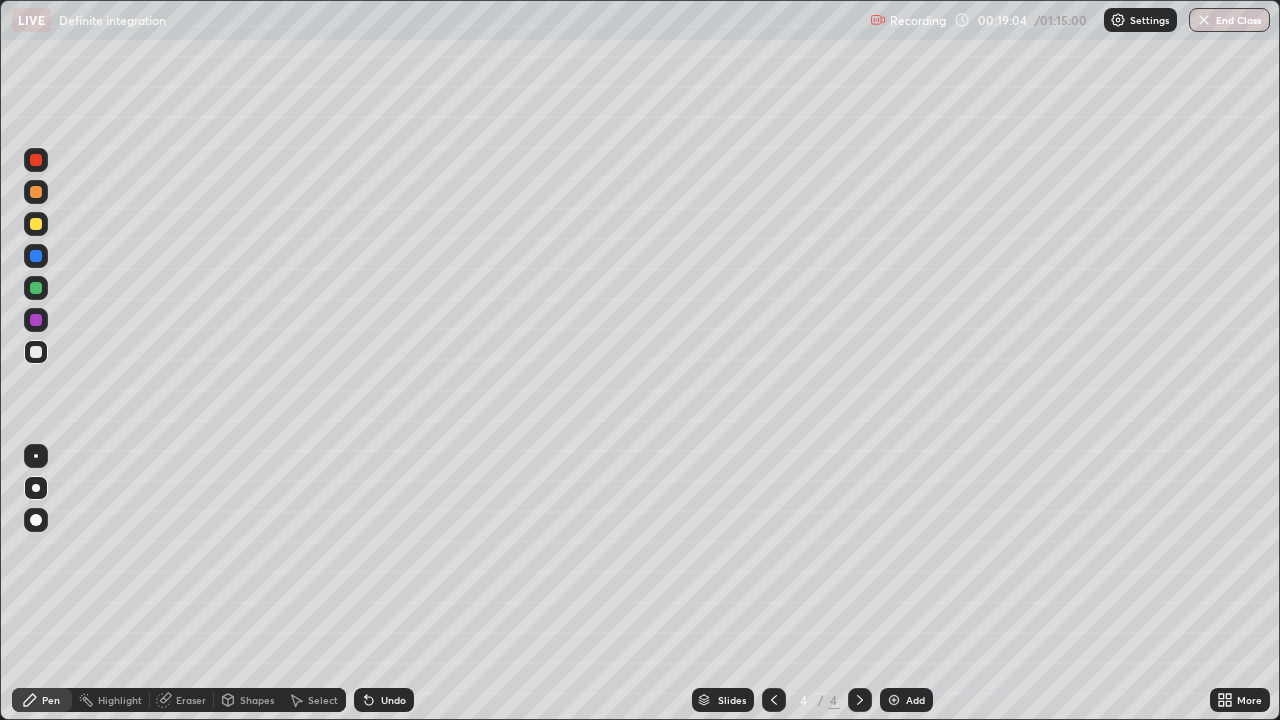 click at bounding box center [36, 224] 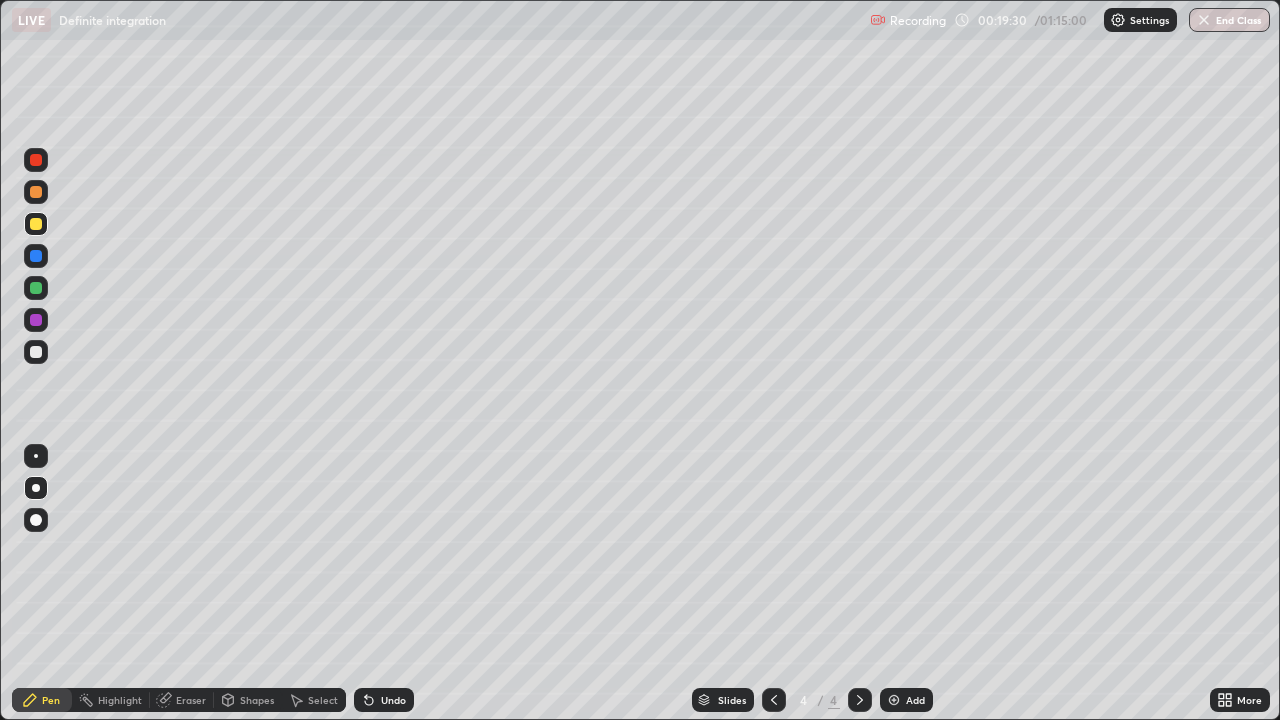 click at bounding box center (36, 352) 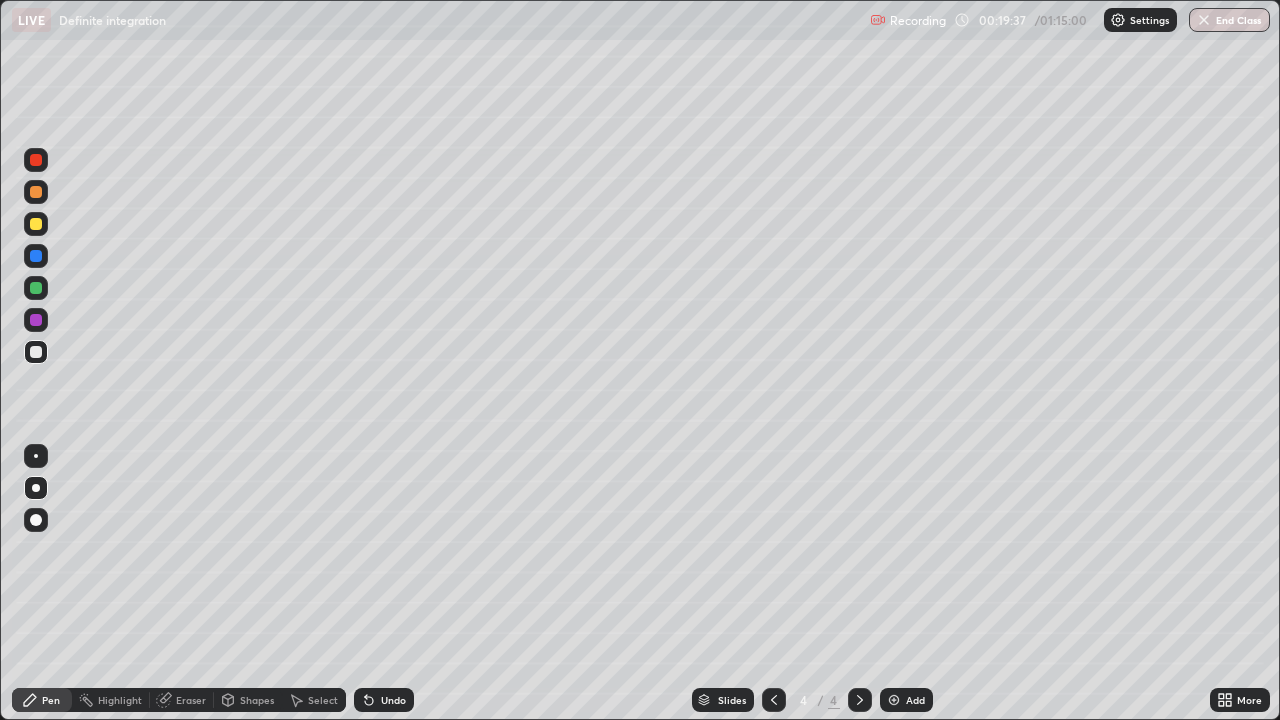 click at bounding box center (36, 224) 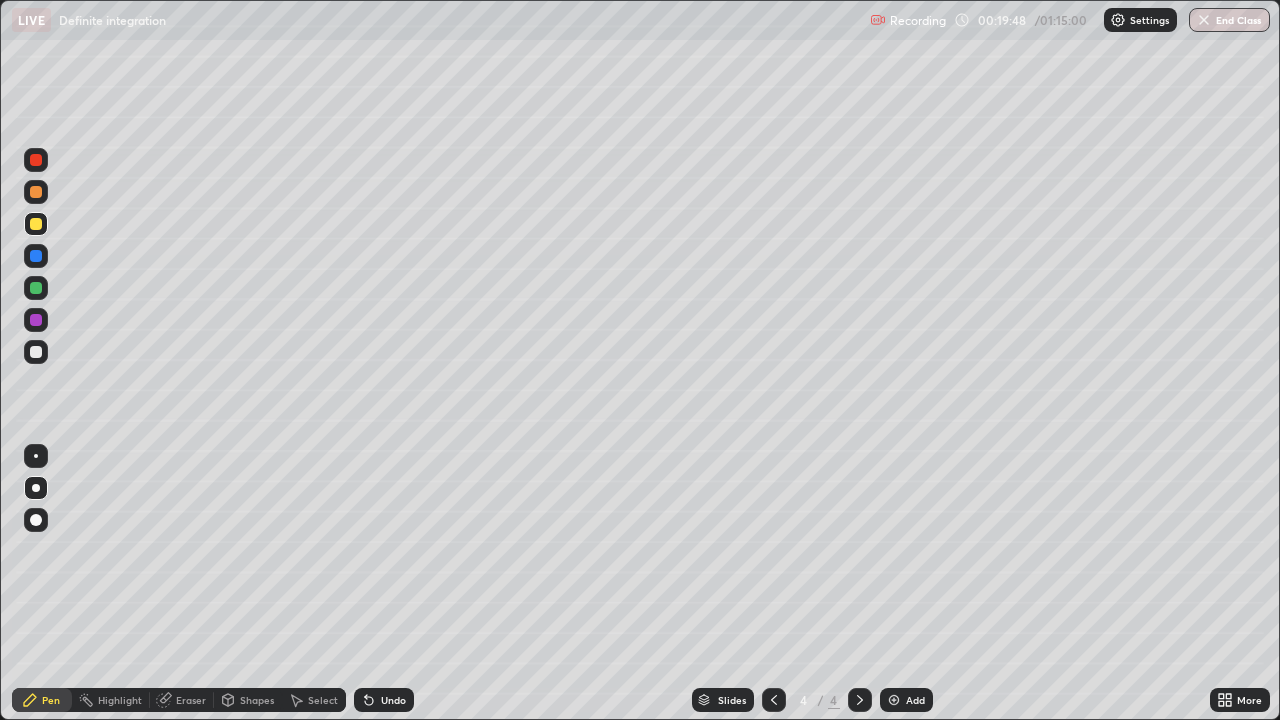 click at bounding box center [36, 288] 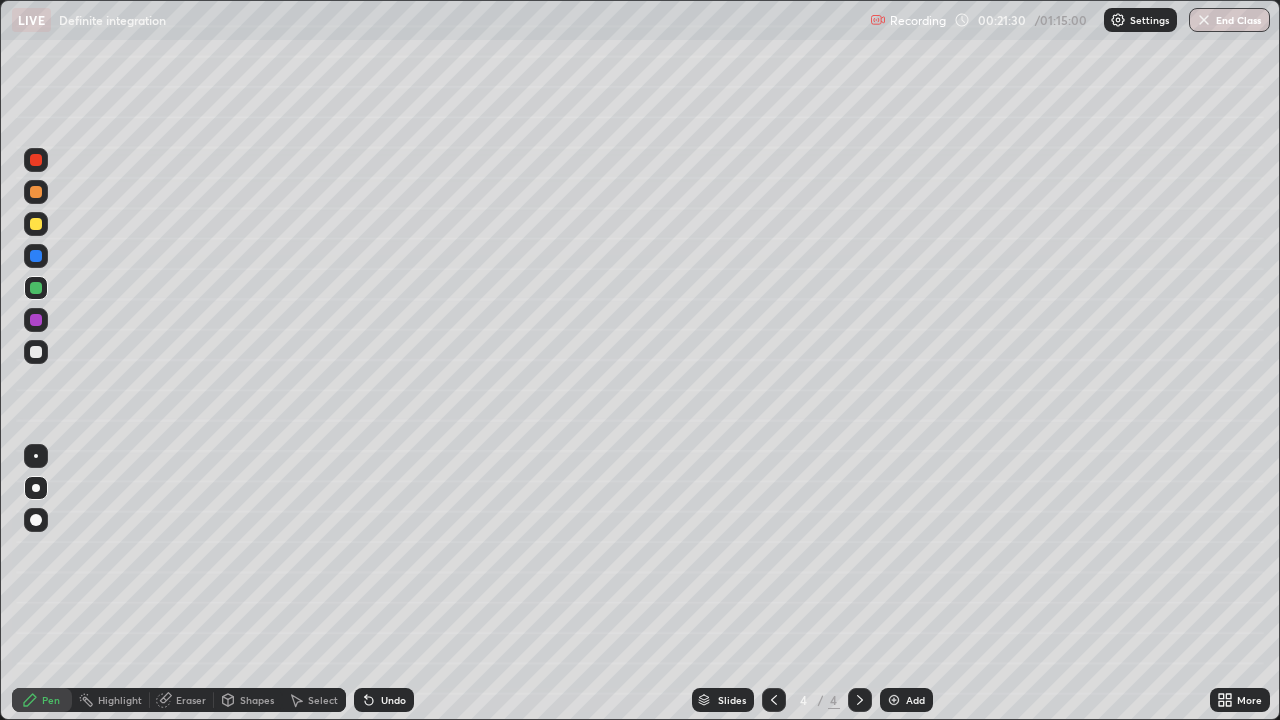 click at bounding box center (36, 320) 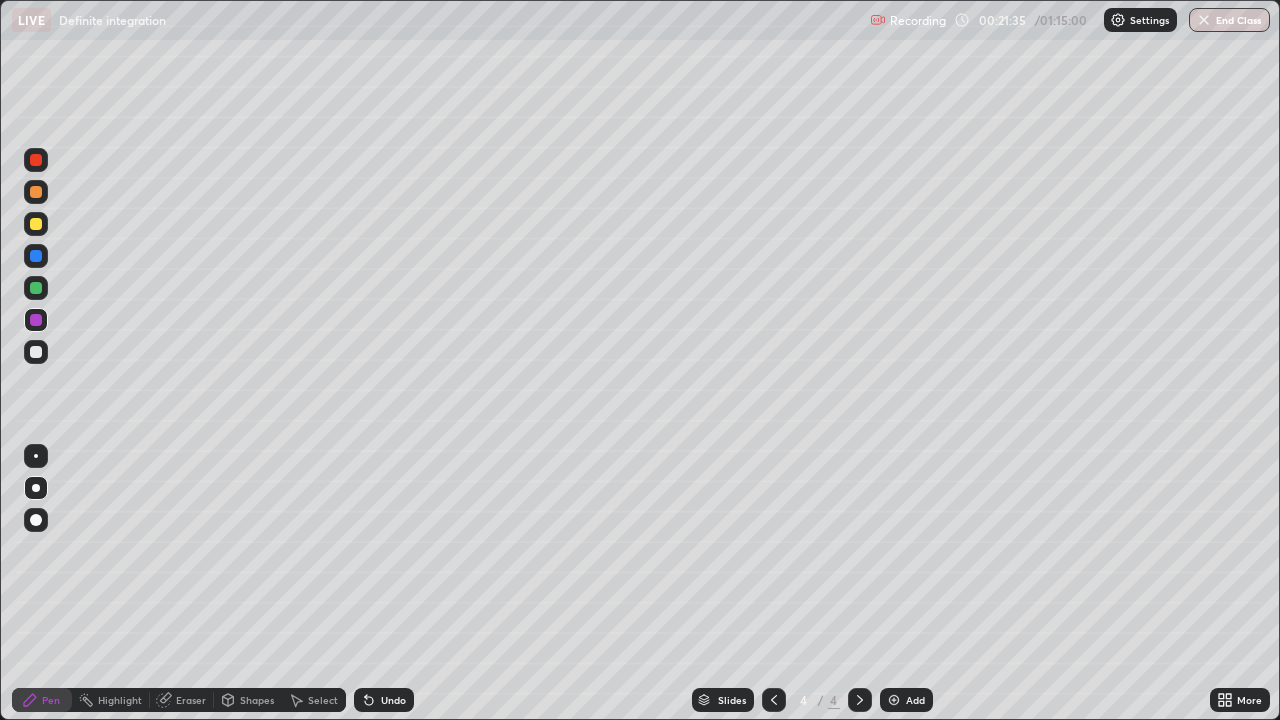 click at bounding box center (36, 352) 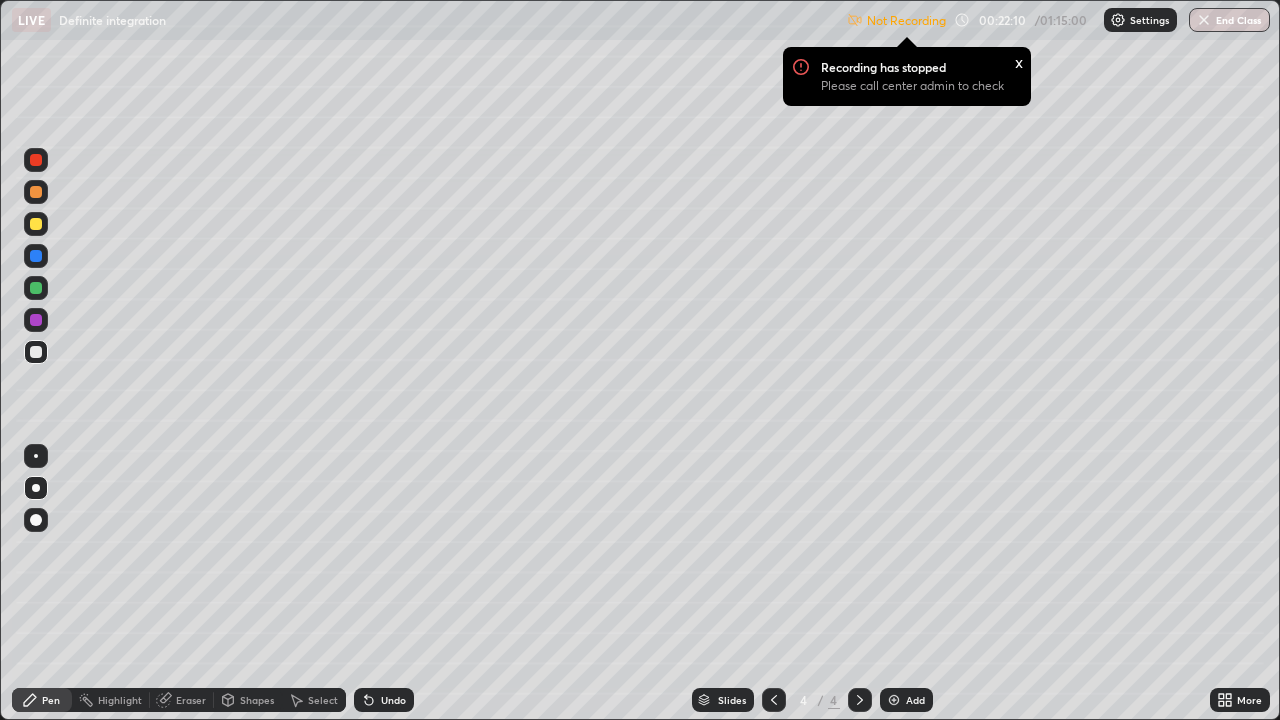 click on "Settings" at bounding box center (1149, 20) 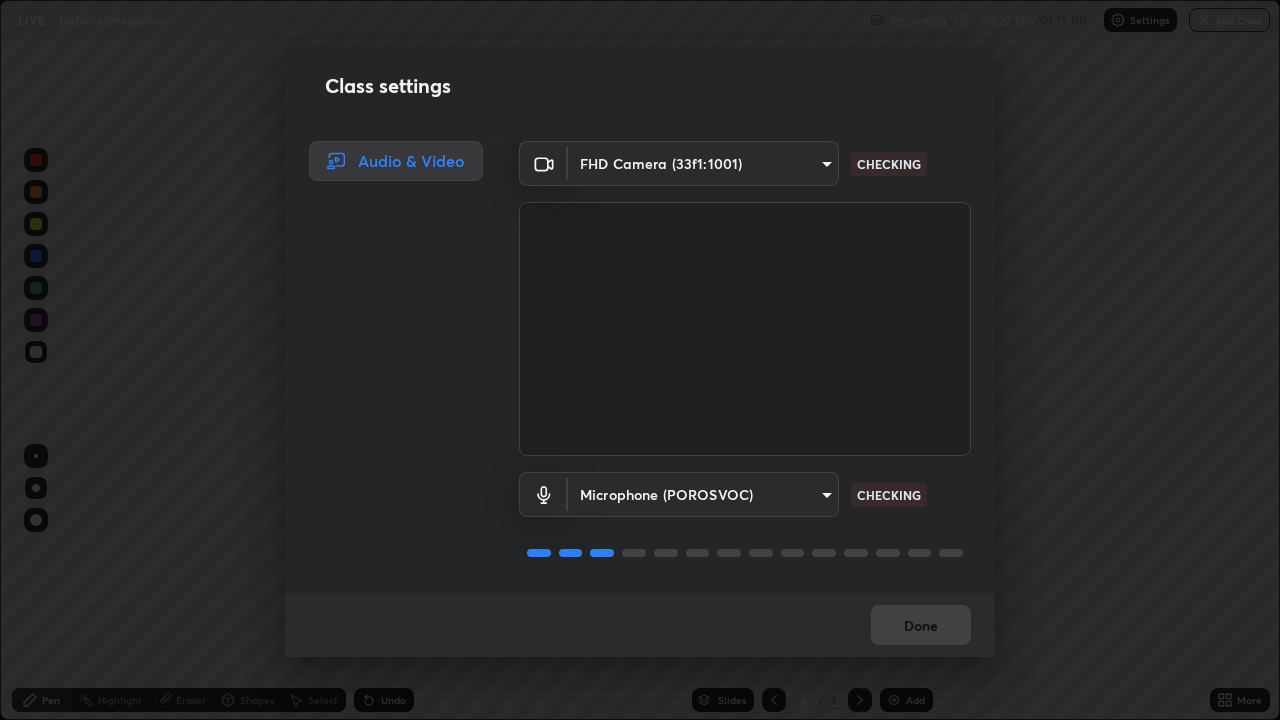 scroll, scrollTop: 2, scrollLeft: 0, axis: vertical 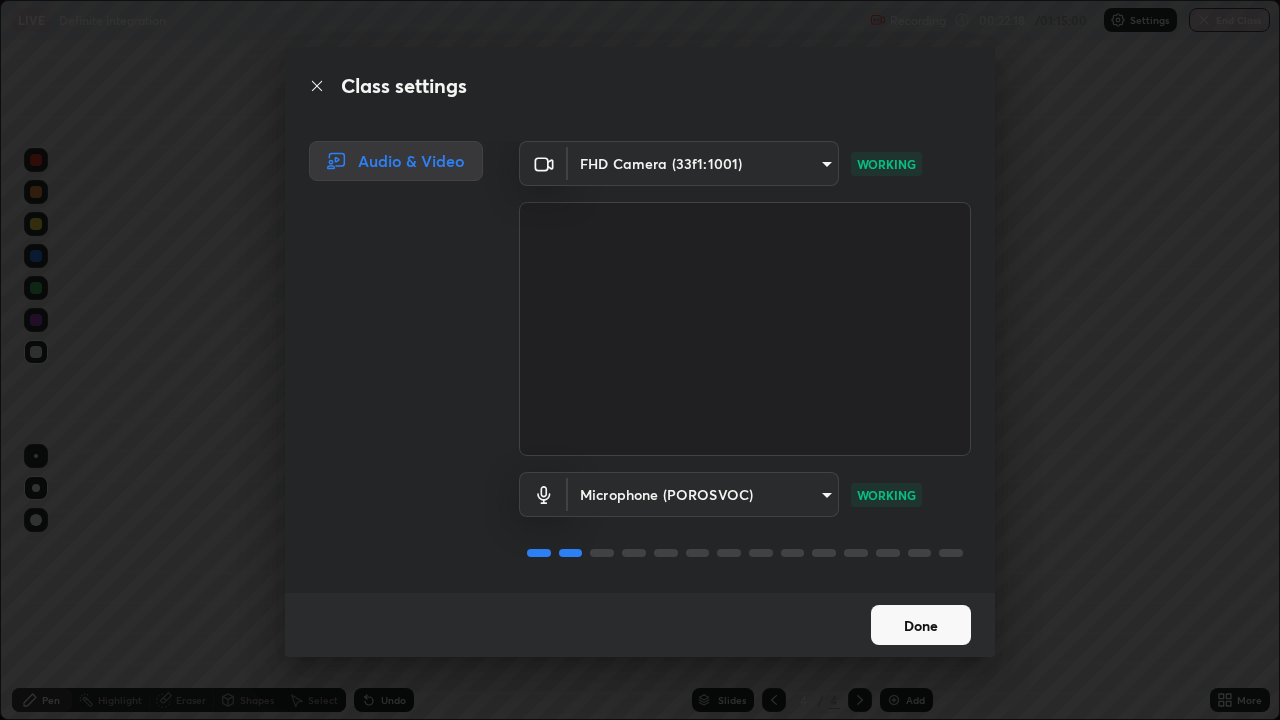click on "Done" at bounding box center [921, 625] 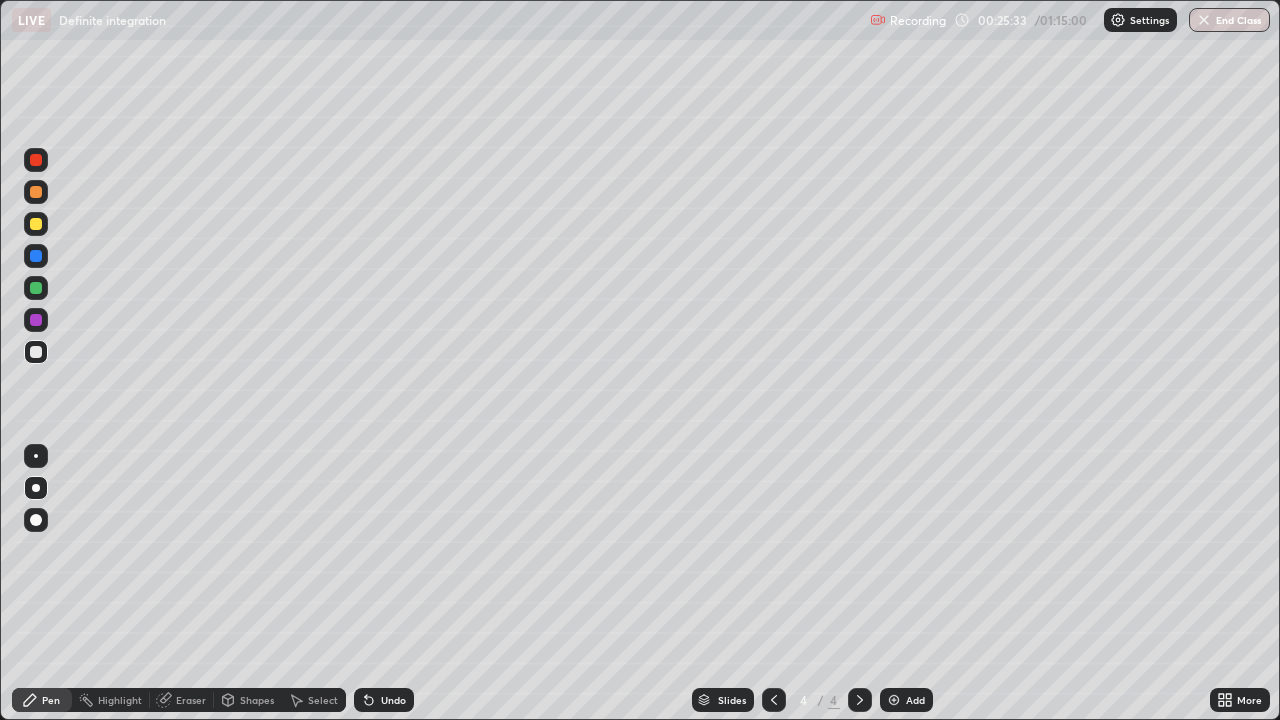 click on "Add" at bounding box center [906, 700] 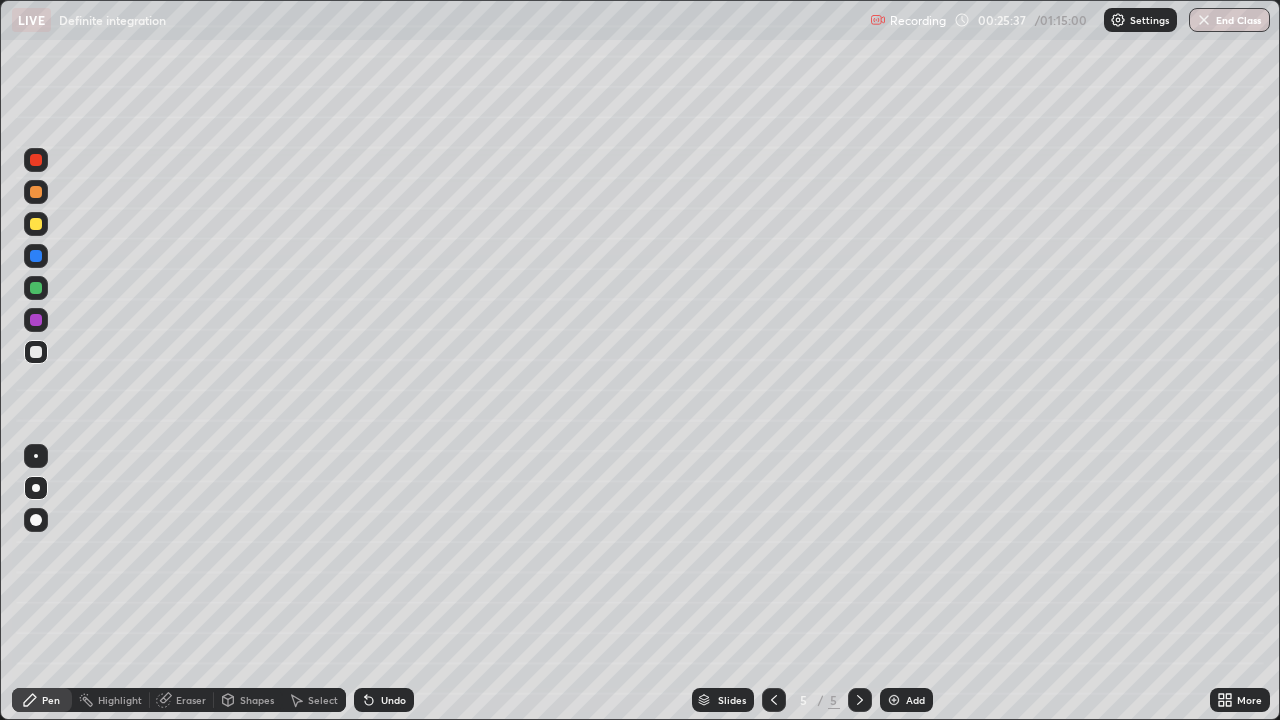 click at bounding box center (36, 224) 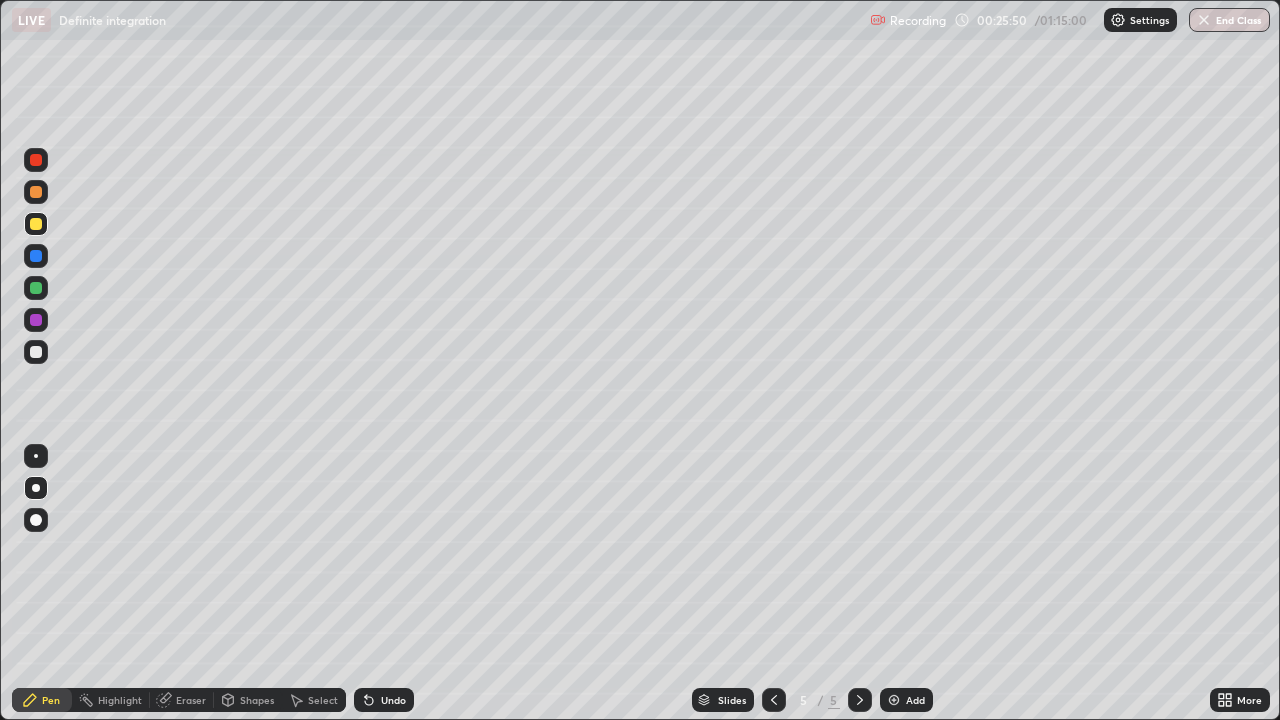click on "Undo" at bounding box center [384, 700] 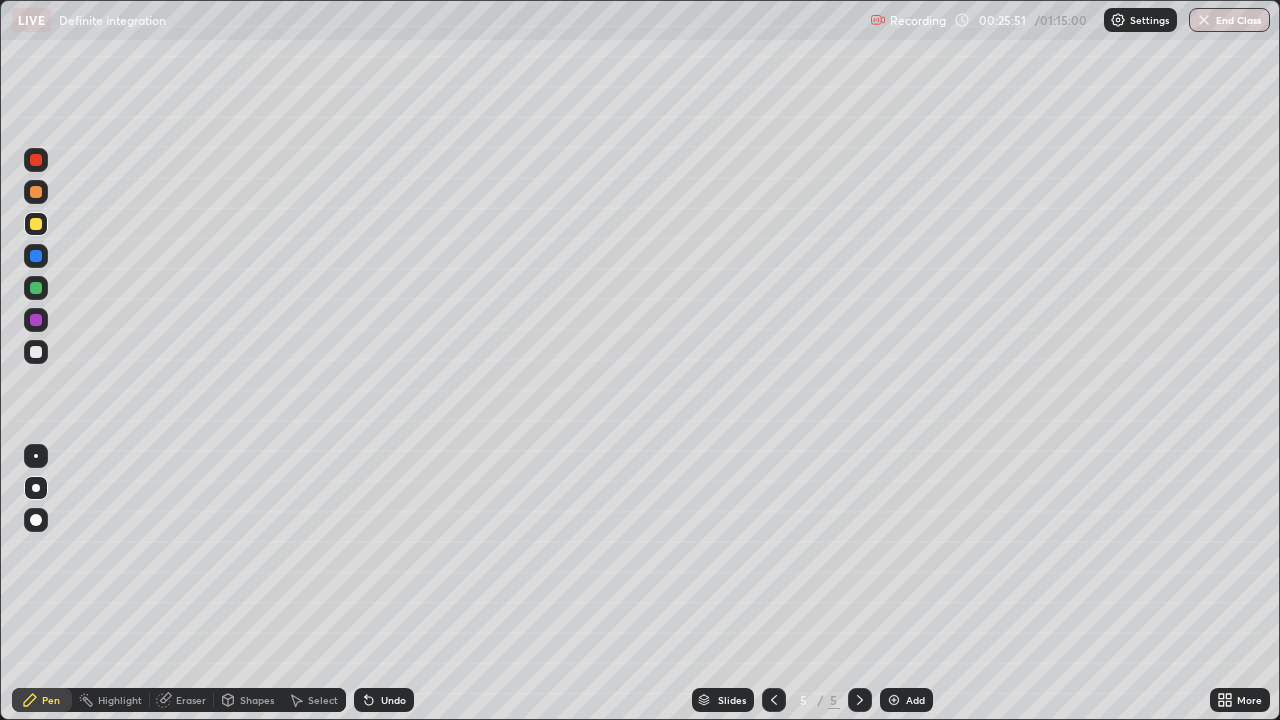 click on "Undo" at bounding box center (393, 700) 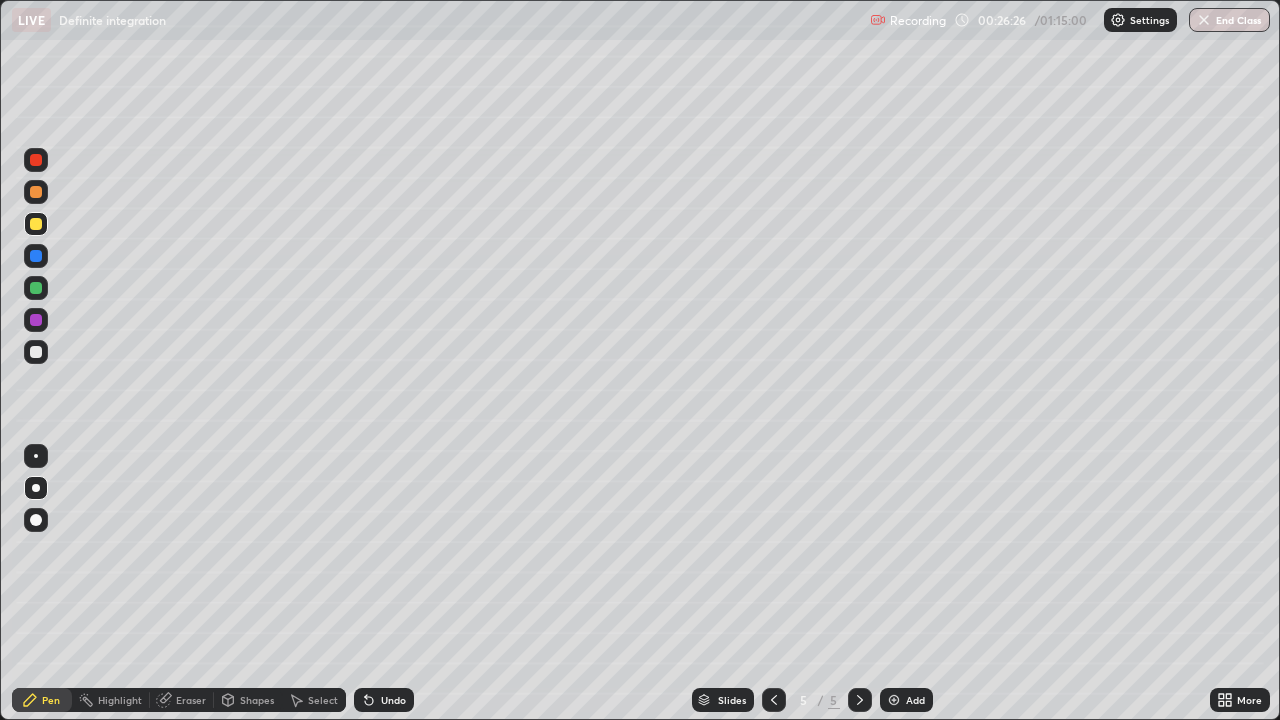 click at bounding box center [36, 352] 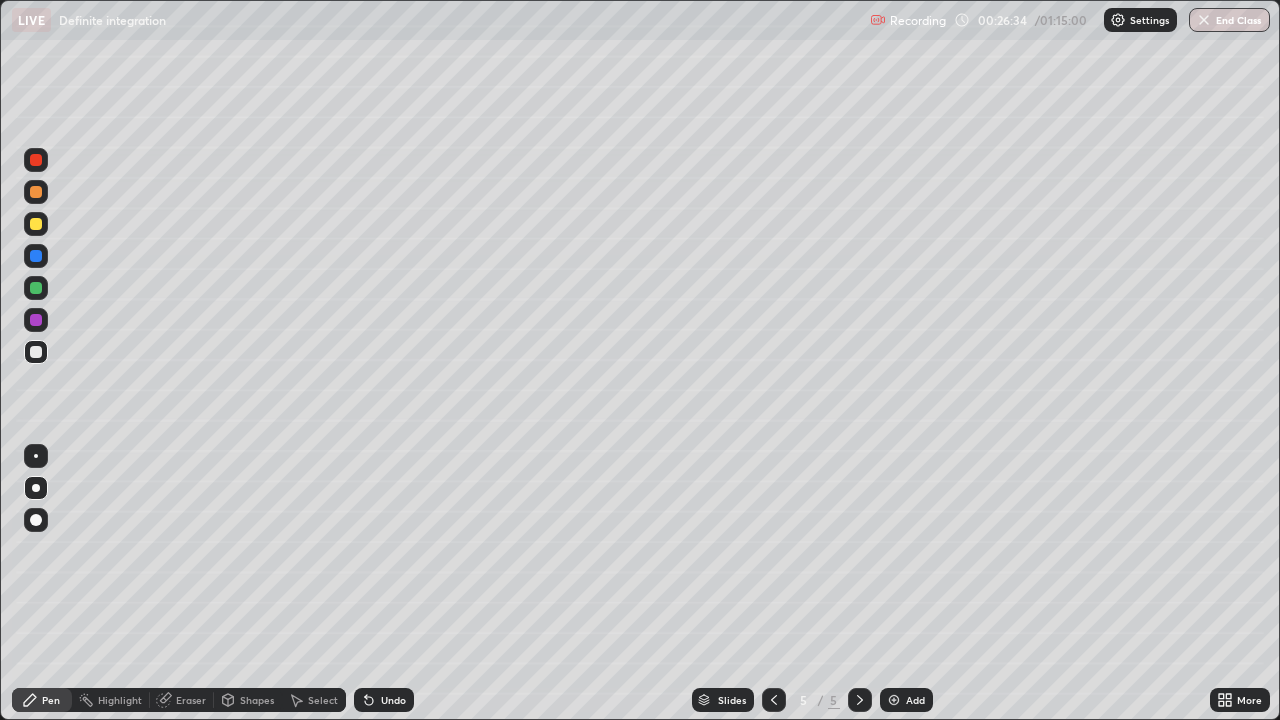 click on "Undo" at bounding box center [393, 700] 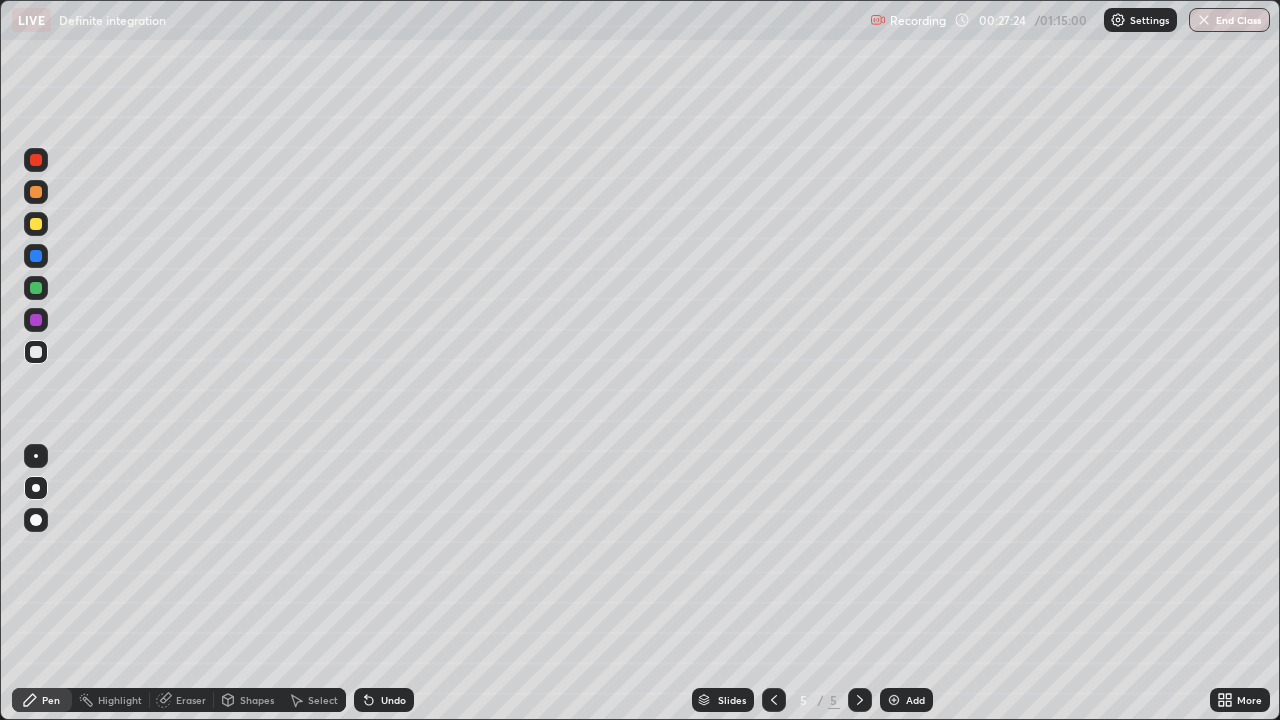 click on "Undo" at bounding box center (384, 700) 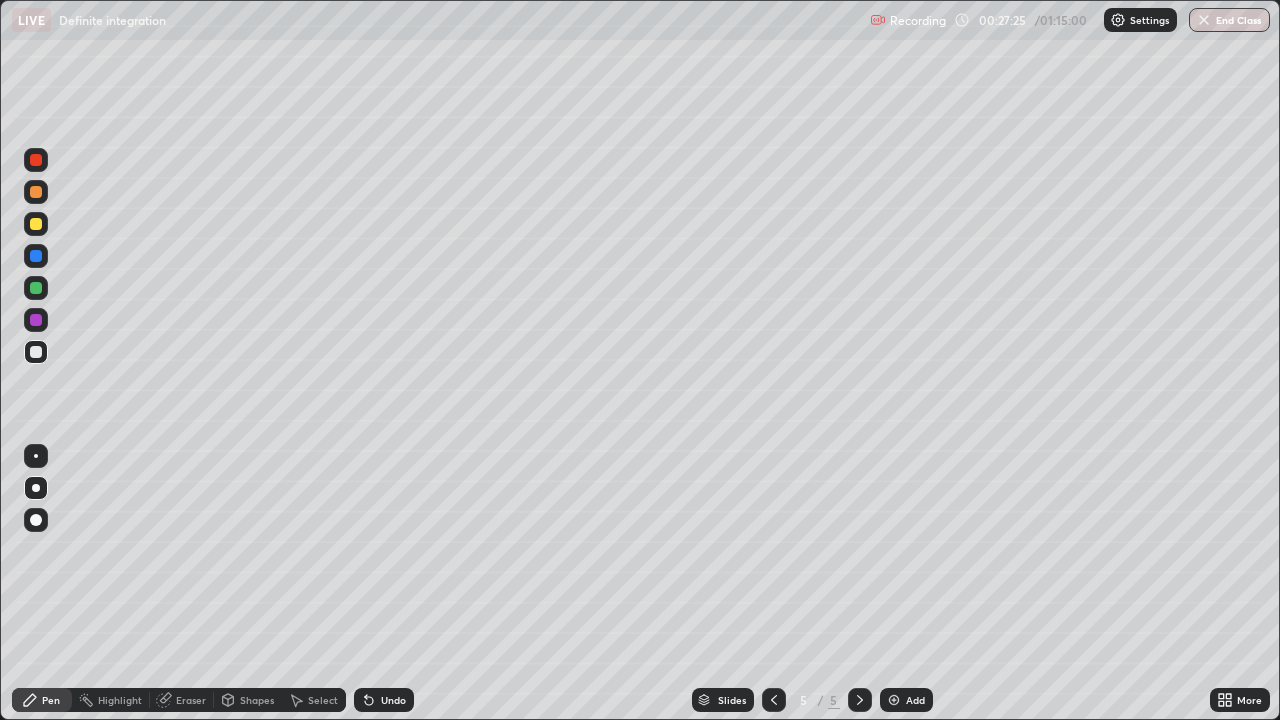 click on "Undo" at bounding box center (393, 700) 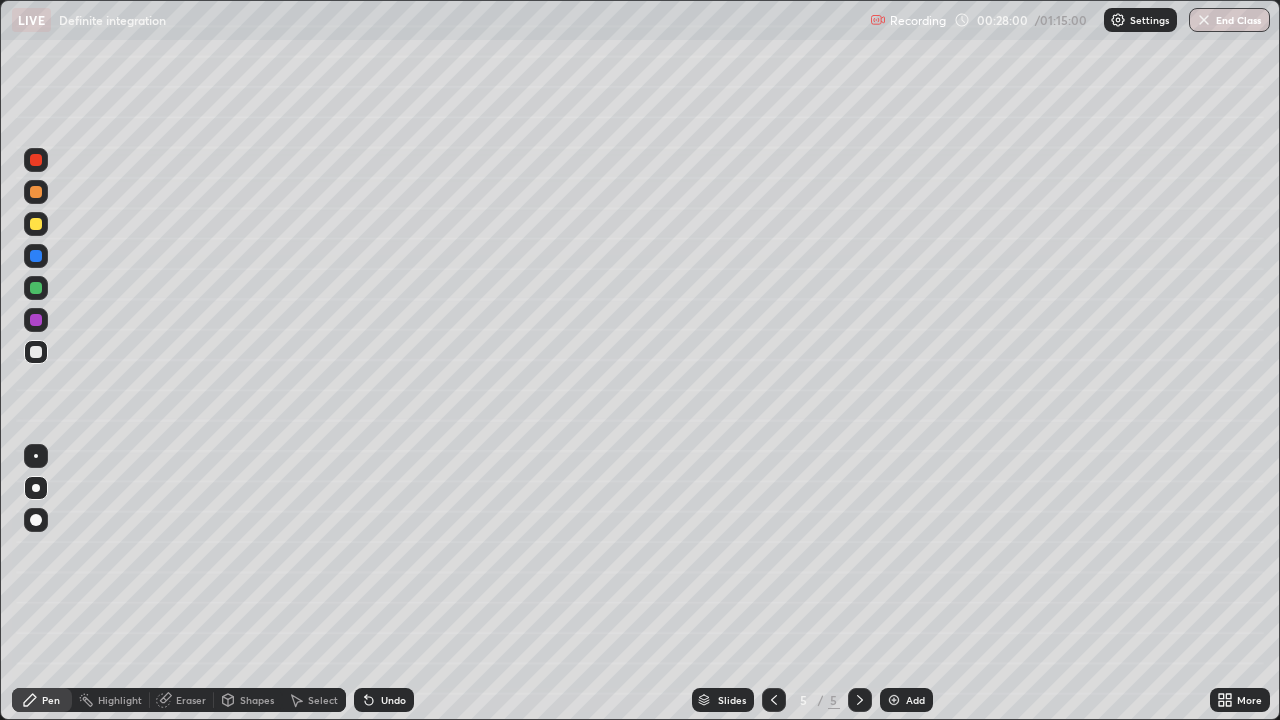click on "Eraser" at bounding box center [191, 700] 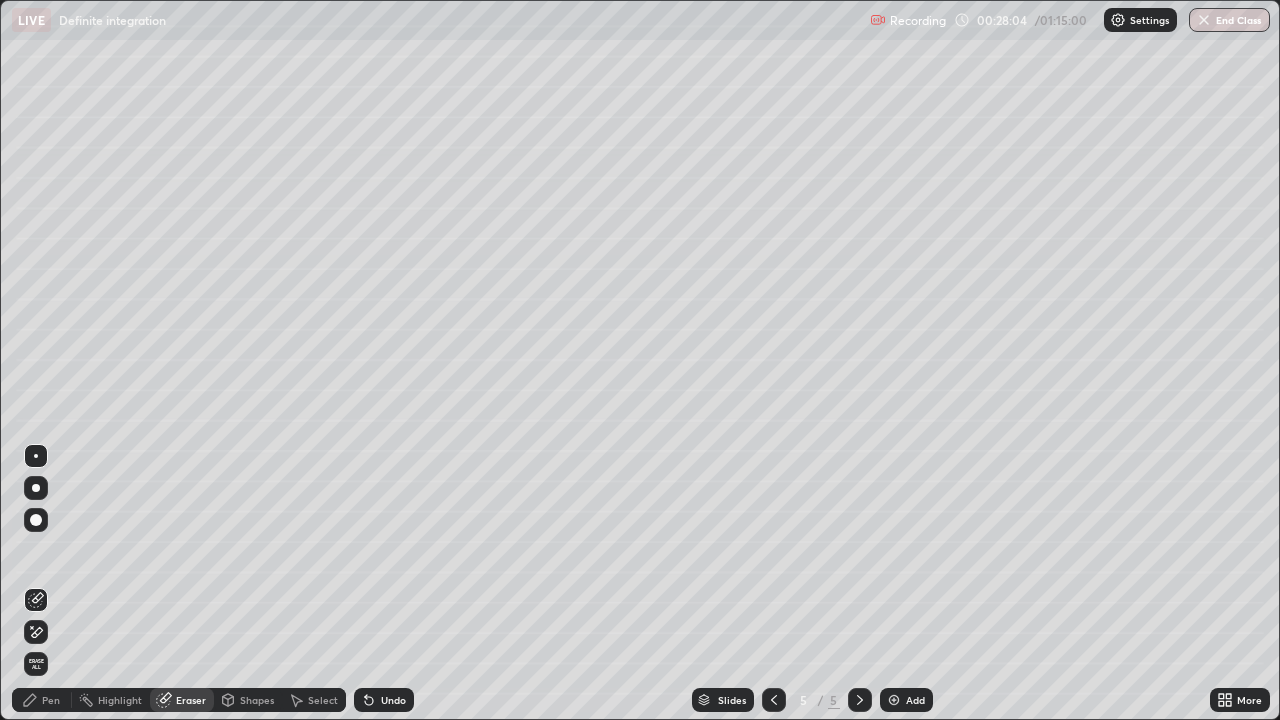 click on "Pen" at bounding box center (42, 700) 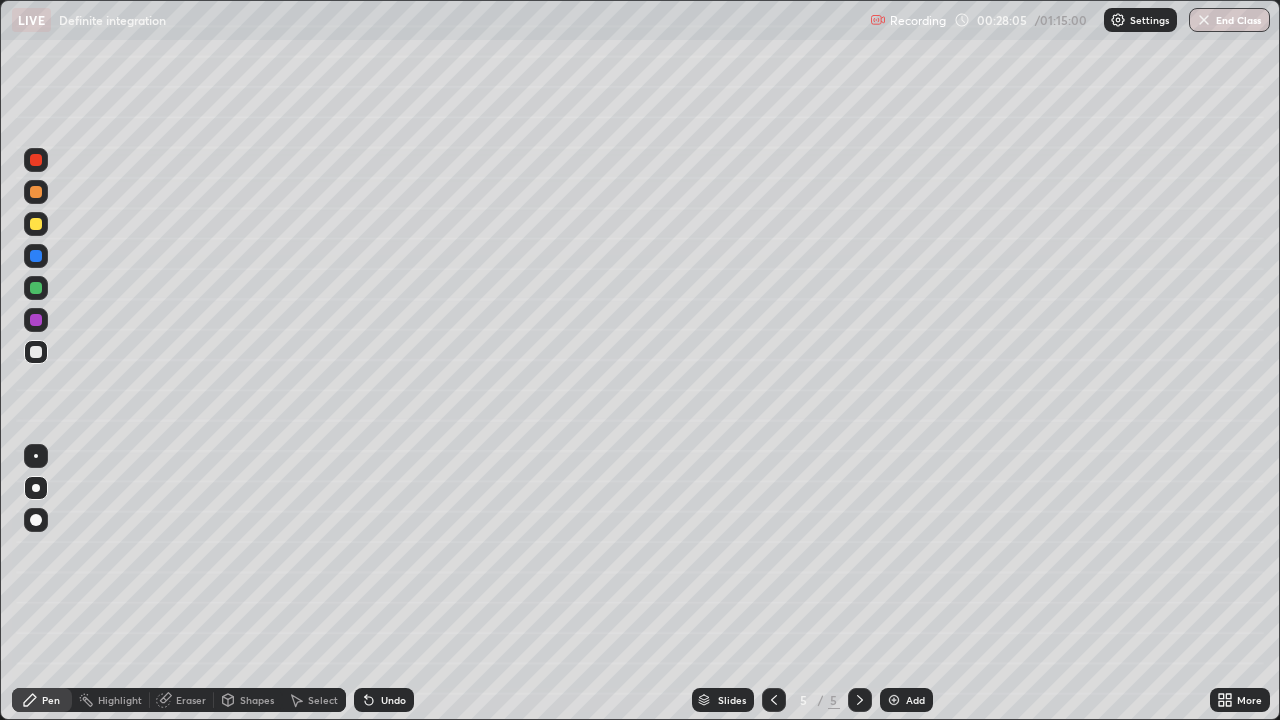 click at bounding box center [36, 224] 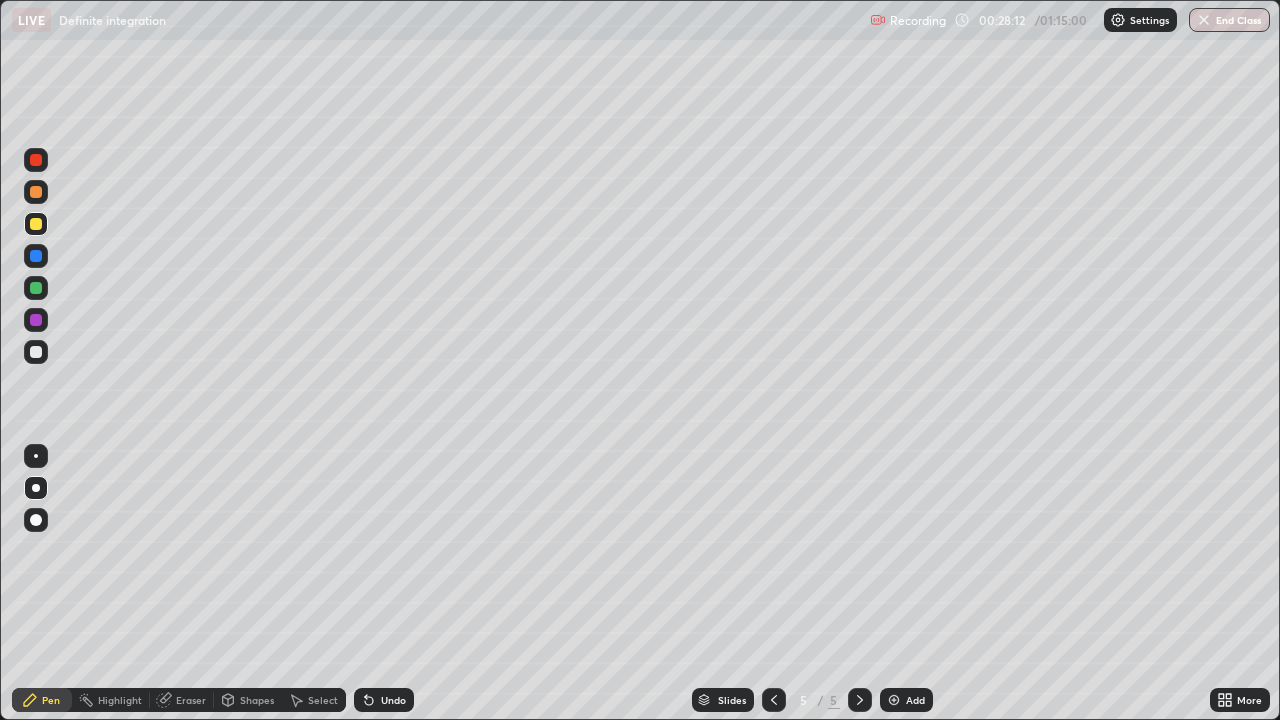 click at bounding box center (36, 352) 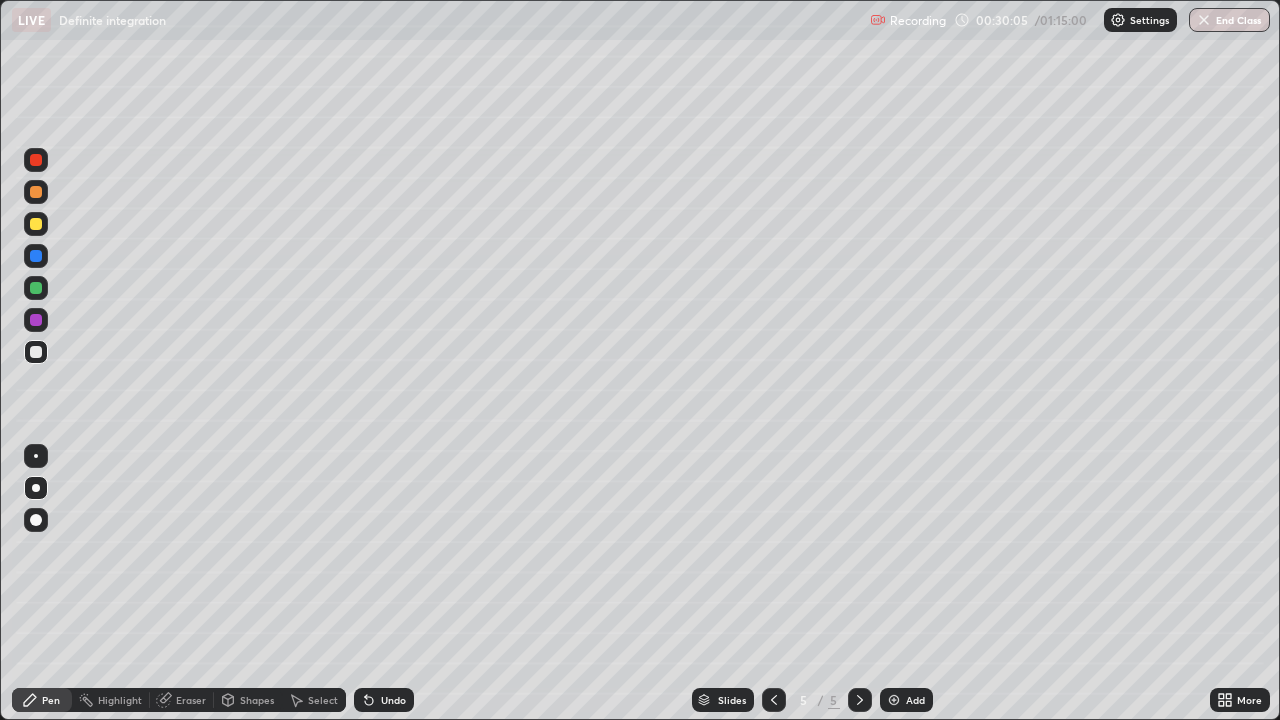 click at bounding box center (36, 256) 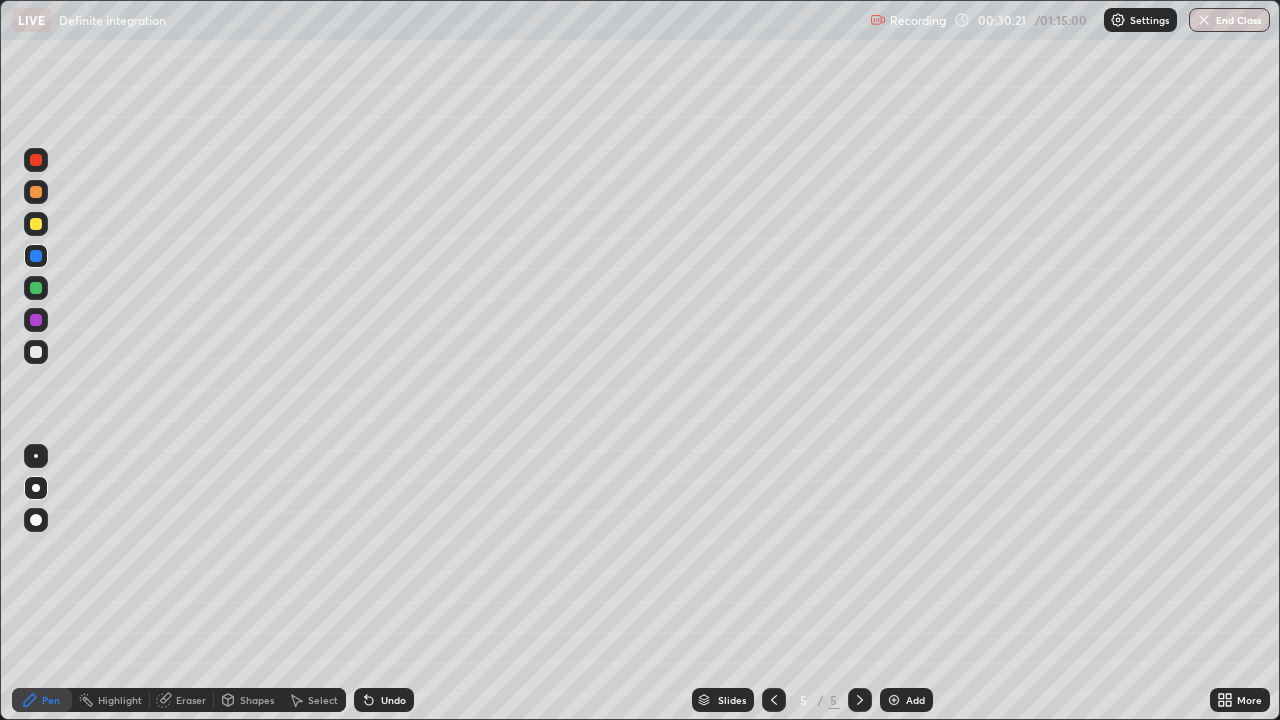 click at bounding box center (36, 352) 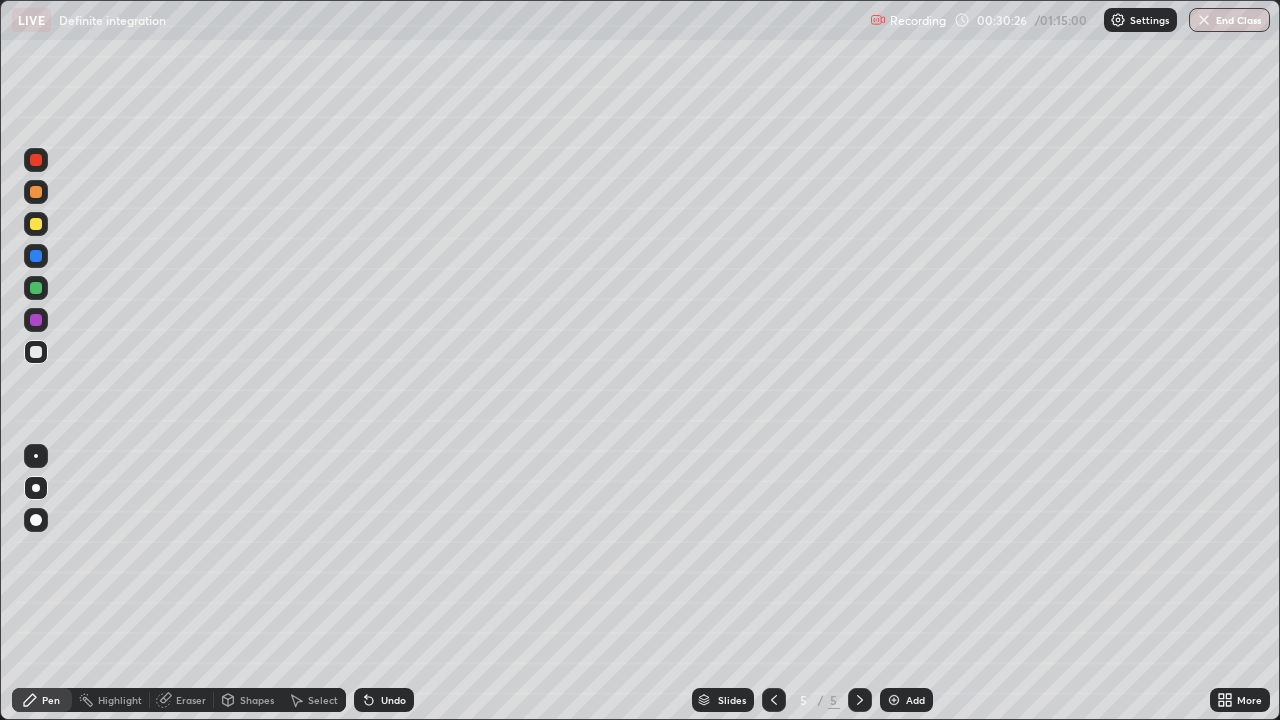 click at bounding box center [36, 256] 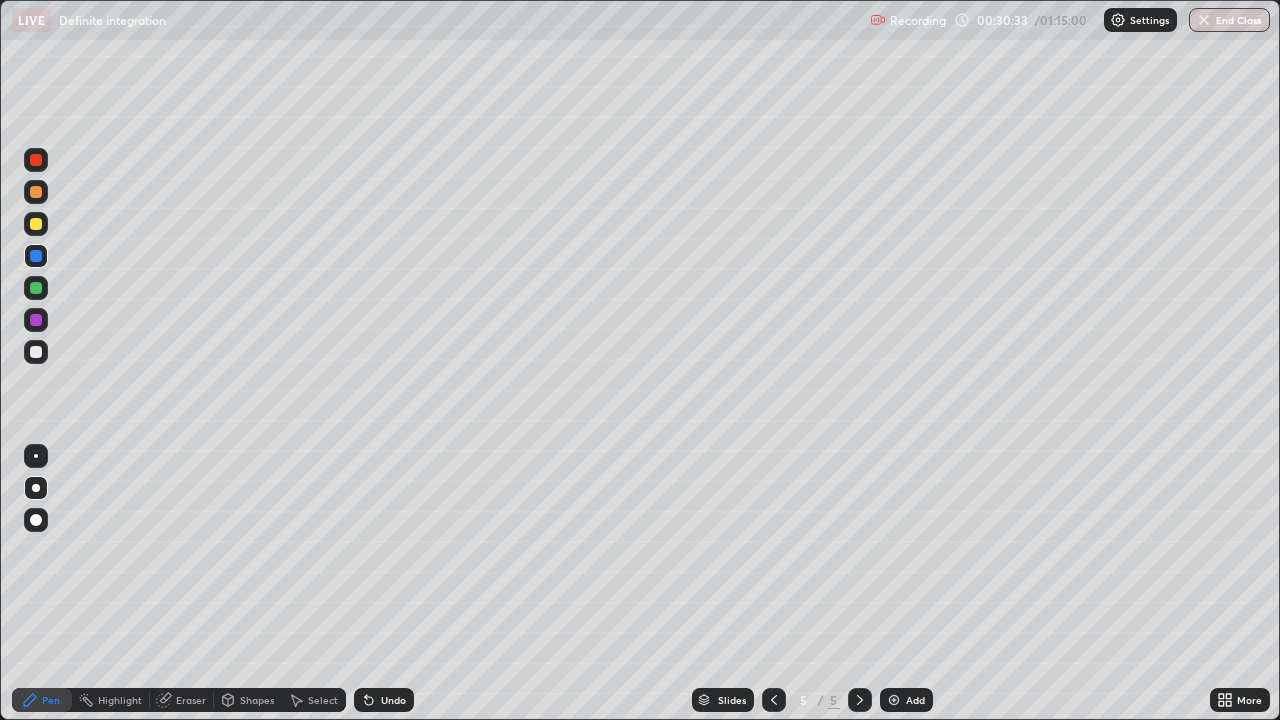 click on "Select" at bounding box center [323, 700] 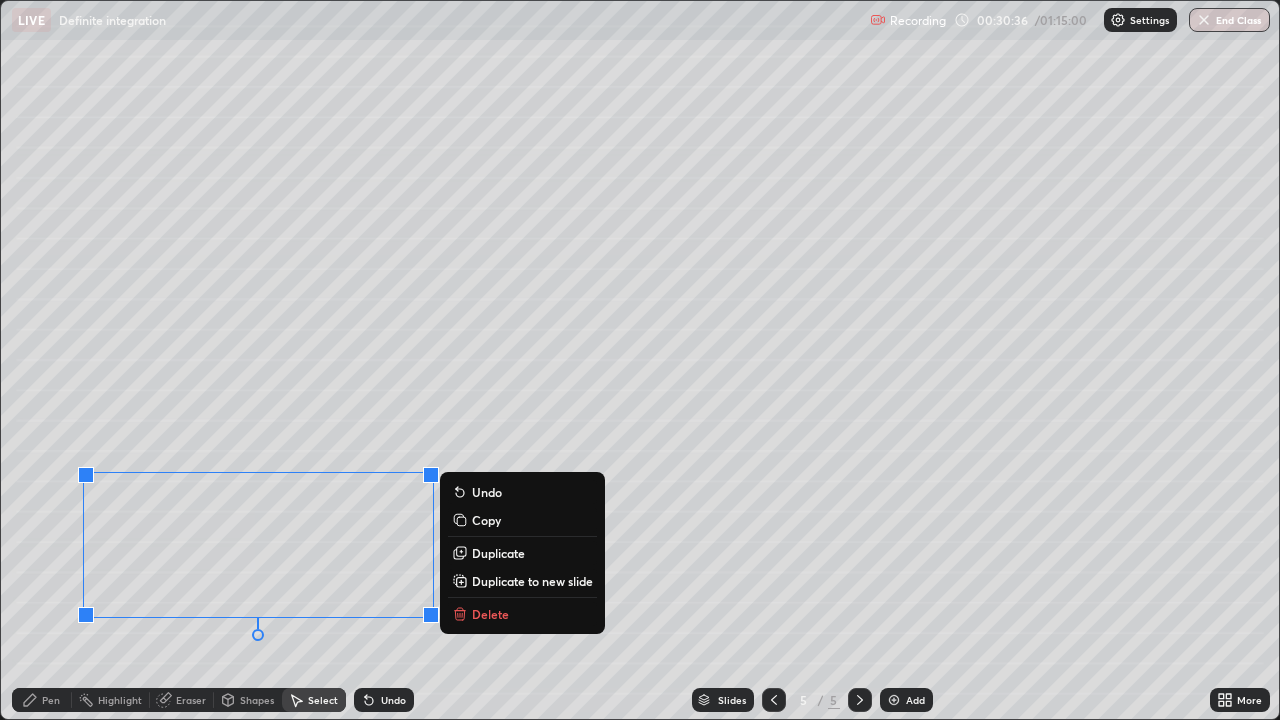 click on "Delete" at bounding box center (522, 614) 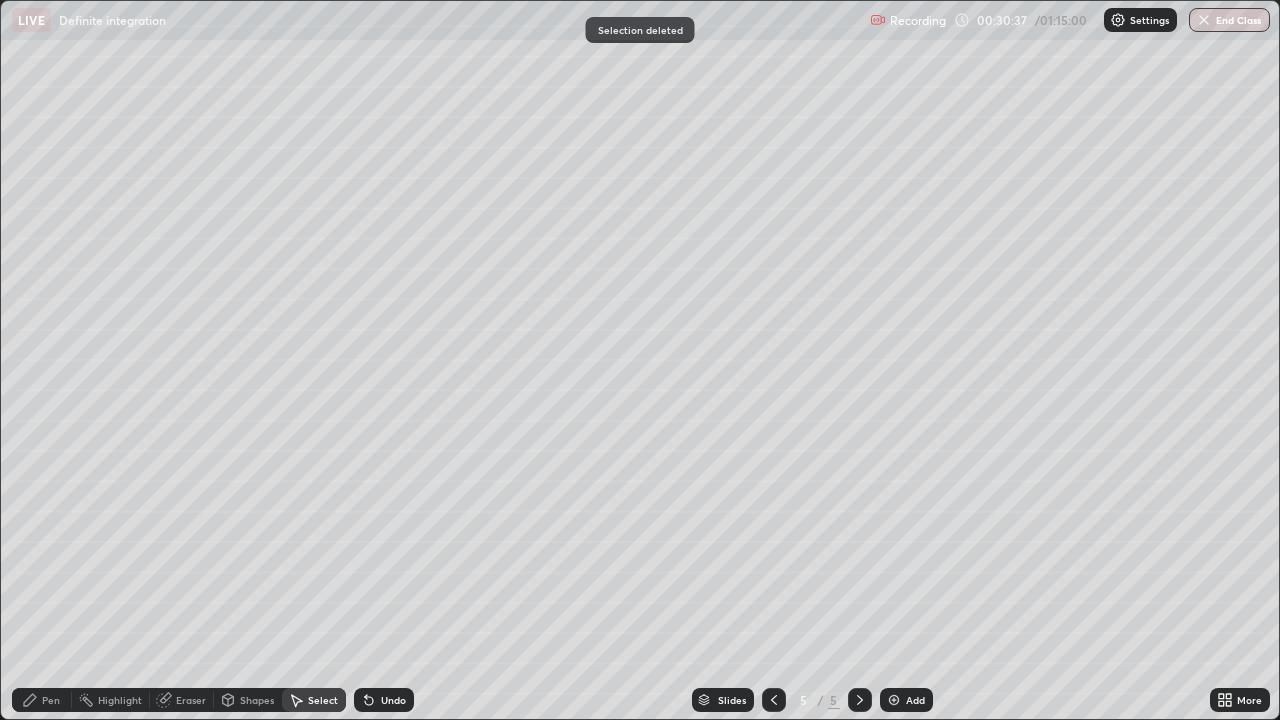 click on "Pen" at bounding box center [51, 700] 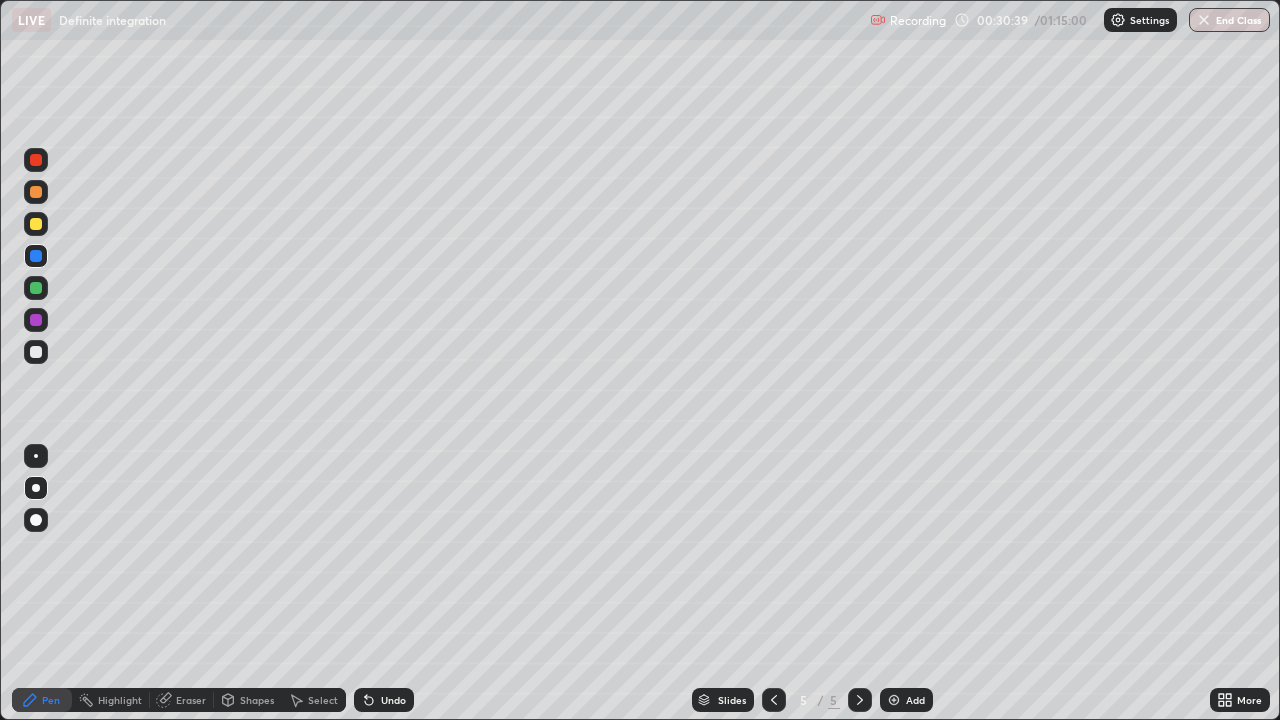 click at bounding box center (36, 224) 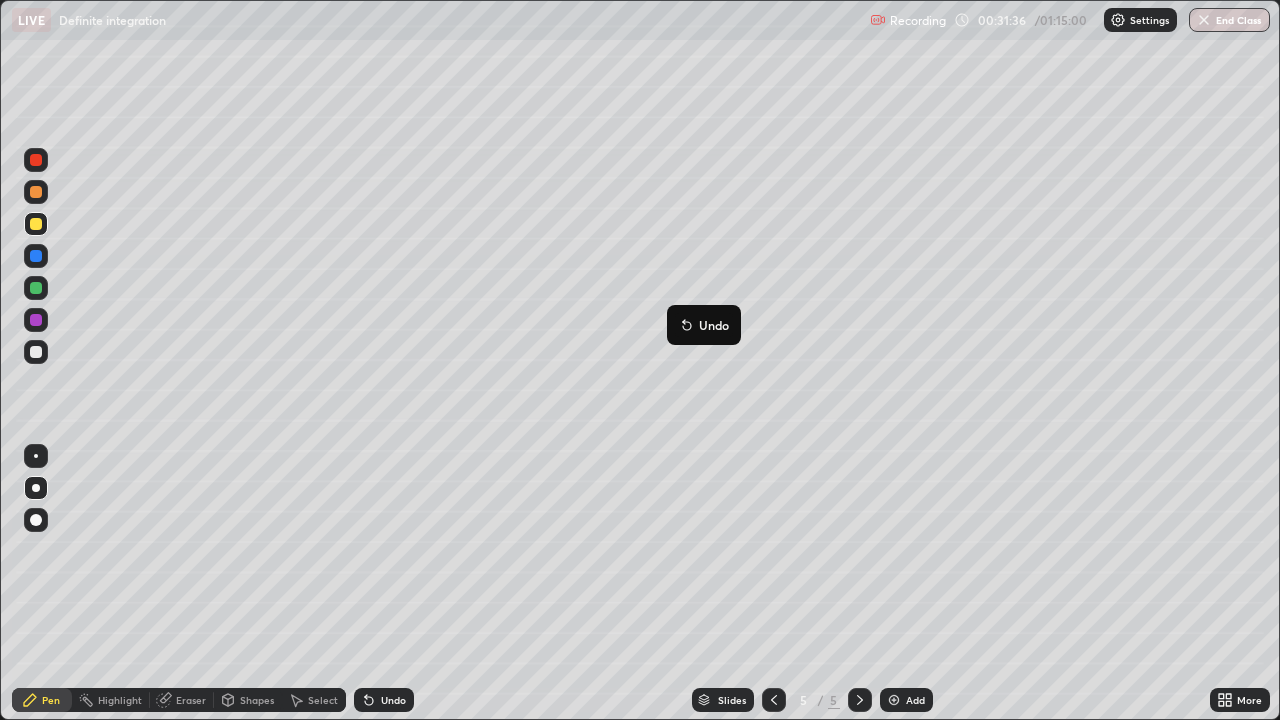 click on "Undo" at bounding box center [704, 325] 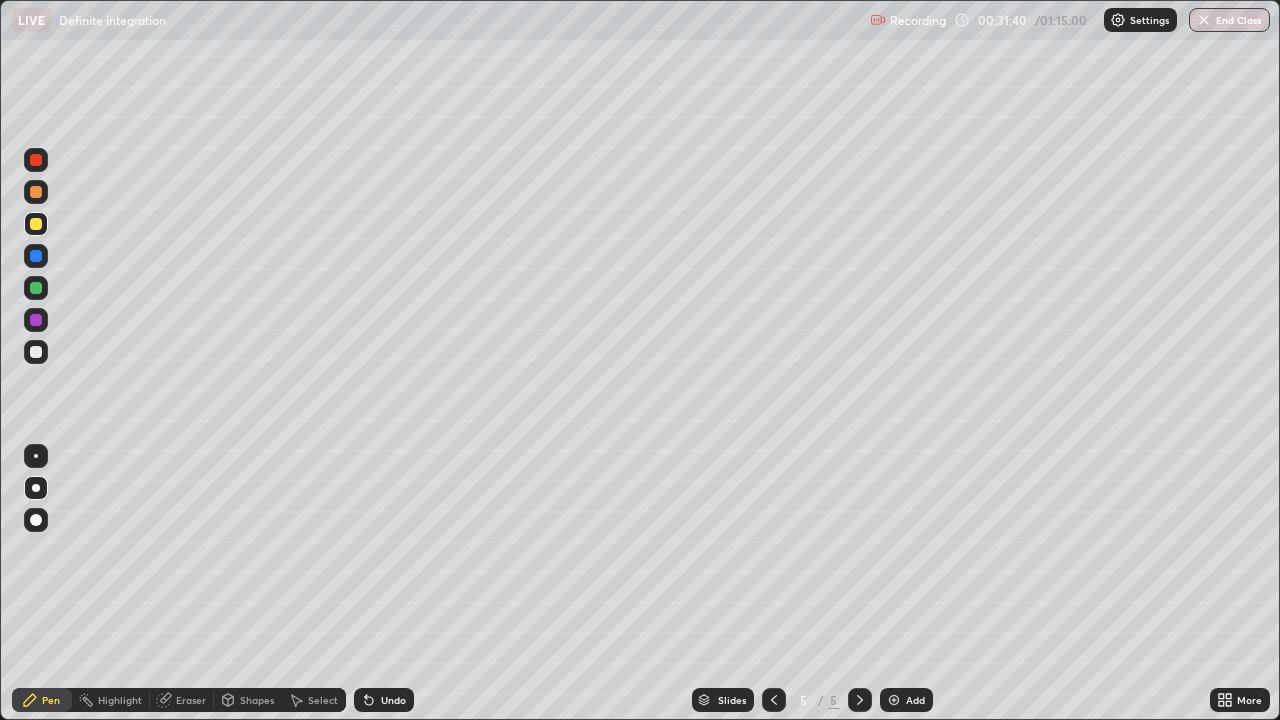 click at bounding box center (36, 160) 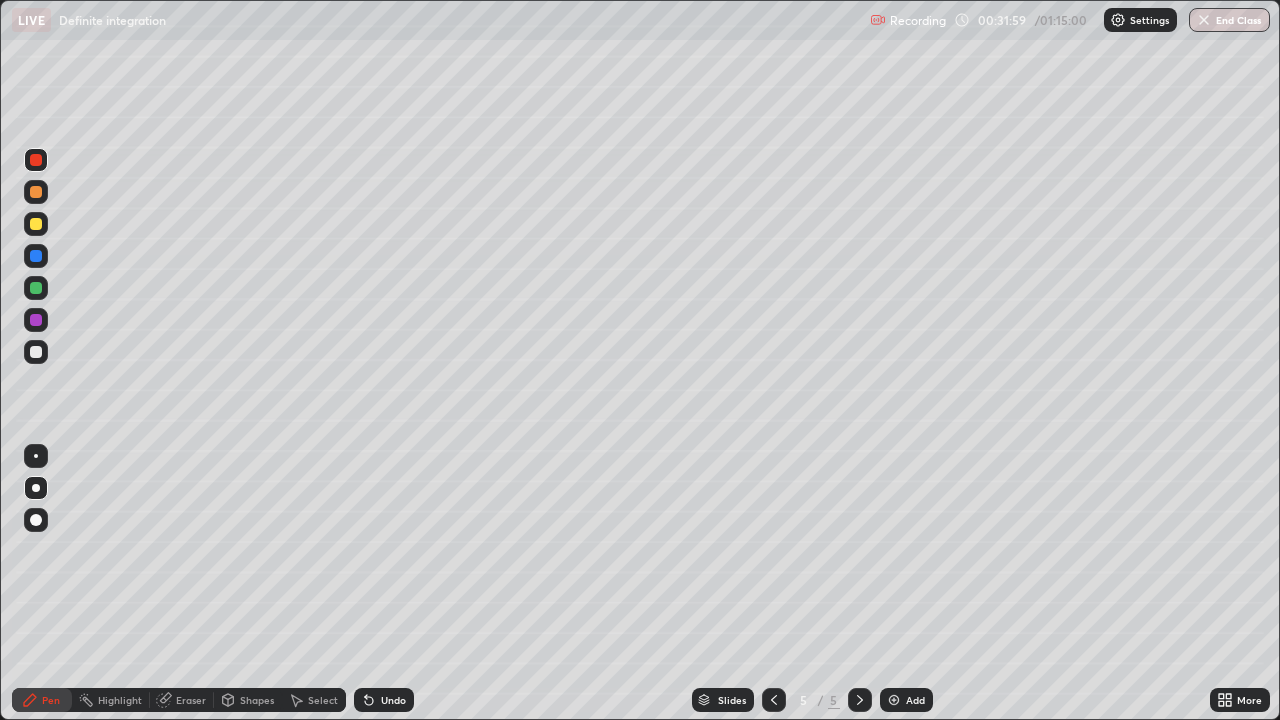 click on "Undo" at bounding box center [384, 700] 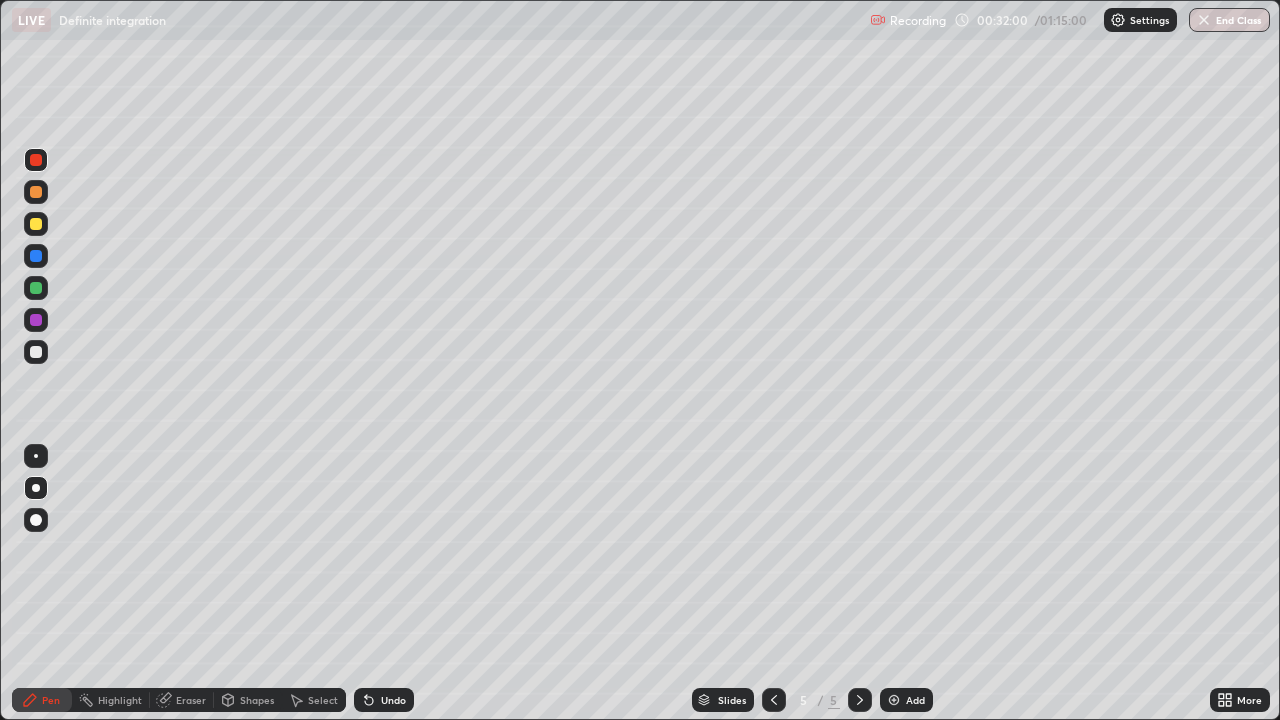 click on "Undo" at bounding box center [393, 700] 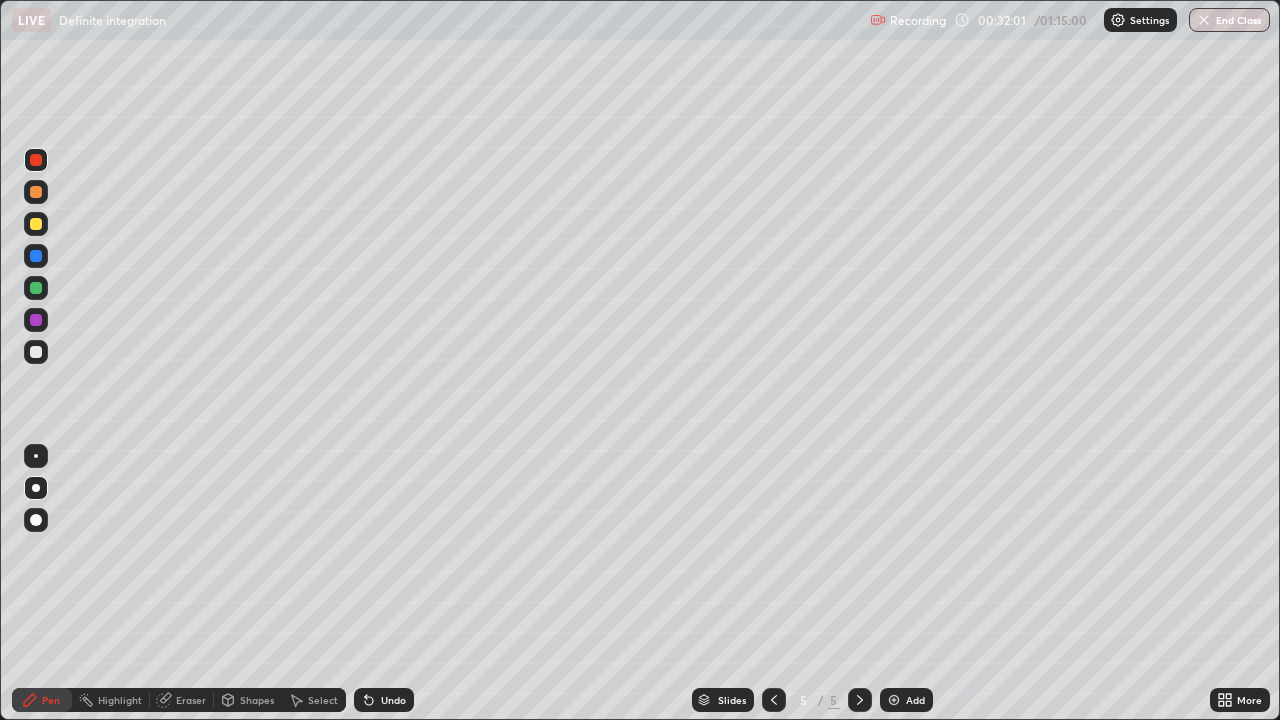 click on "Undo" at bounding box center [384, 700] 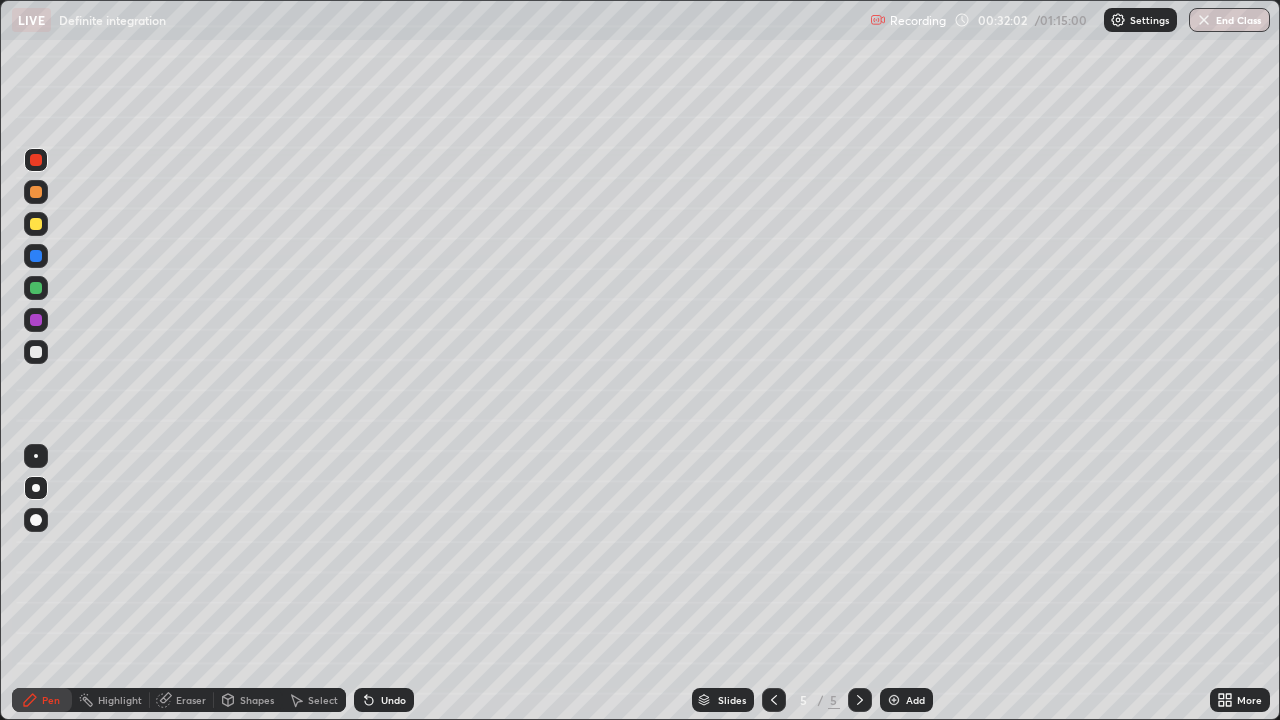click at bounding box center (36, 224) 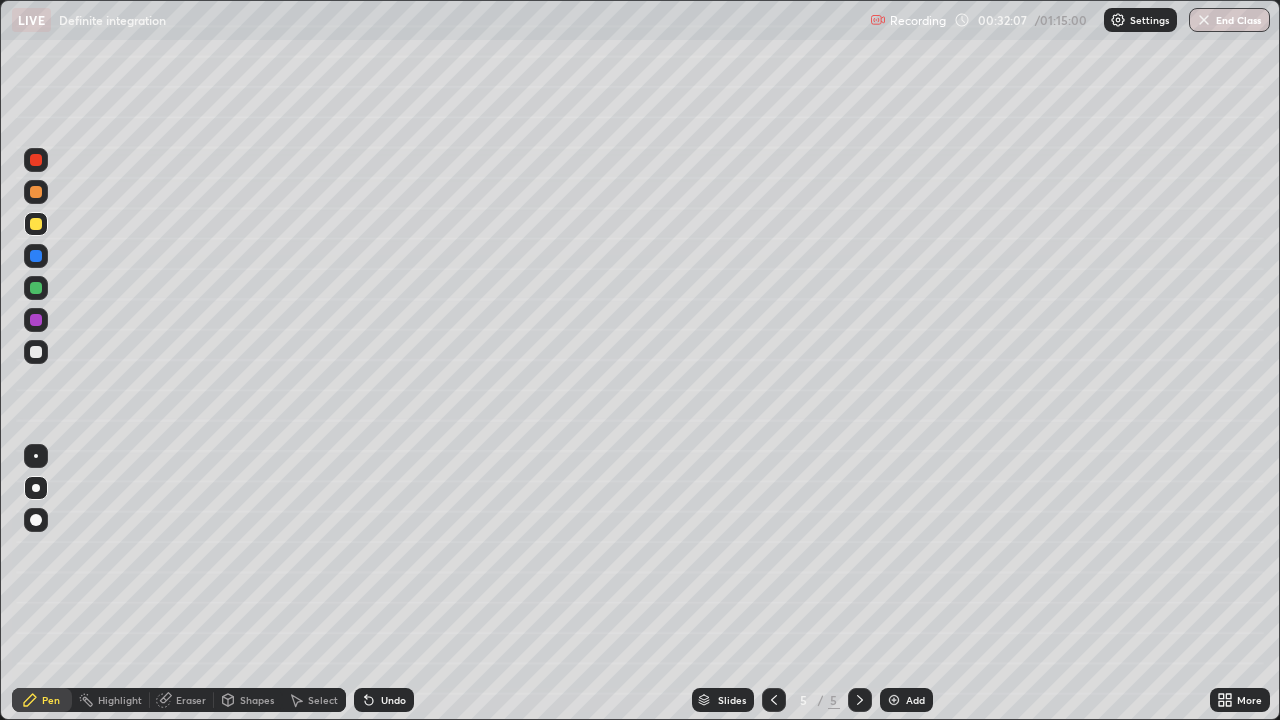 click at bounding box center [36, 320] 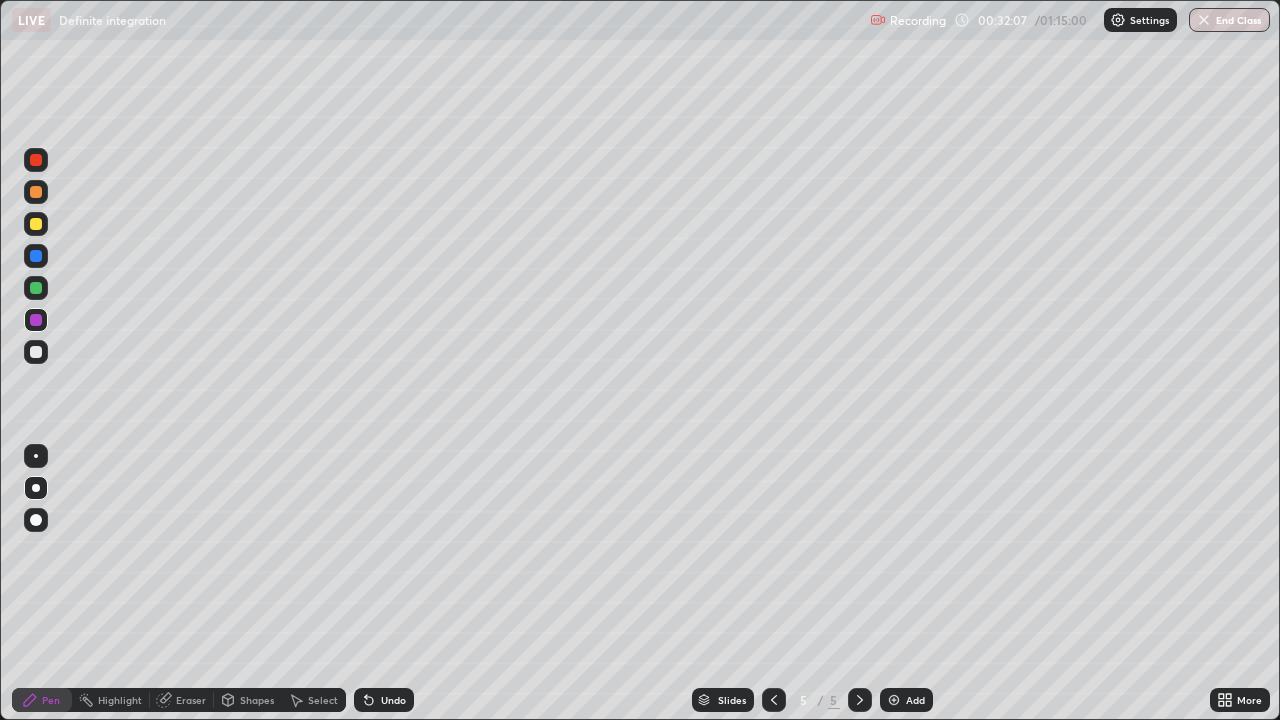 click at bounding box center [36, 160] 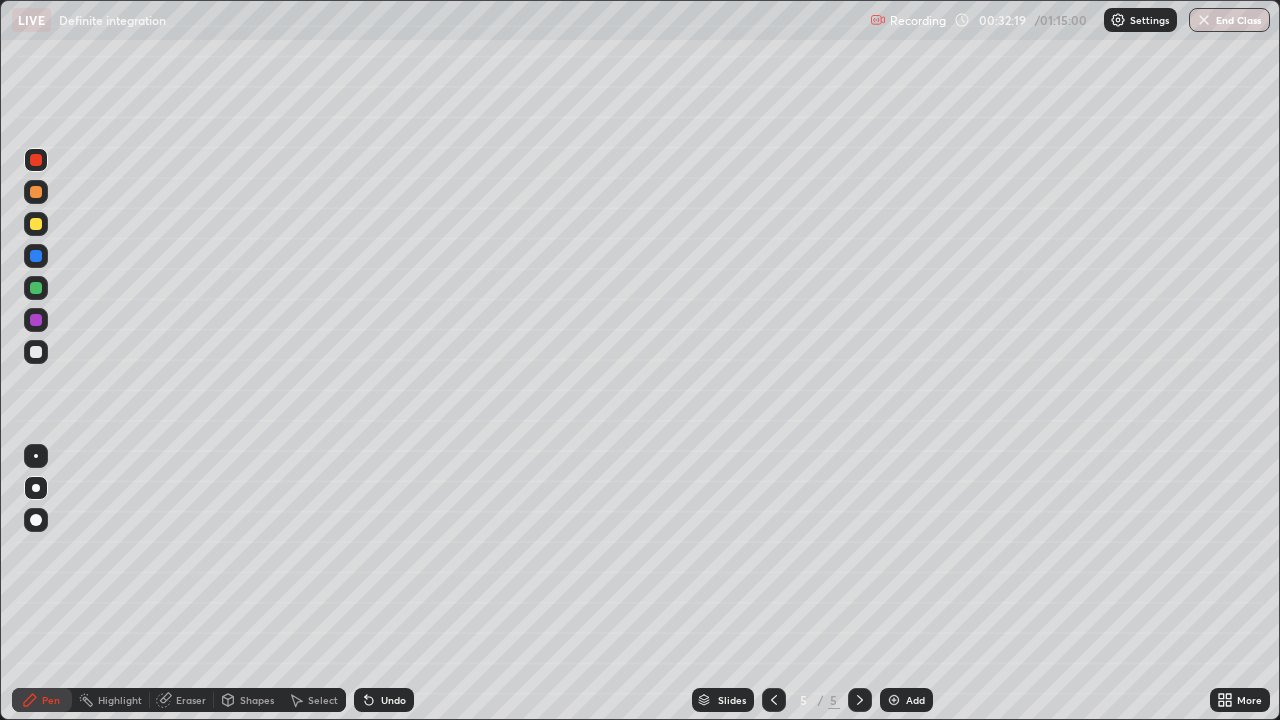 click at bounding box center (36, 288) 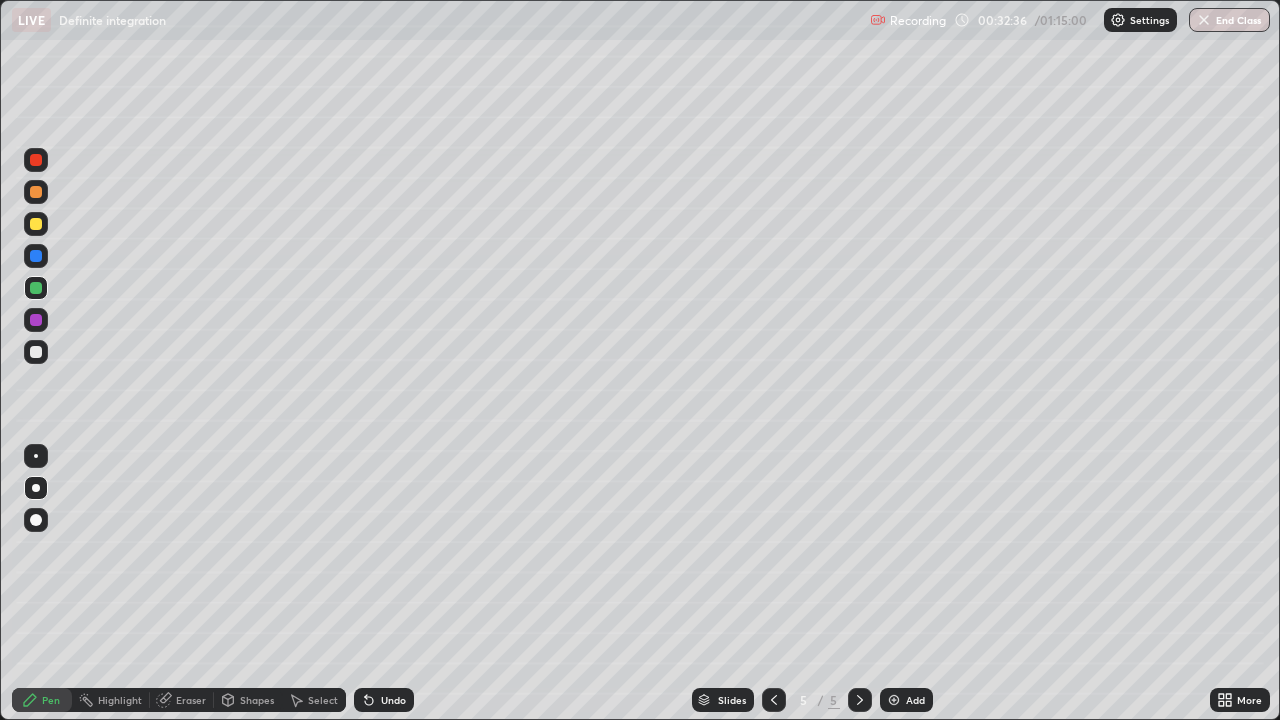 click at bounding box center [36, 352] 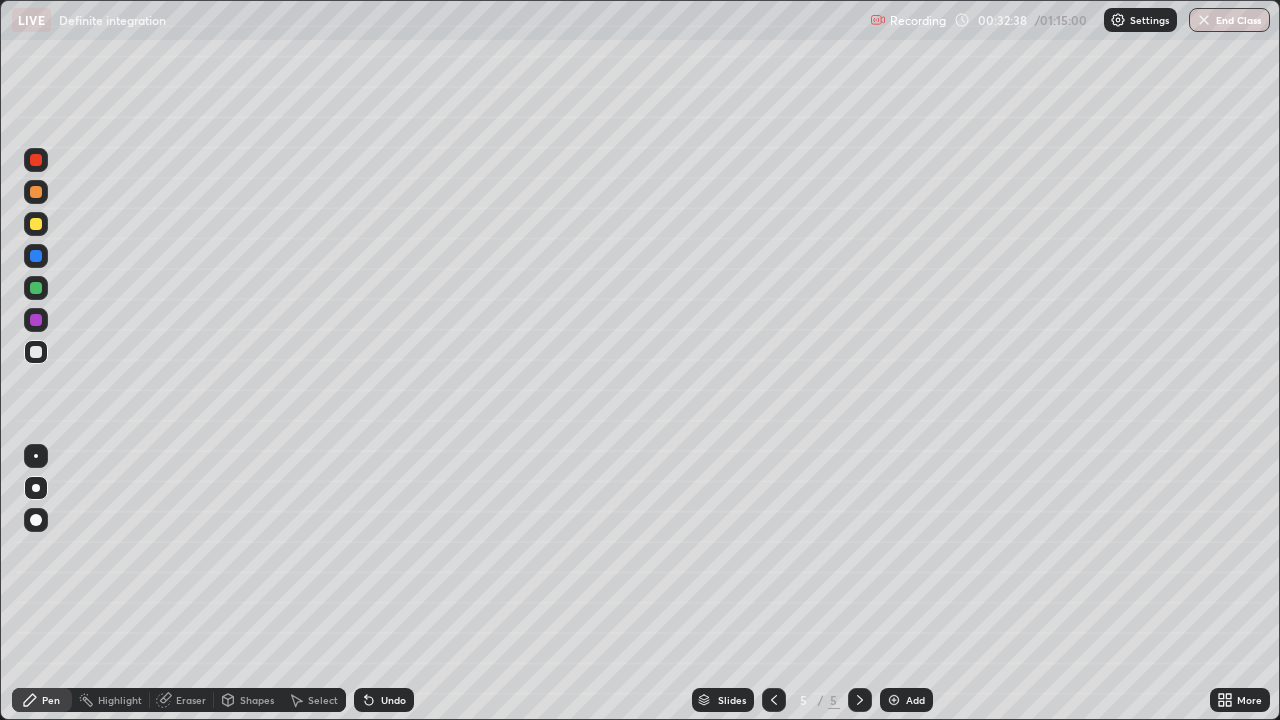 click on "Add" at bounding box center [915, 700] 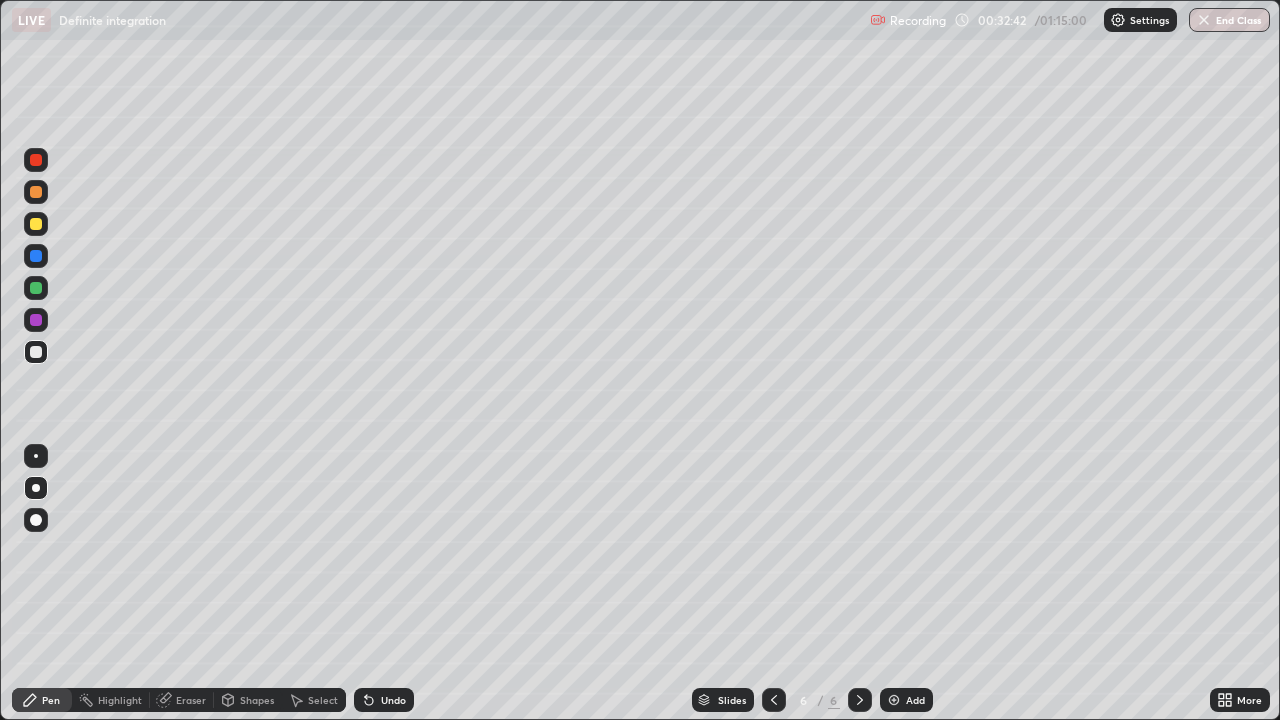 click at bounding box center (36, 288) 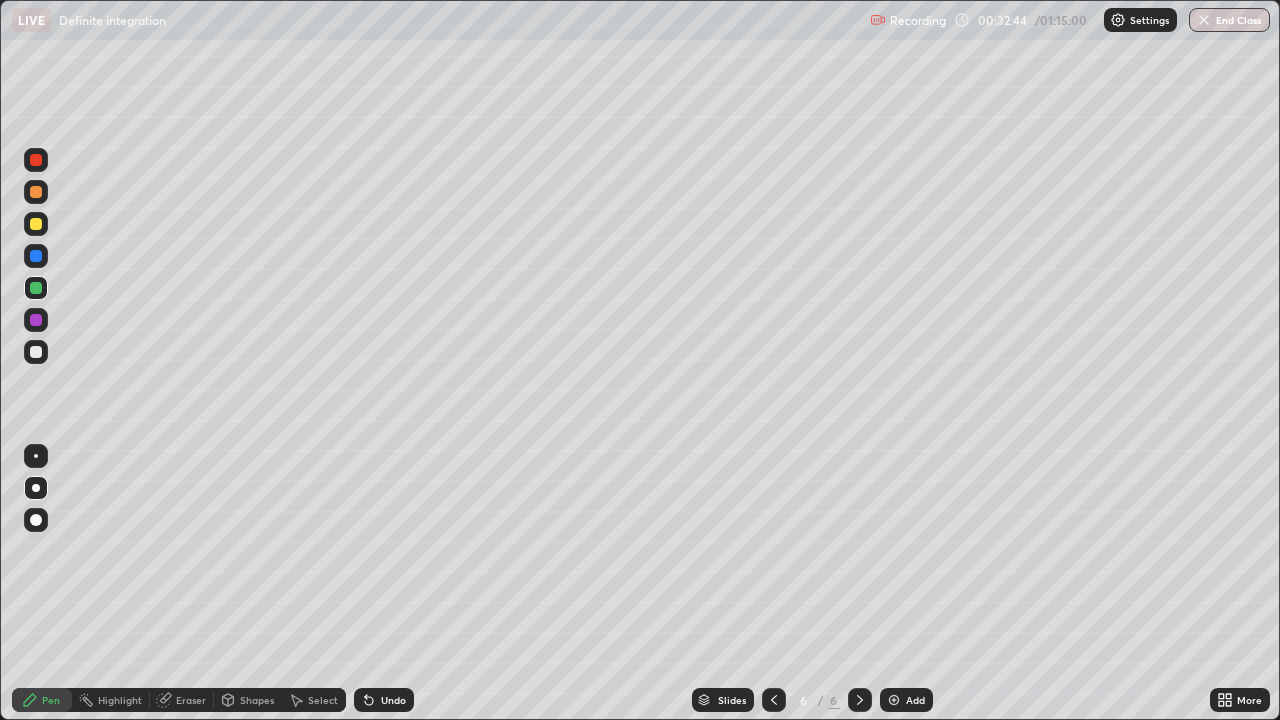 click at bounding box center (36, 320) 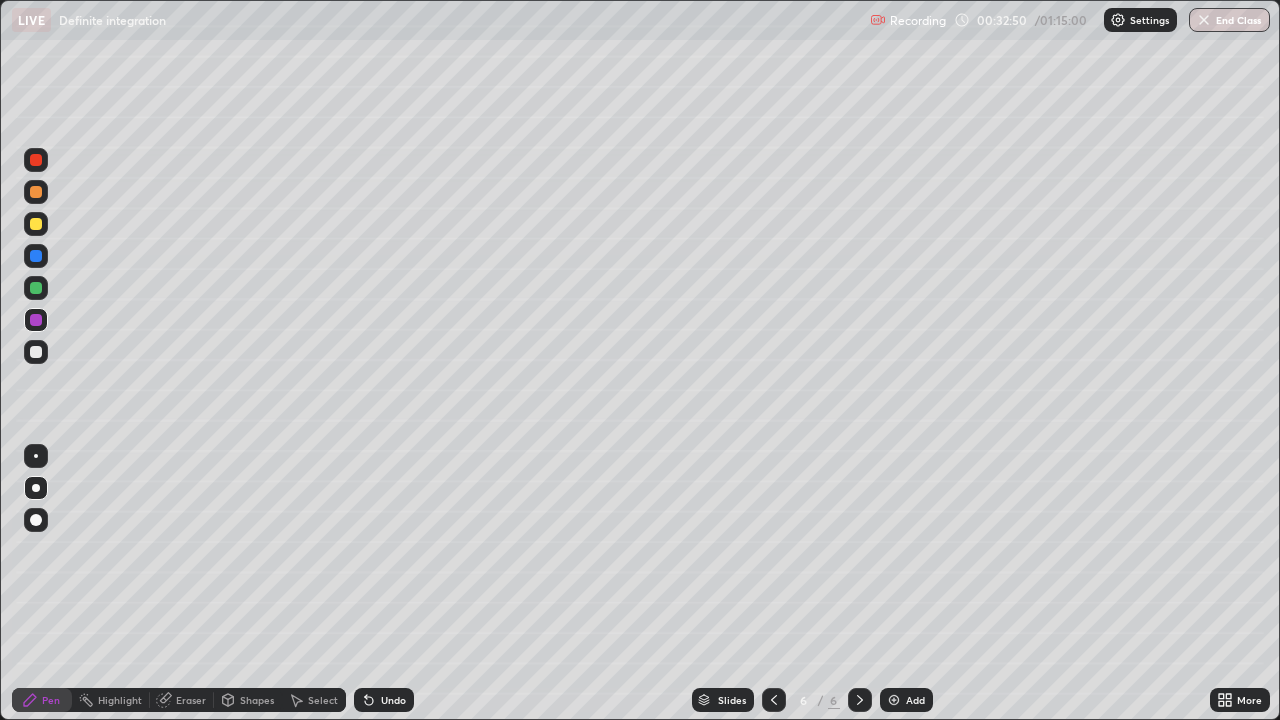 click at bounding box center [36, 224] 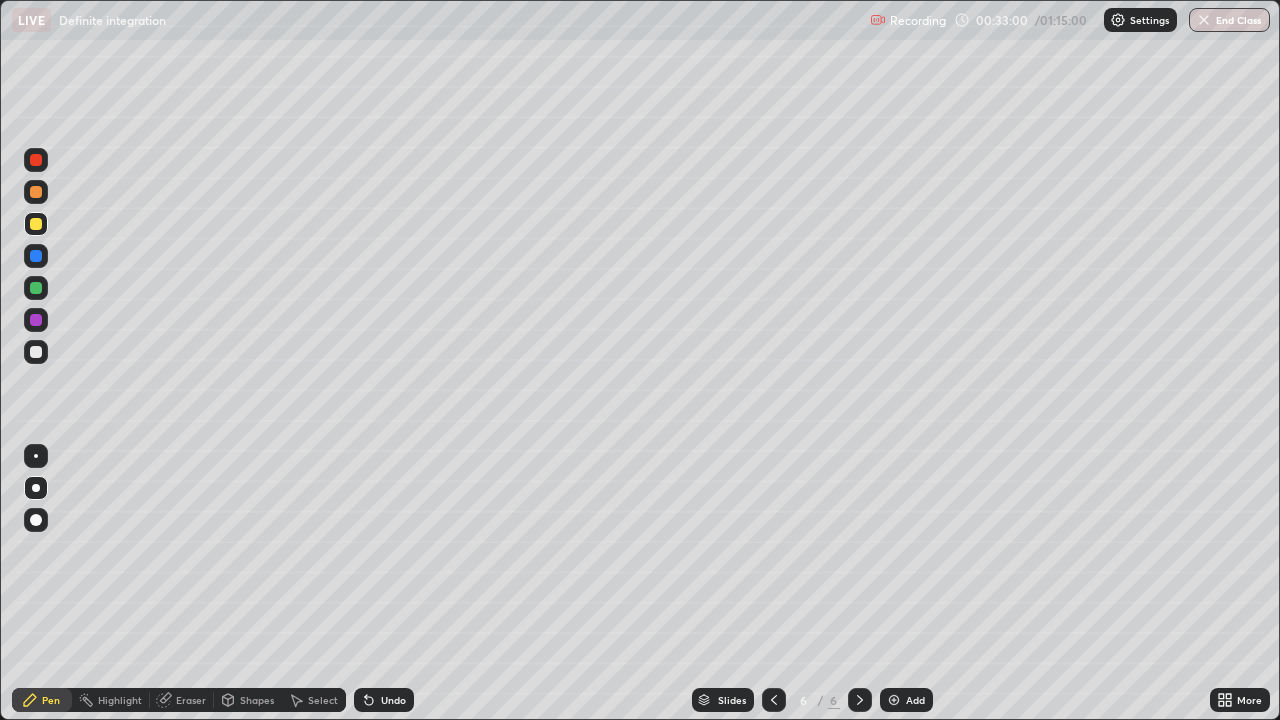 click at bounding box center (36, 288) 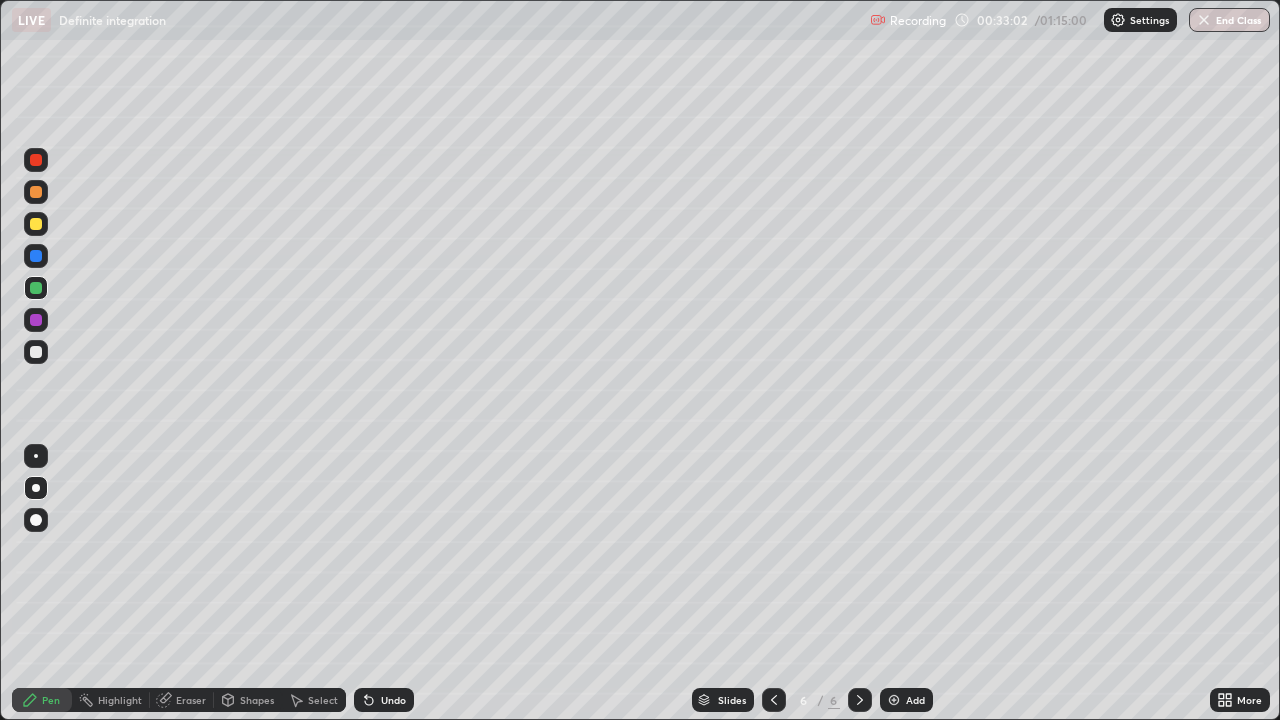 click at bounding box center [36, 352] 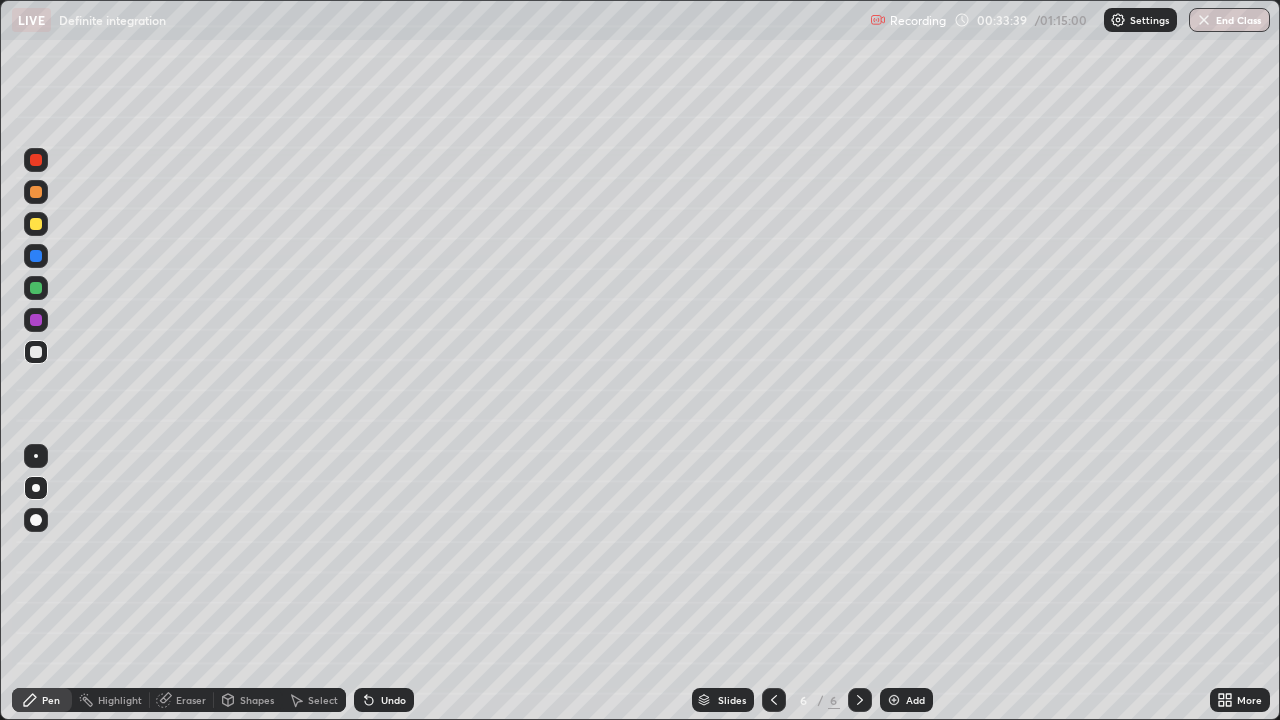 click at bounding box center (36, 224) 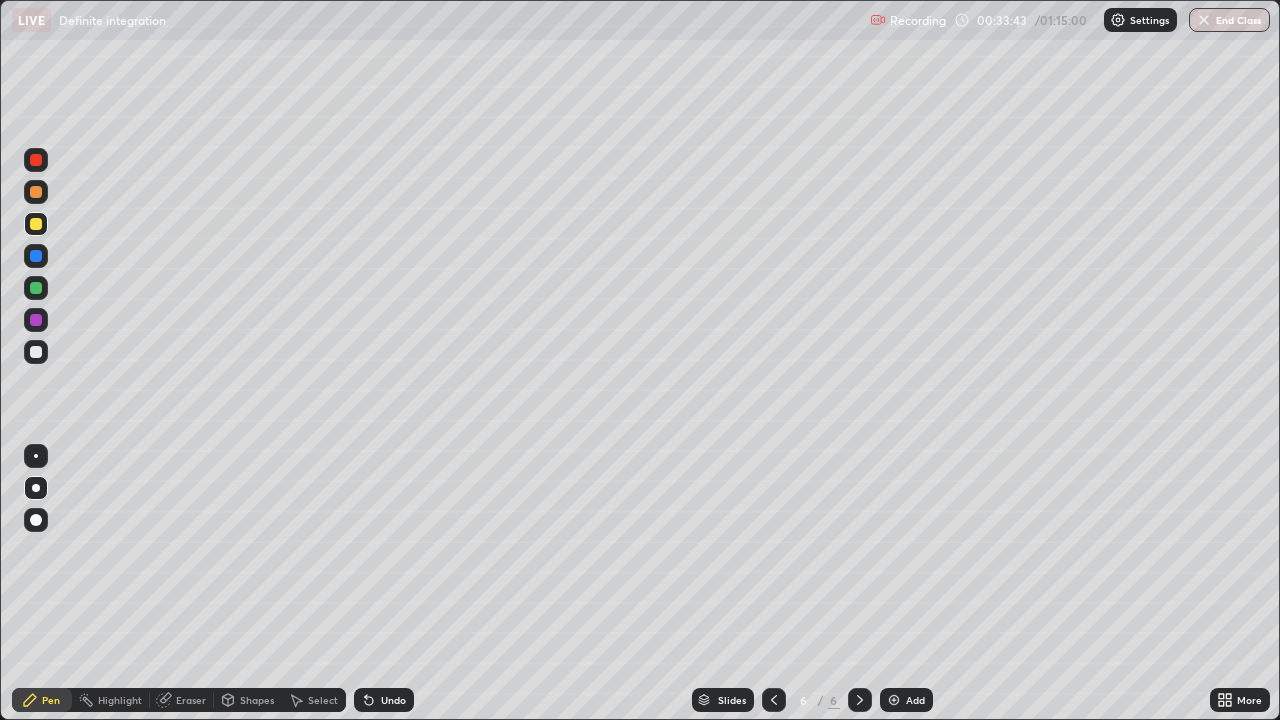 click at bounding box center (36, 256) 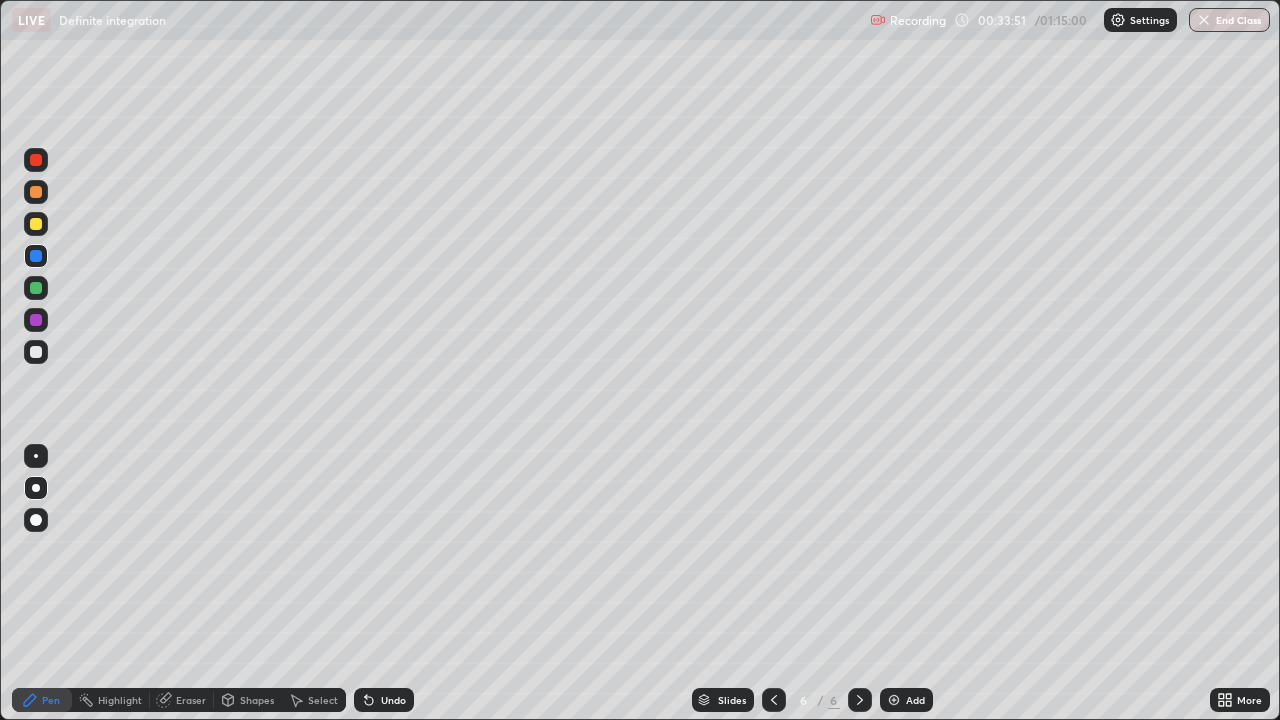 click at bounding box center (774, 700) 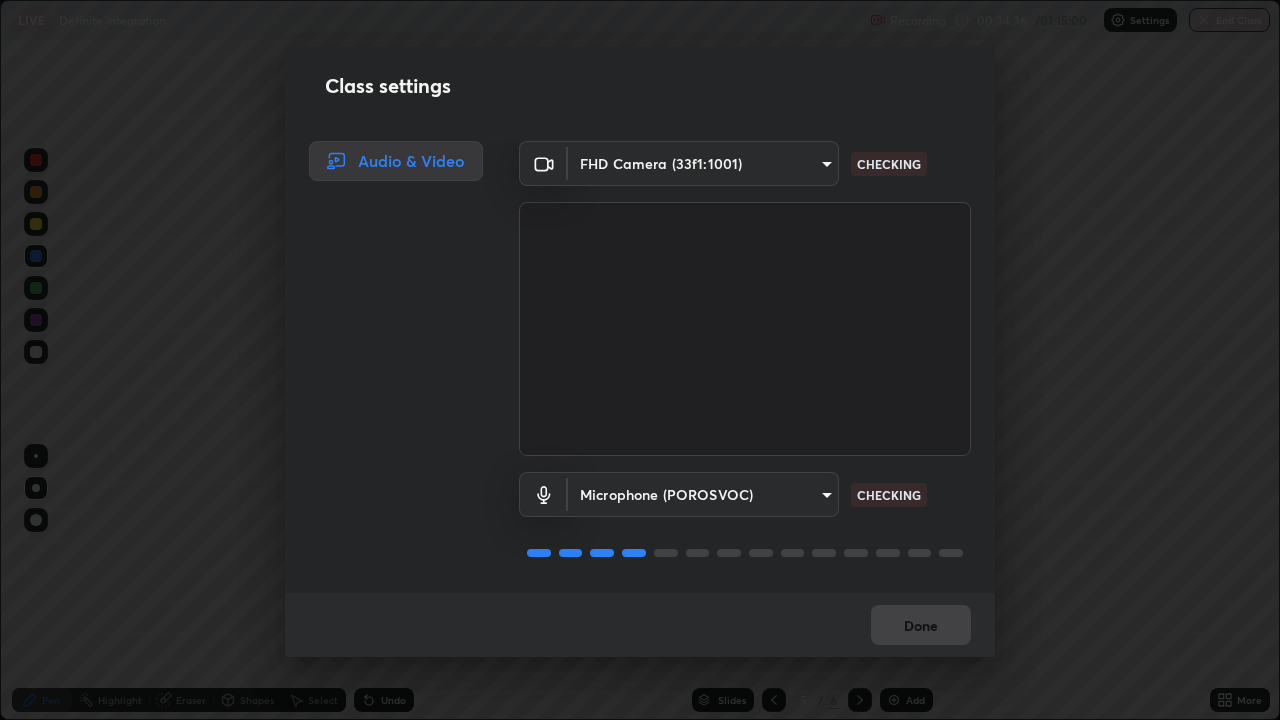 scroll, scrollTop: 2, scrollLeft: 0, axis: vertical 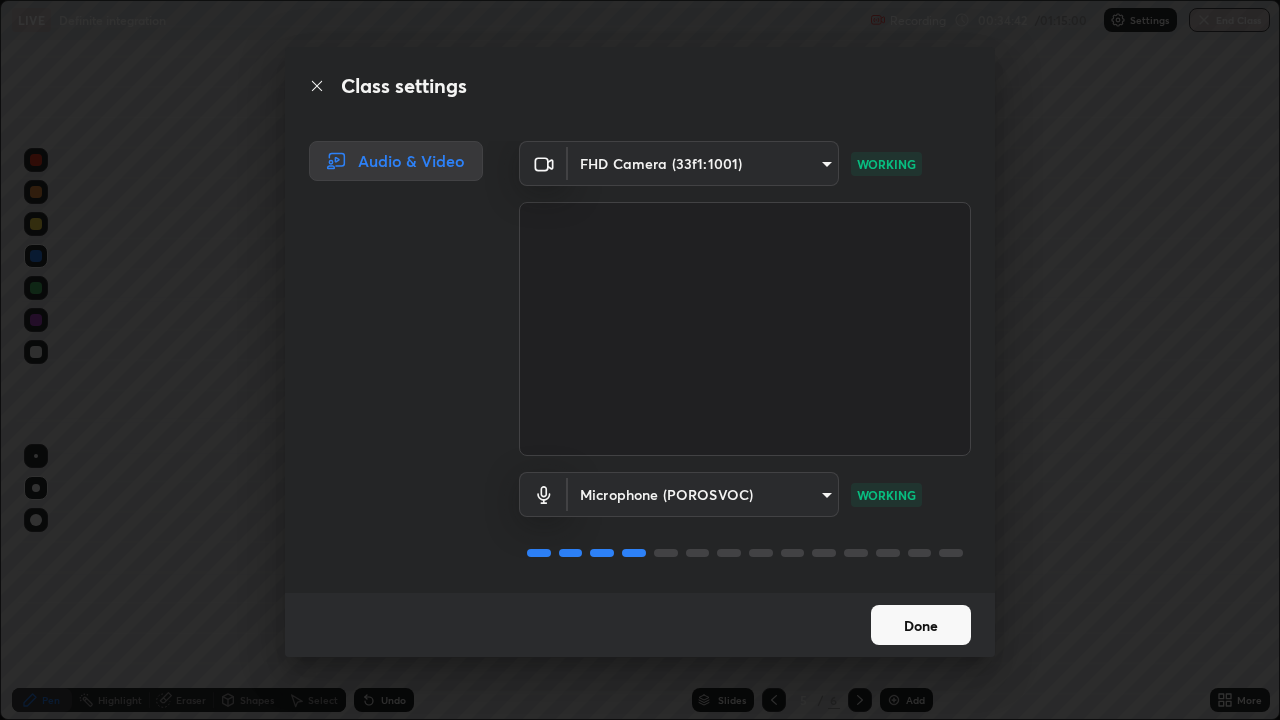 click on "Done" at bounding box center [921, 625] 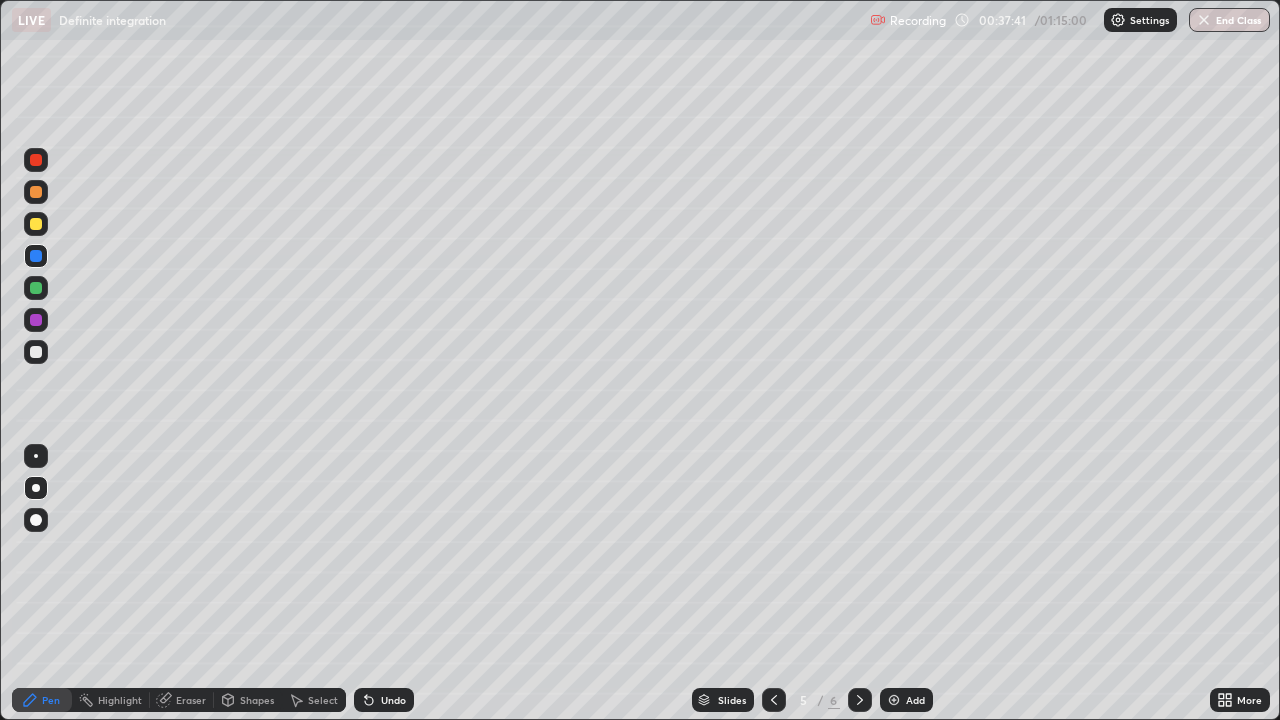 click 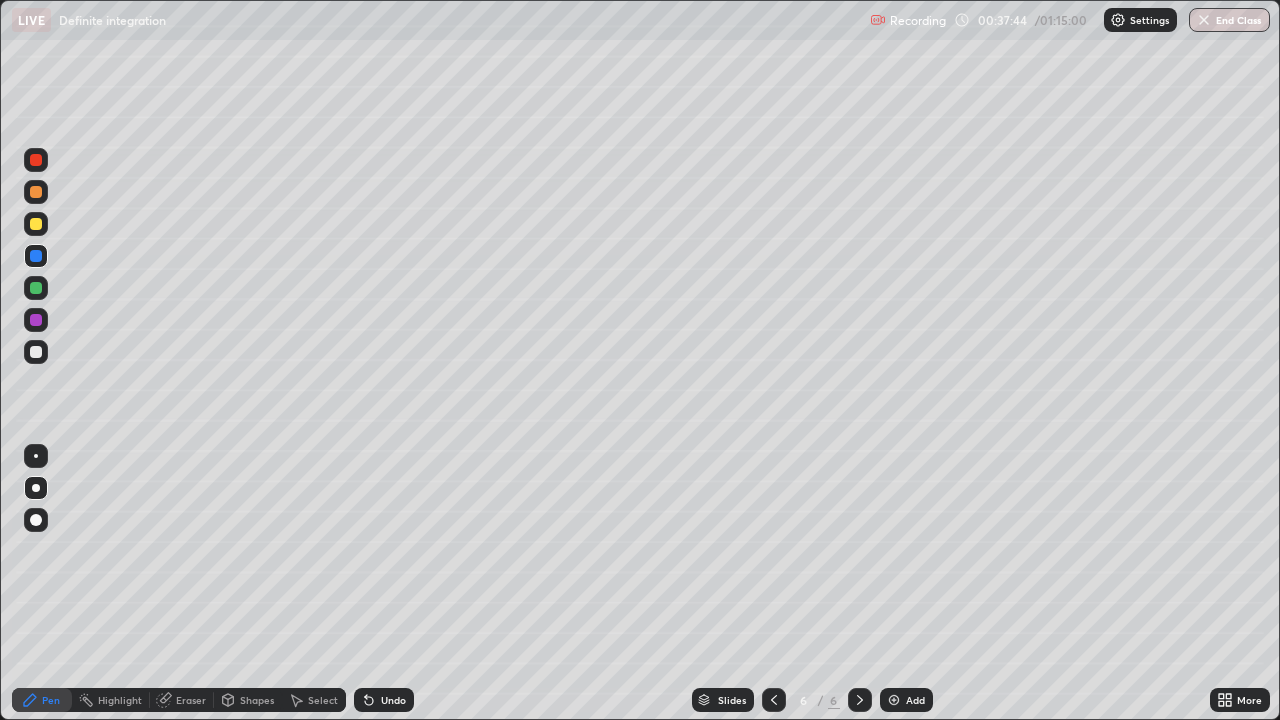 click at bounding box center (36, 224) 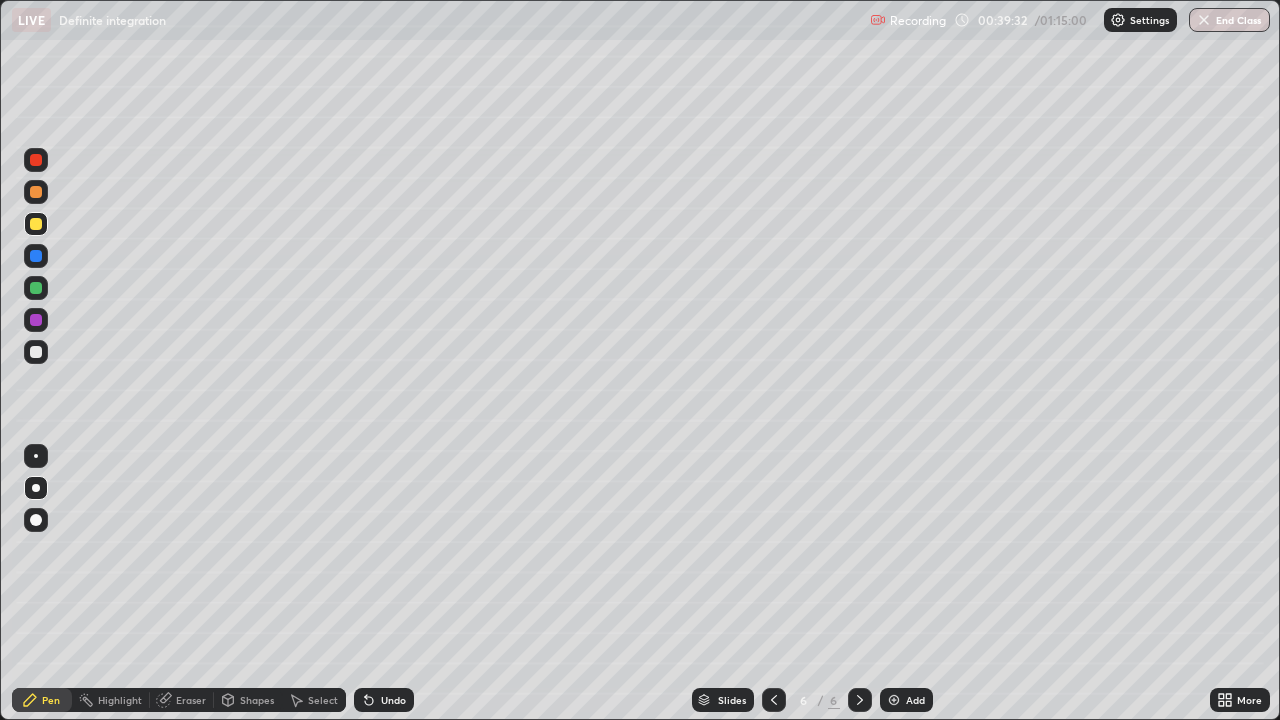 click at bounding box center (36, 352) 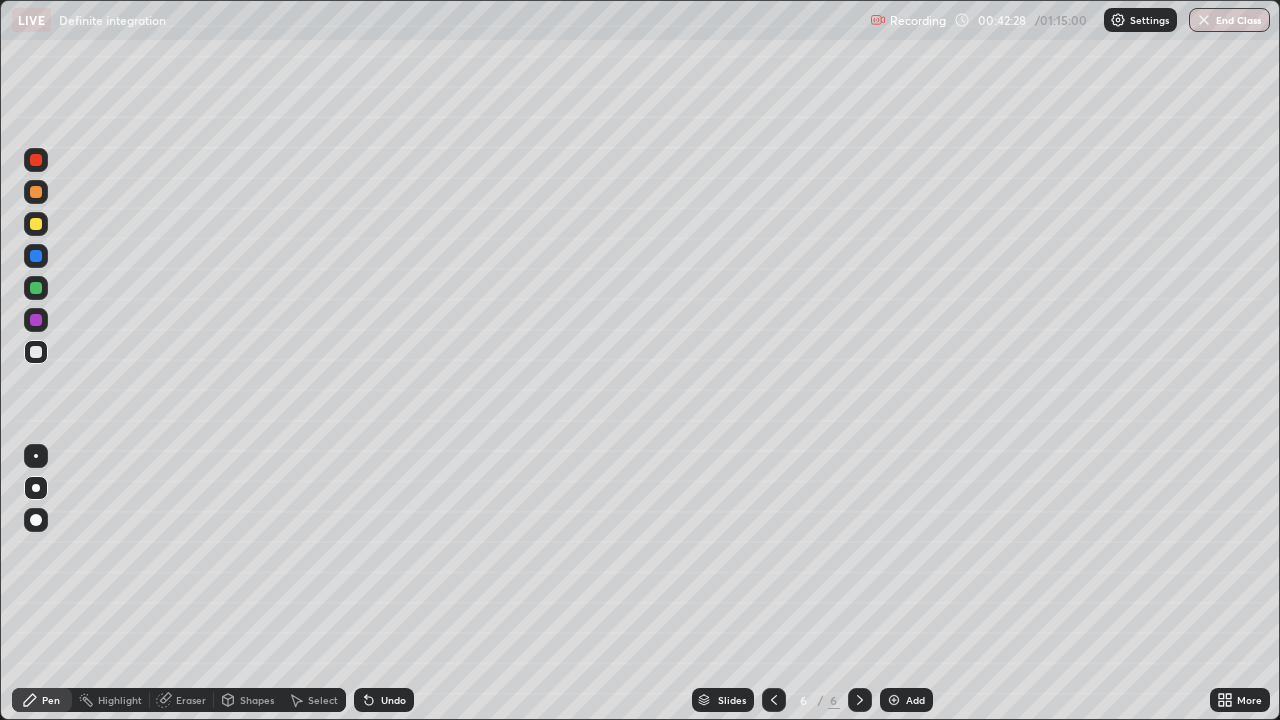 click at bounding box center [36, 256] 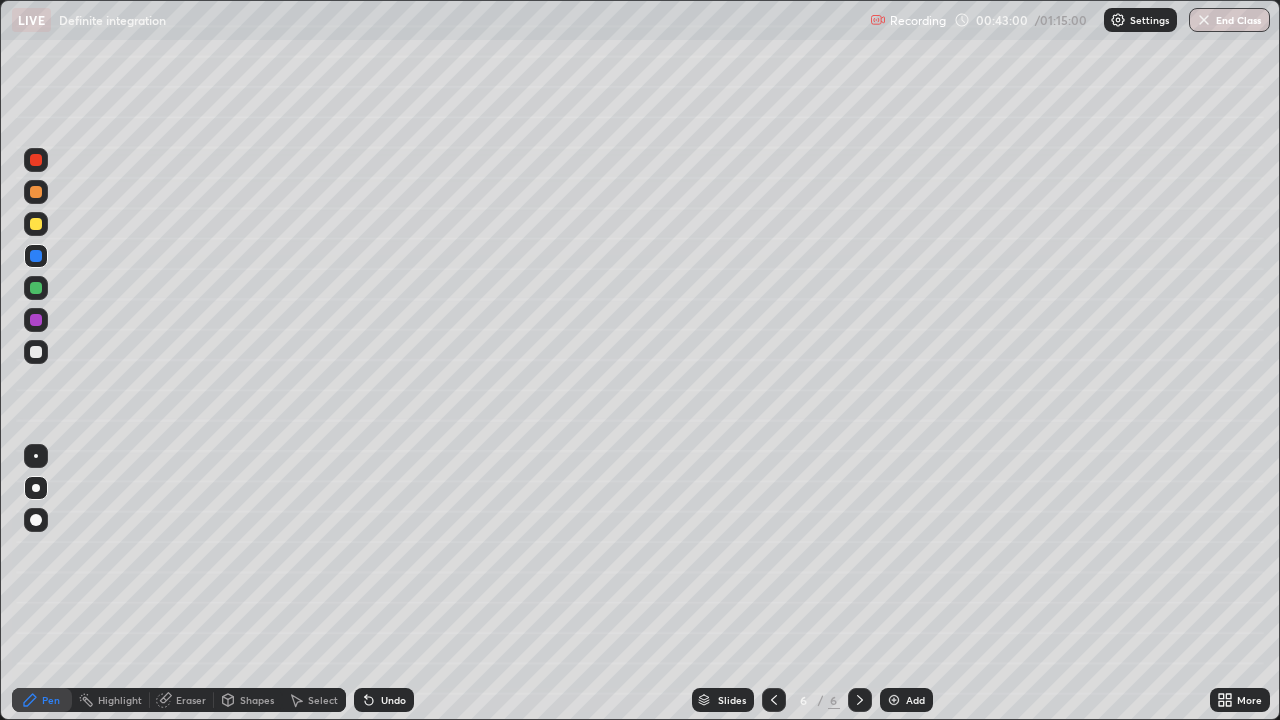click at bounding box center (36, 320) 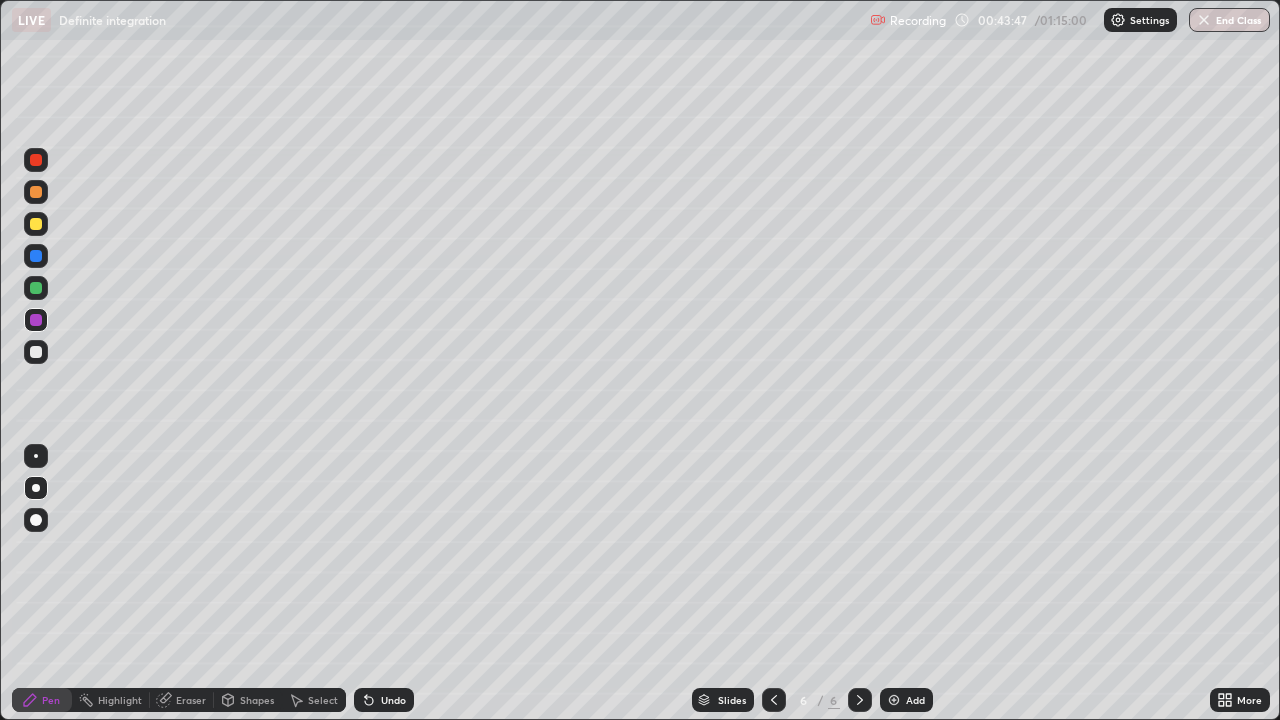 click at bounding box center [36, 352] 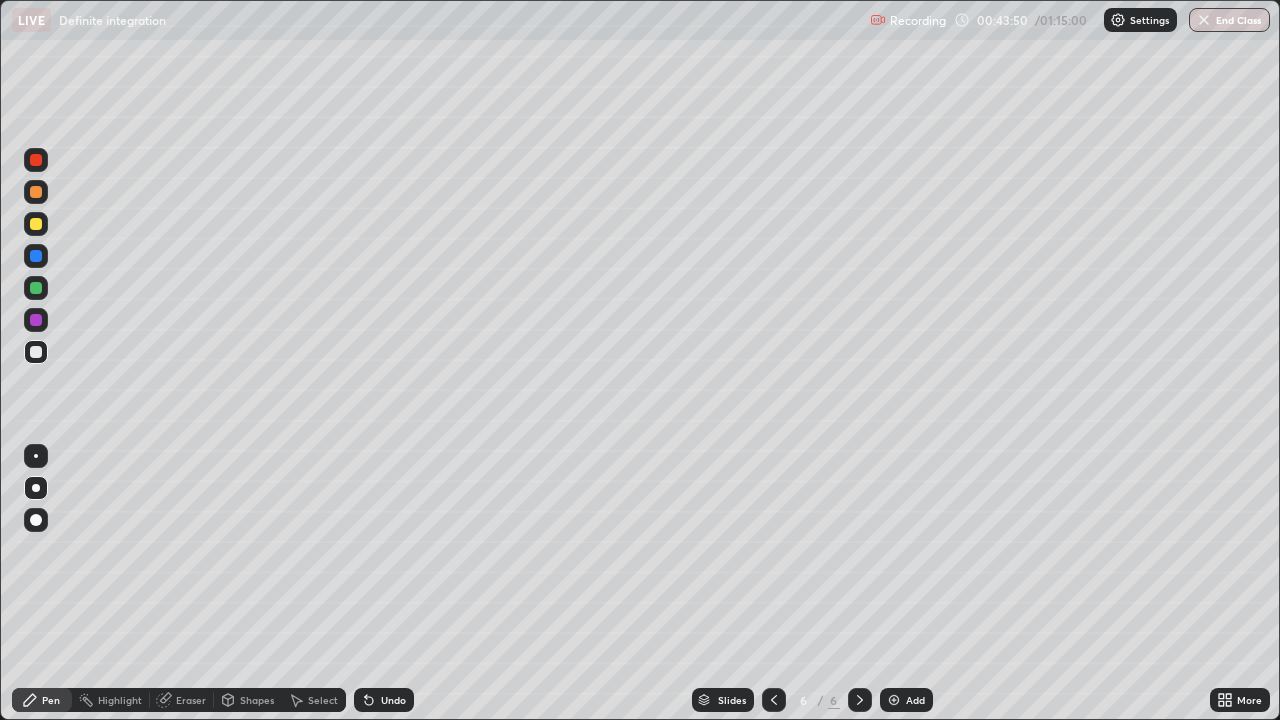 click at bounding box center [36, 160] 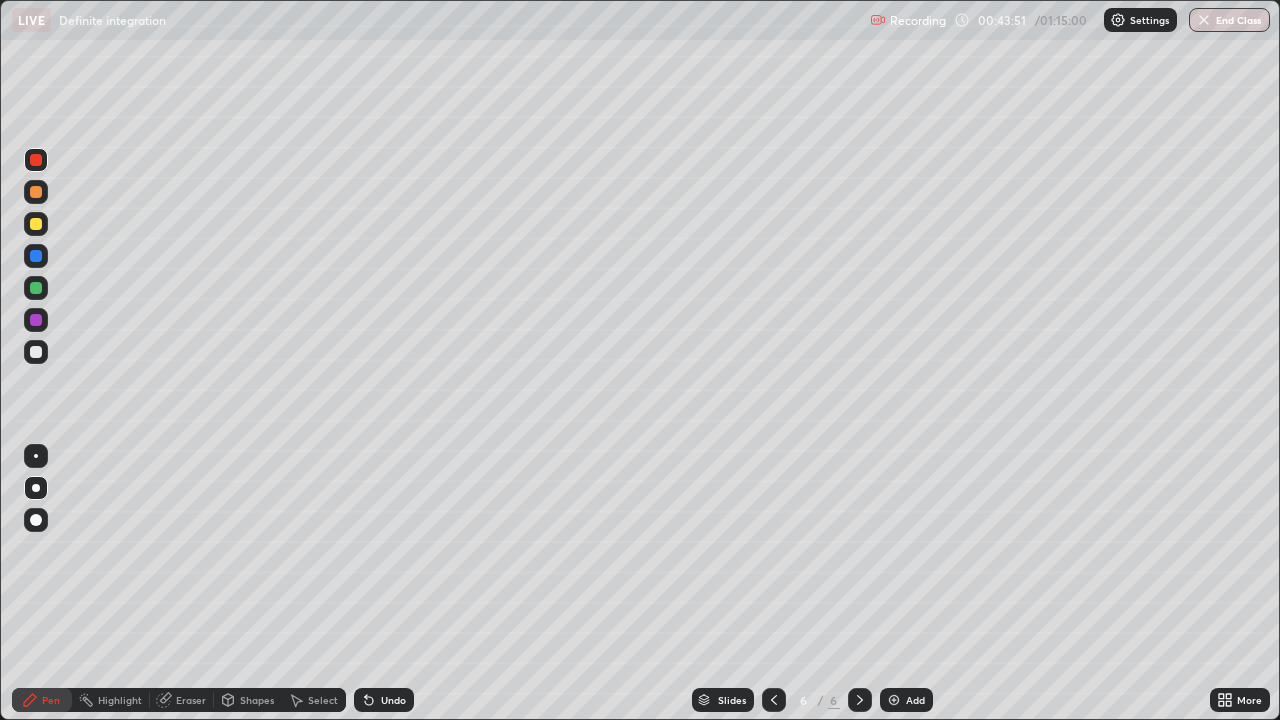 click at bounding box center [36, 352] 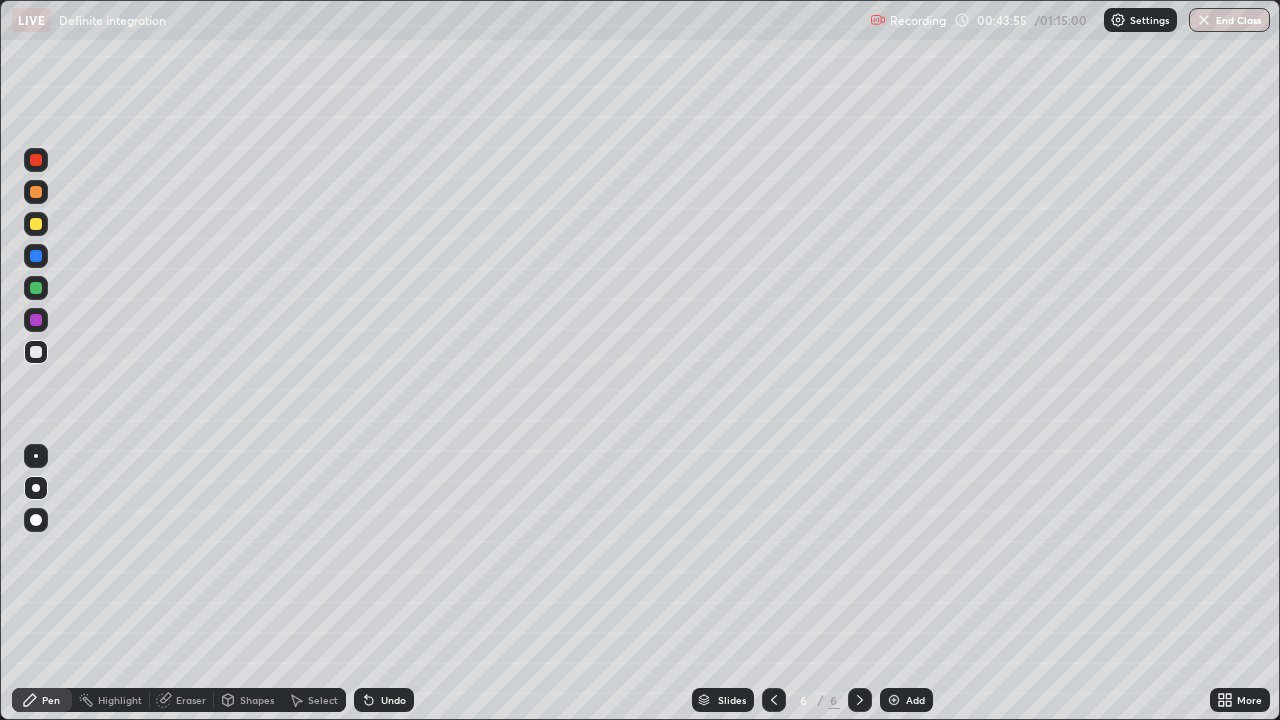 click at bounding box center [36, 288] 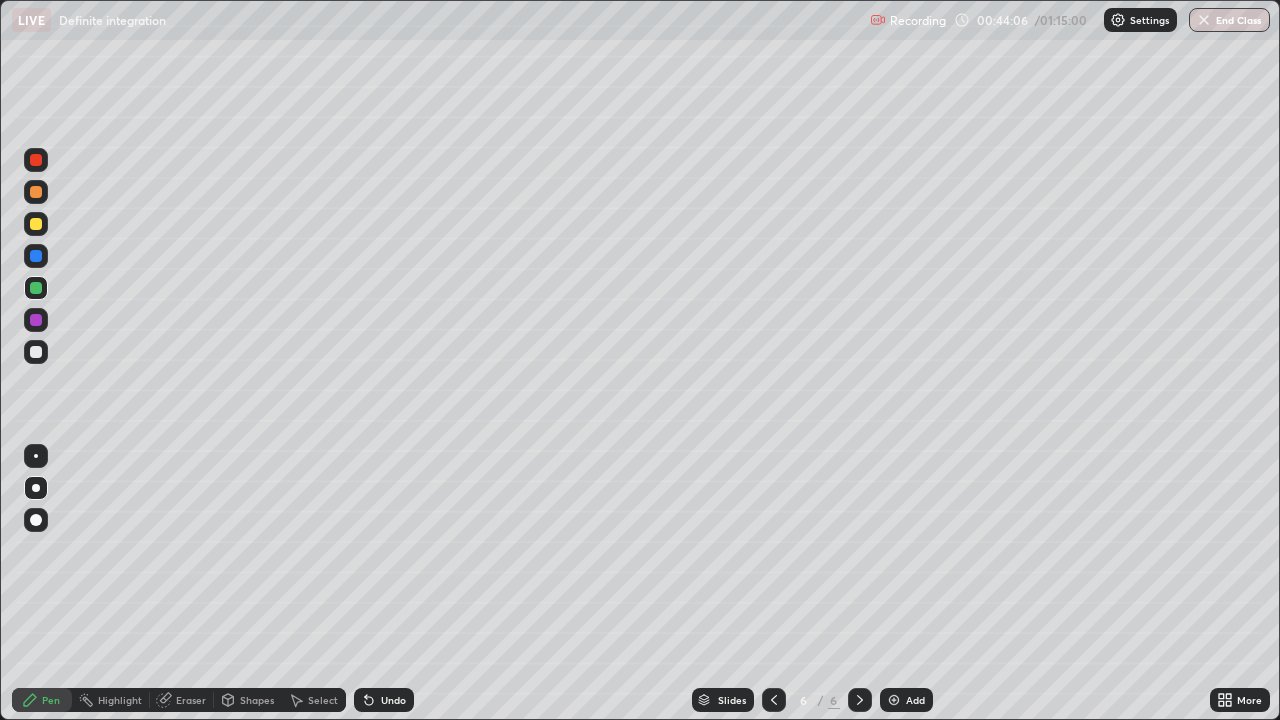 click at bounding box center [36, 352] 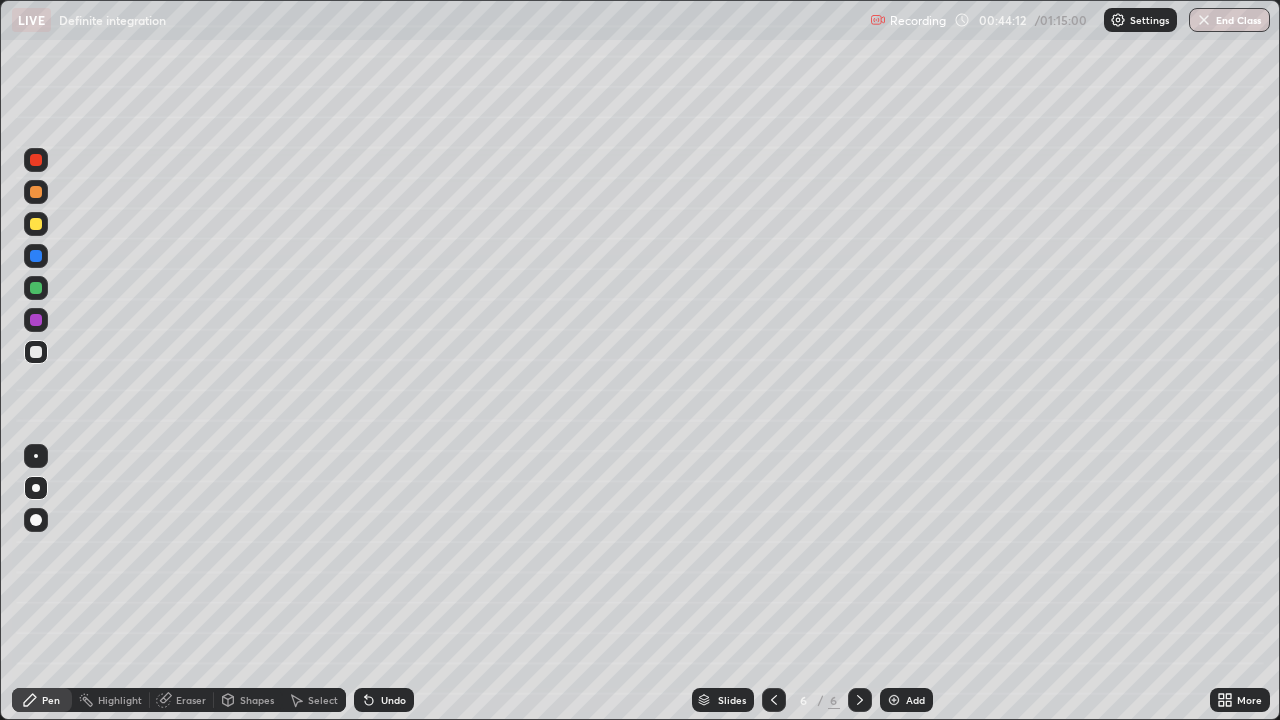 click at bounding box center (36, 288) 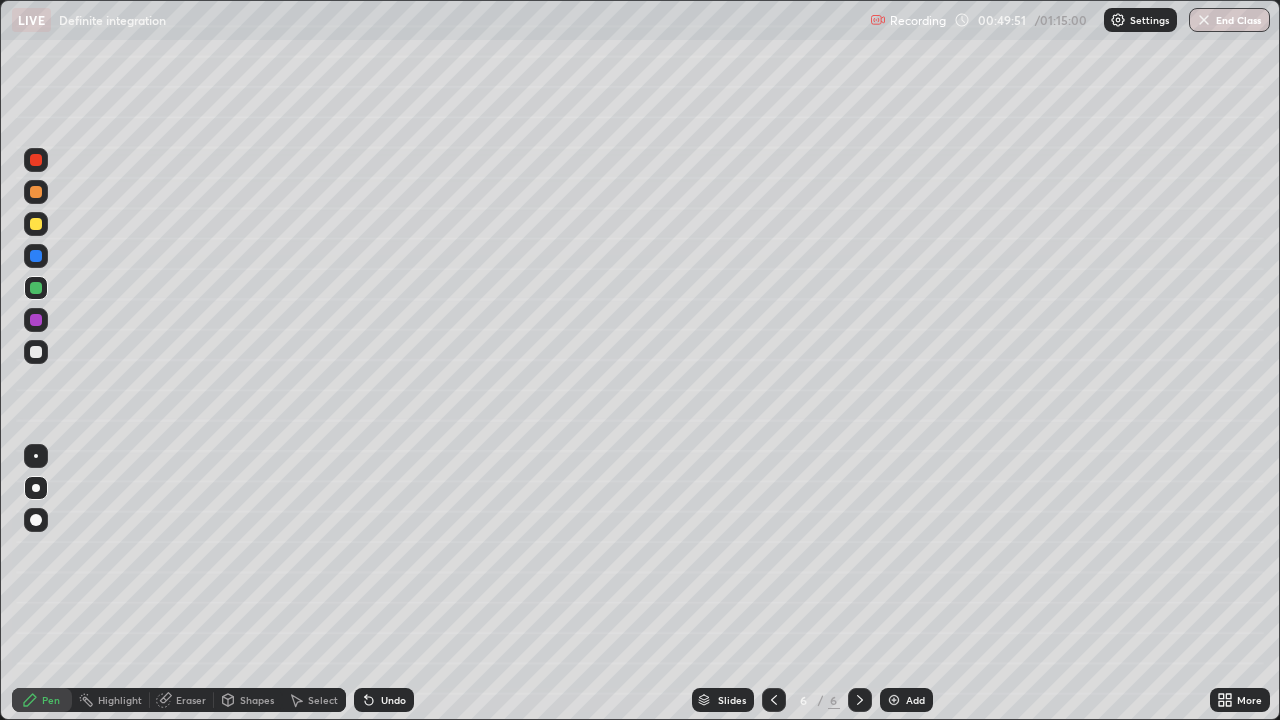 click on "Add" at bounding box center [915, 700] 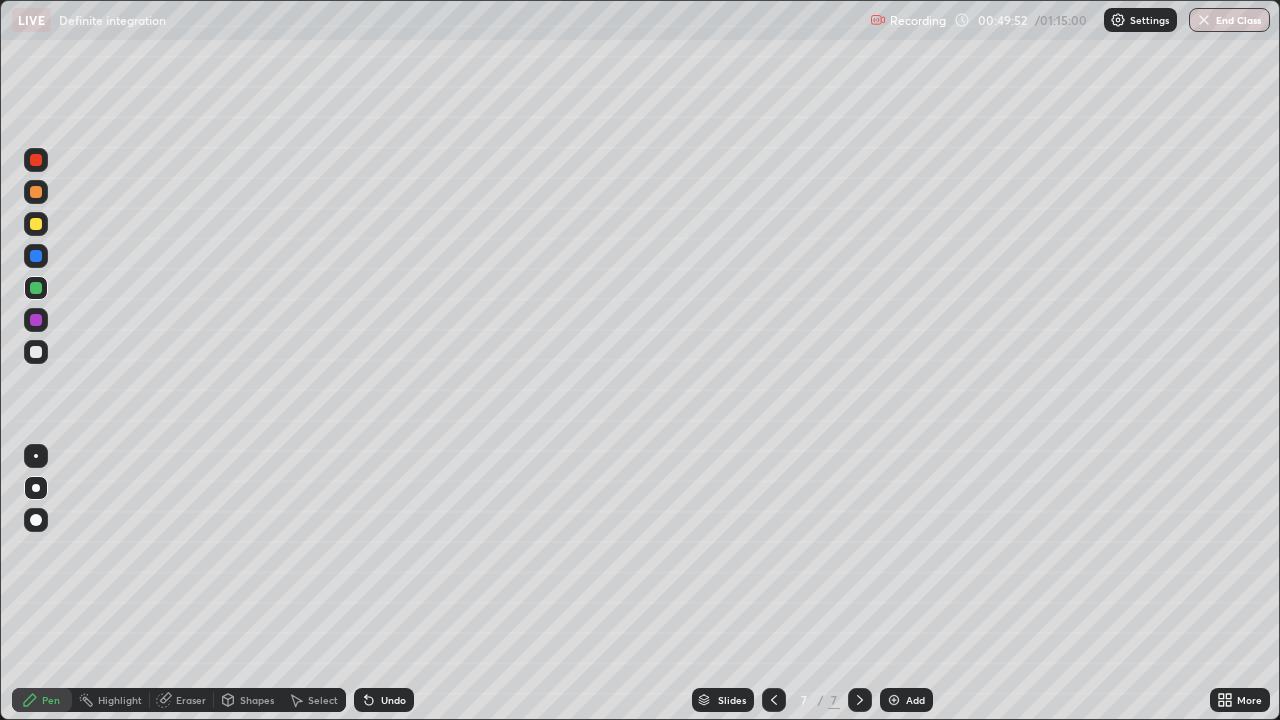 click at bounding box center (36, 224) 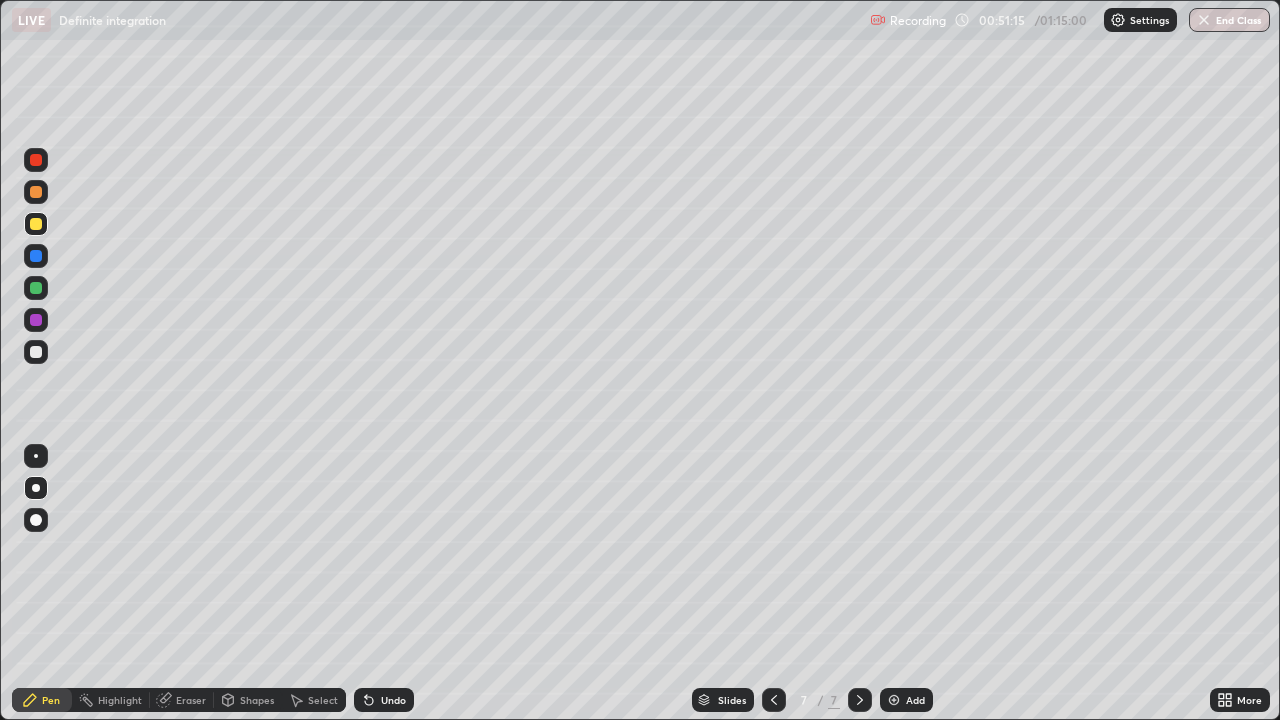 click at bounding box center [36, 352] 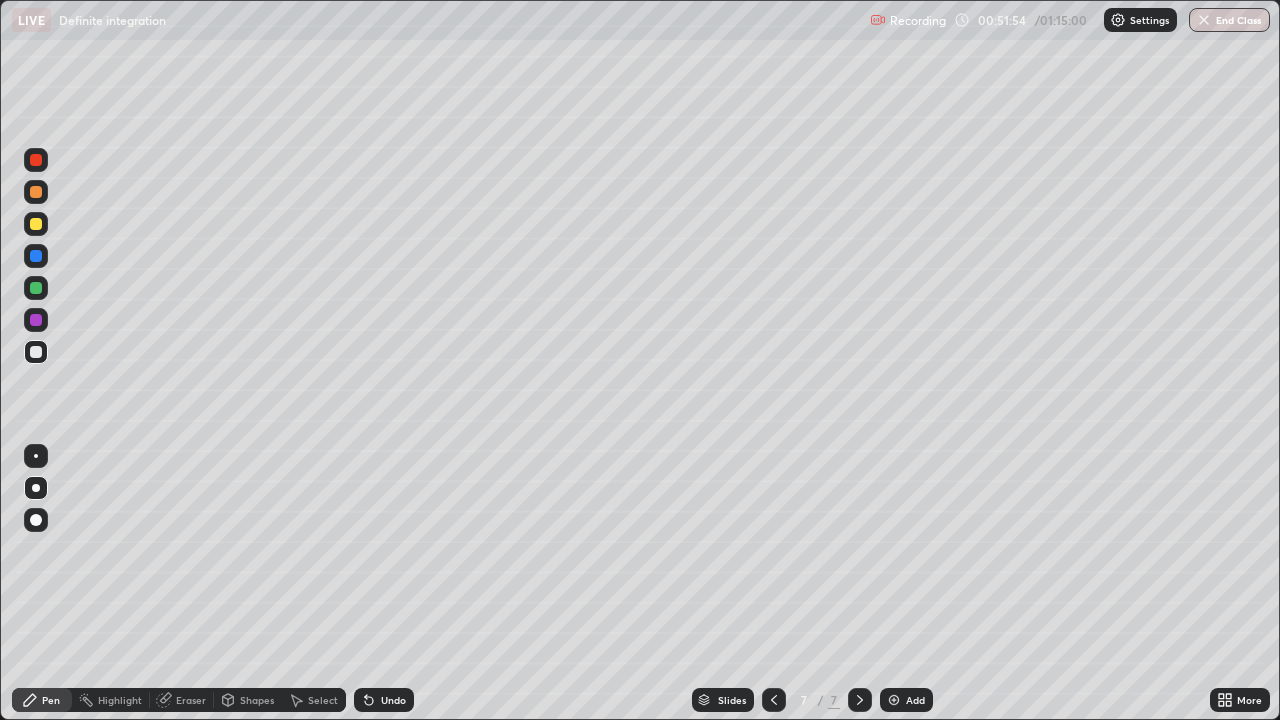 click on "Undo" at bounding box center [384, 700] 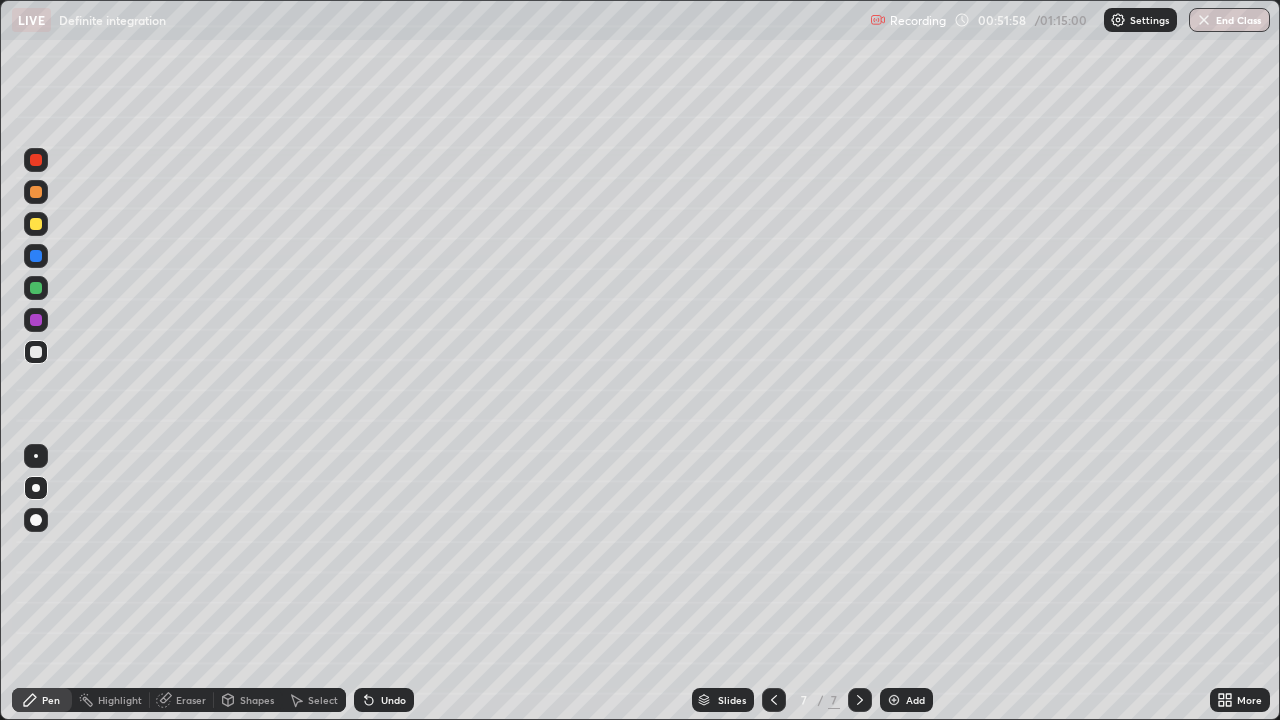 click at bounding box center [36, 256] 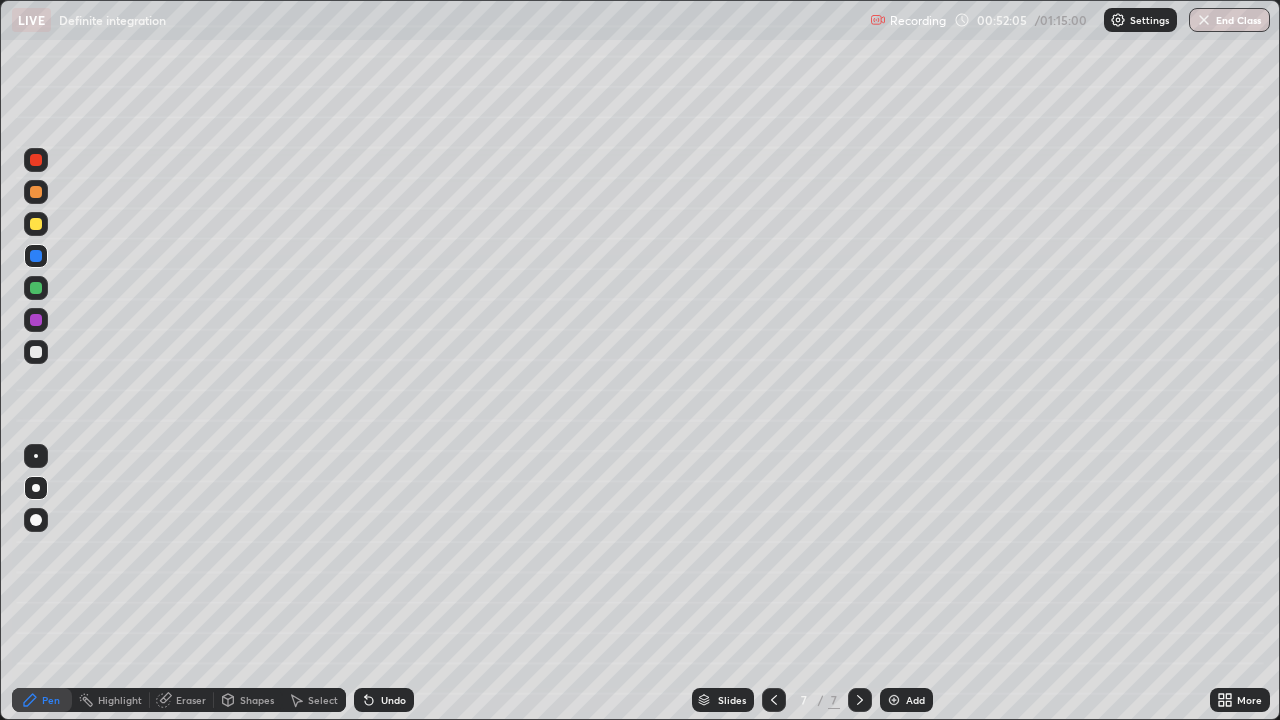 click at bounding box center [36, 352] 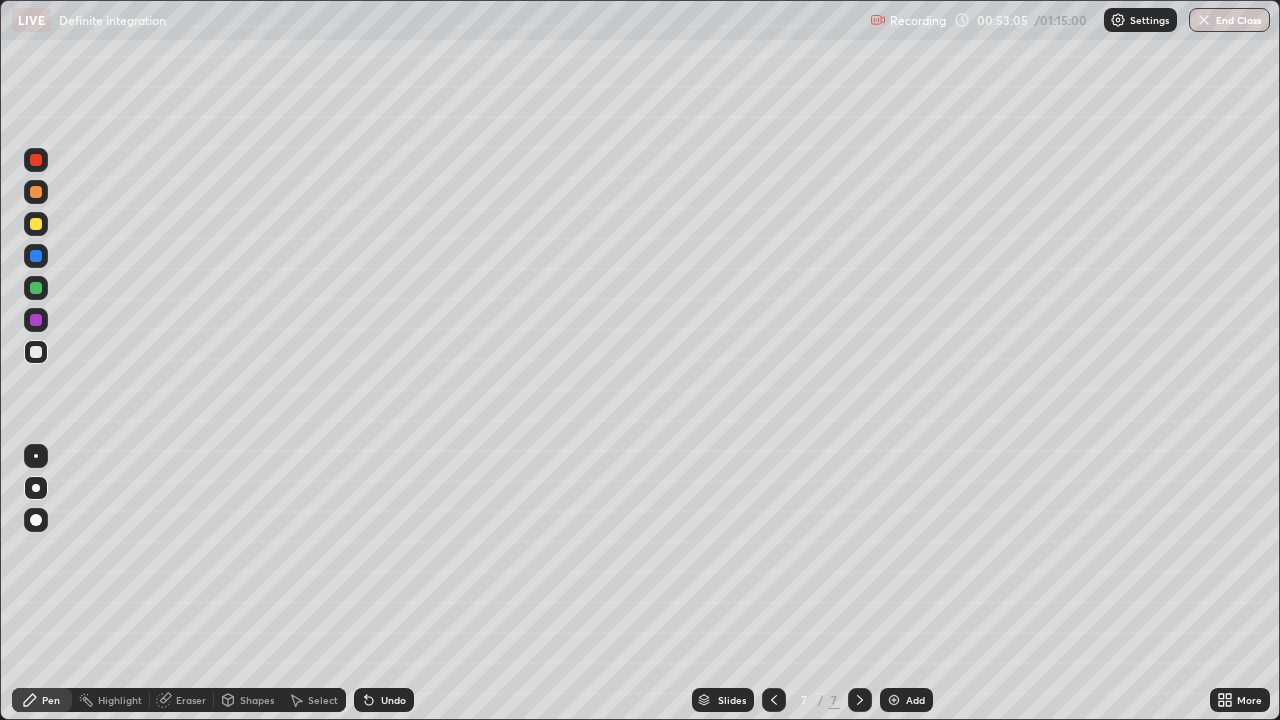 click on "Undo" at bounding box center (384, 700) 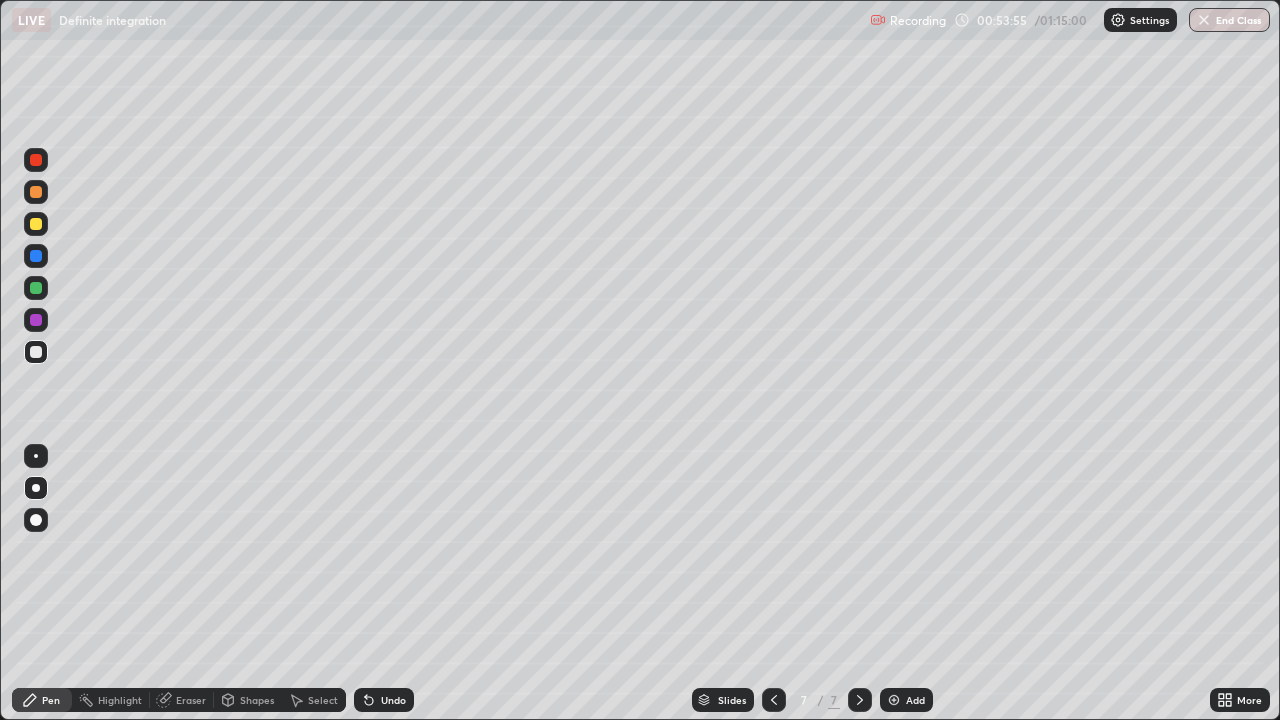 click at bounding box center [36, 288] 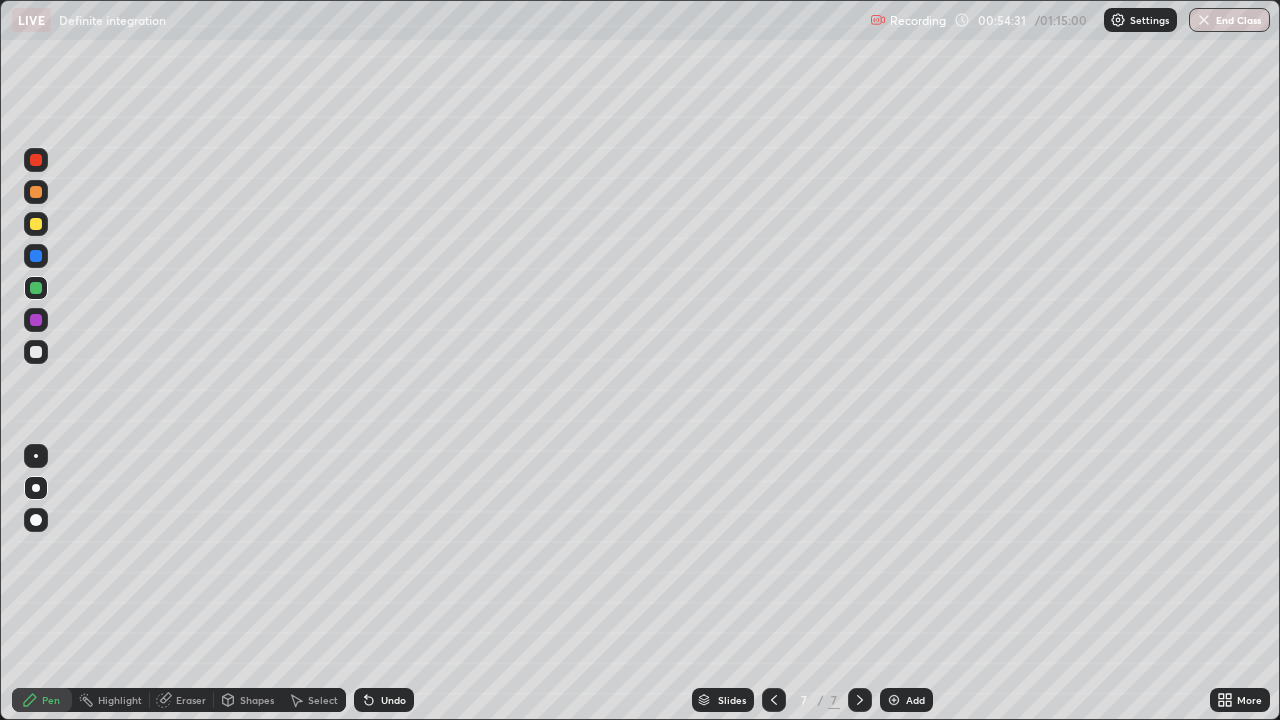 click at bounding box center [36, 352] 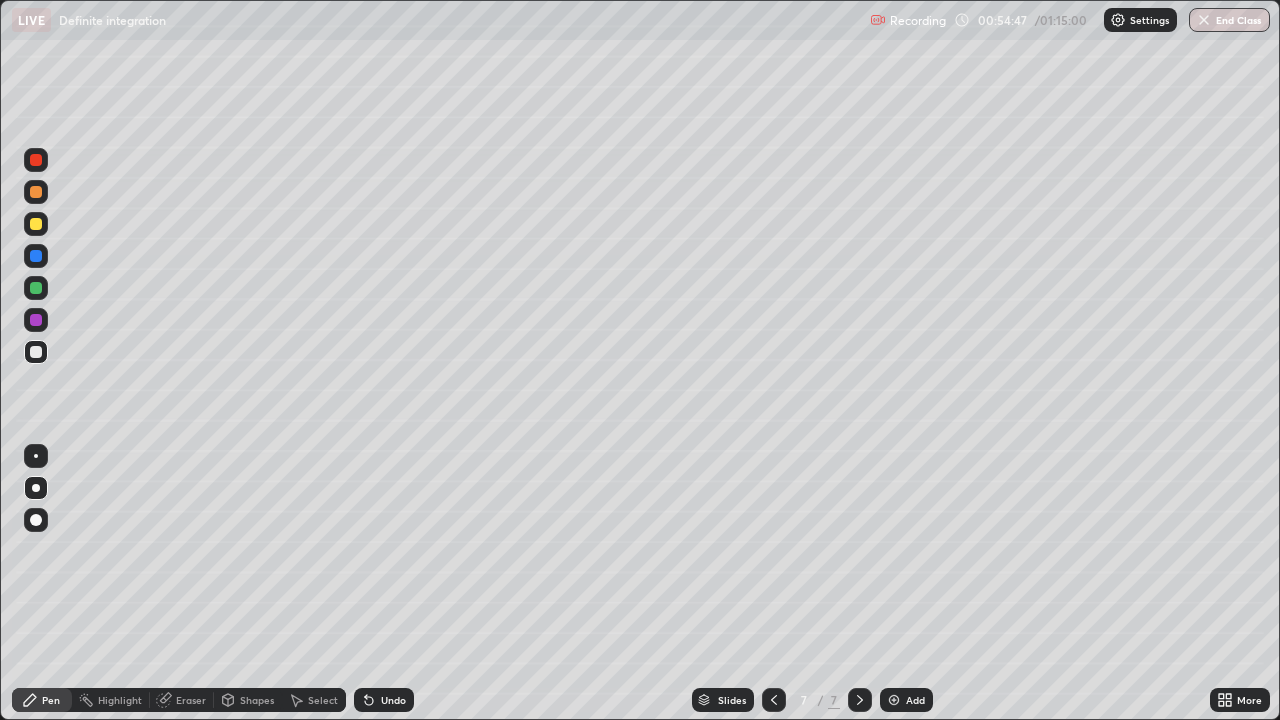 click at bounding box center (36, 320) 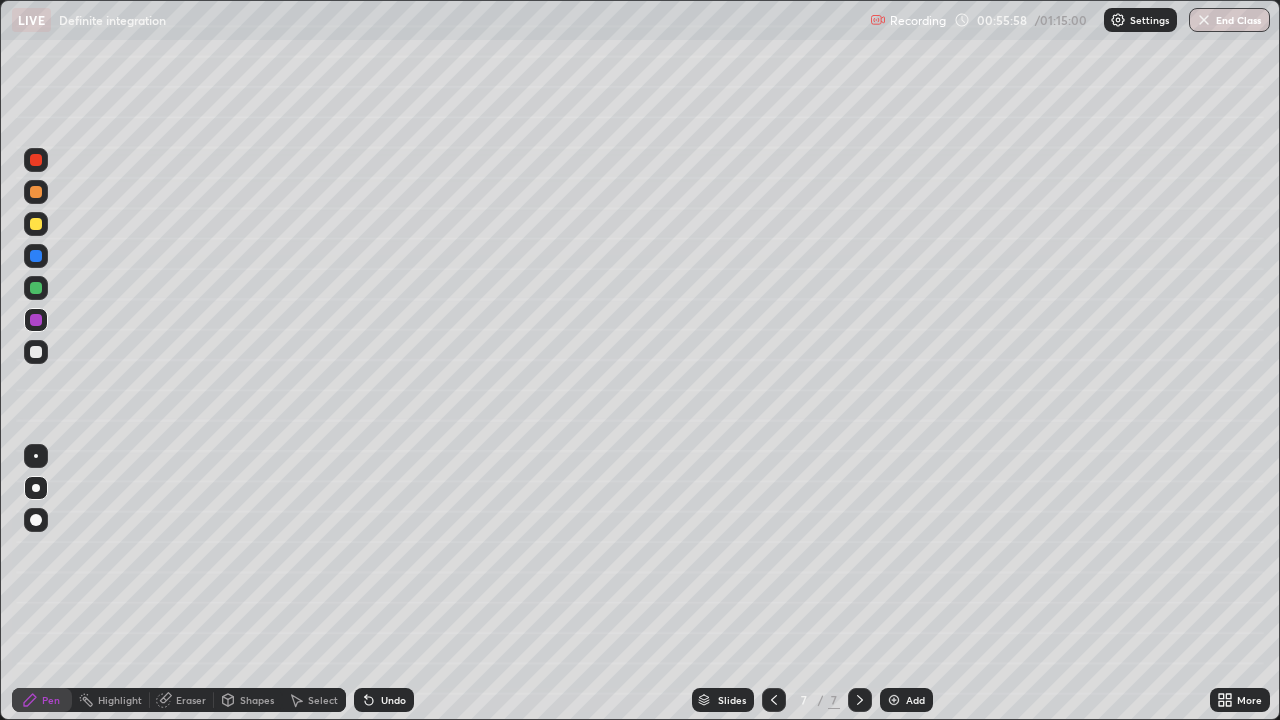click on "Highlight" at bounding box center [120, 700] 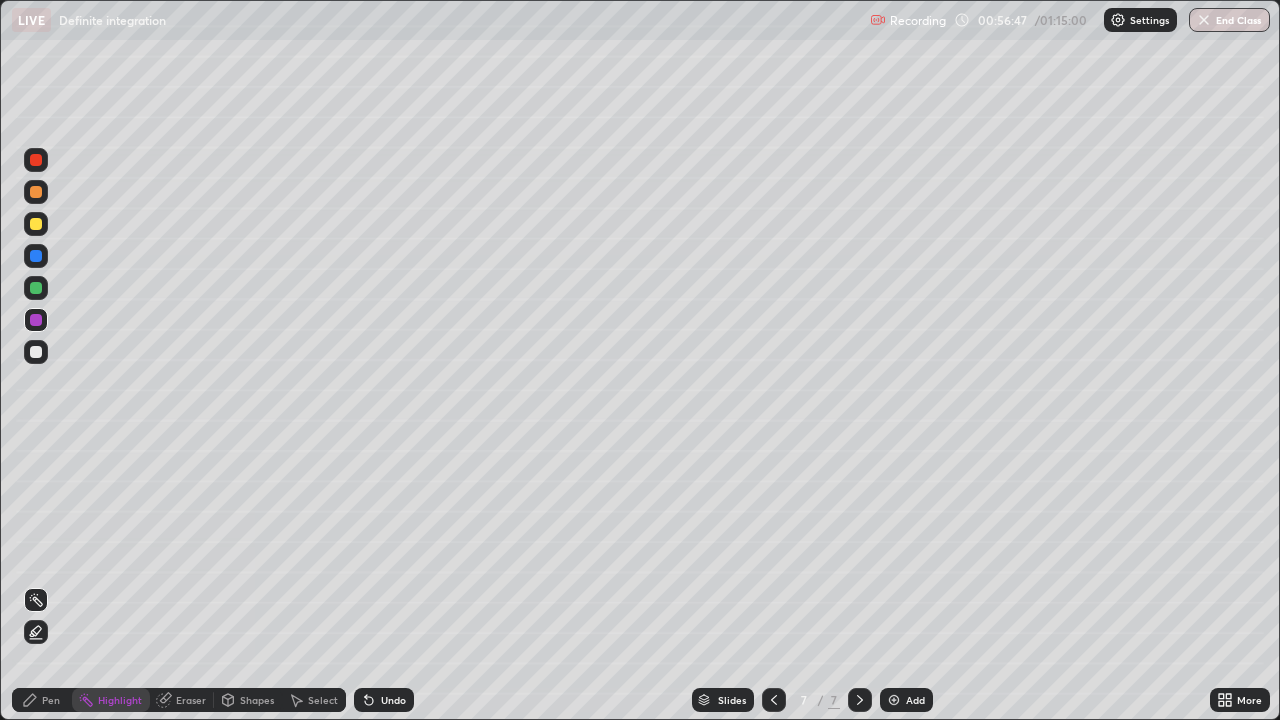 click on "Pen" at bounding box center (42, 700) 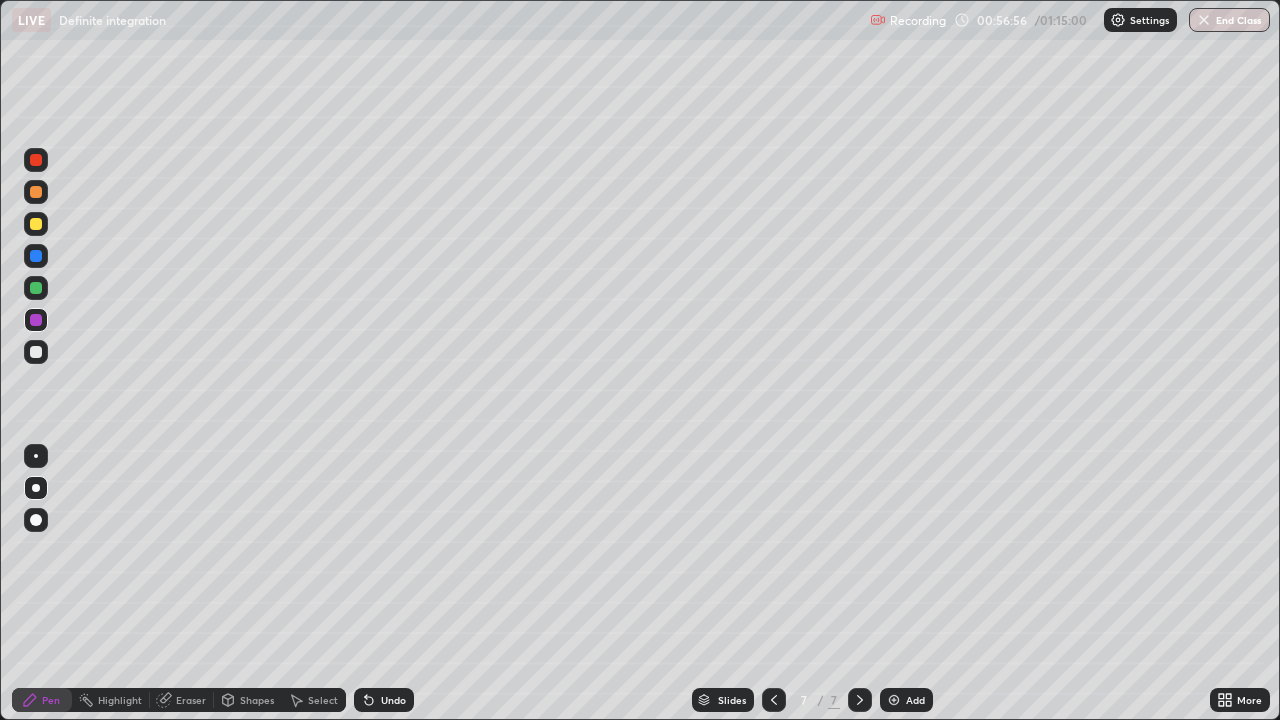 click at bounding box center [36, 352] 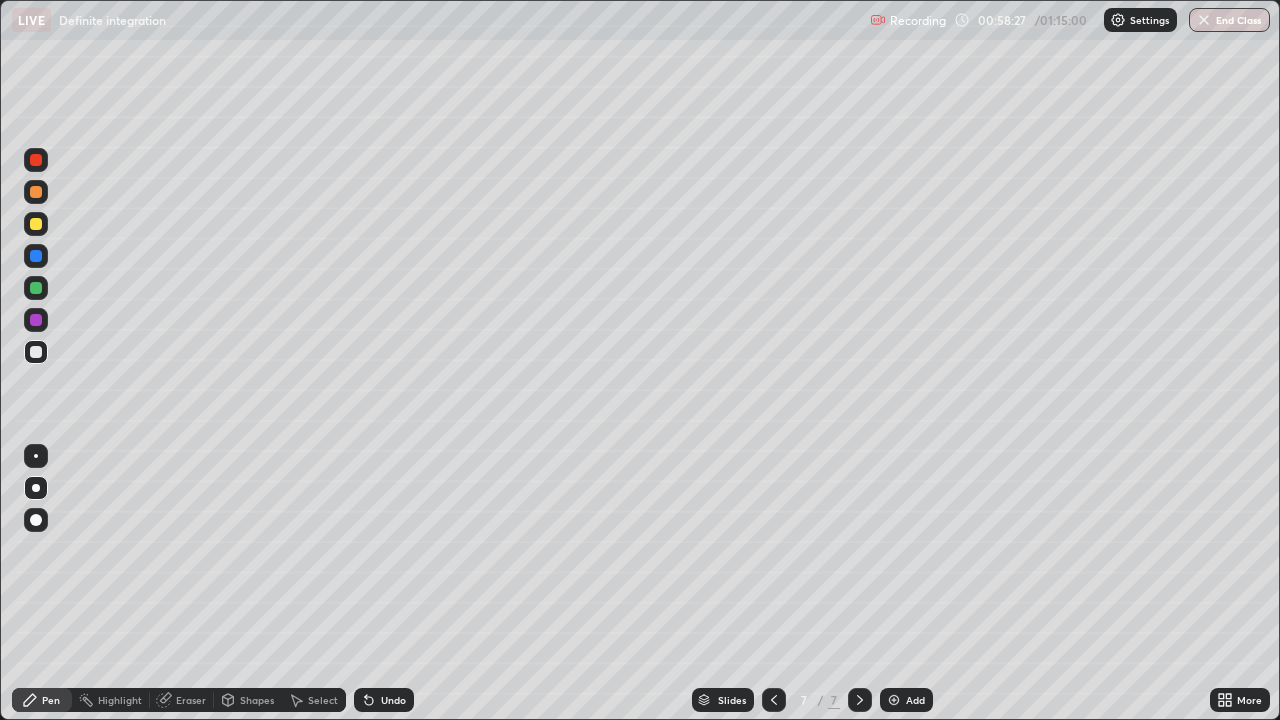 click at bounding box center [36, 320] 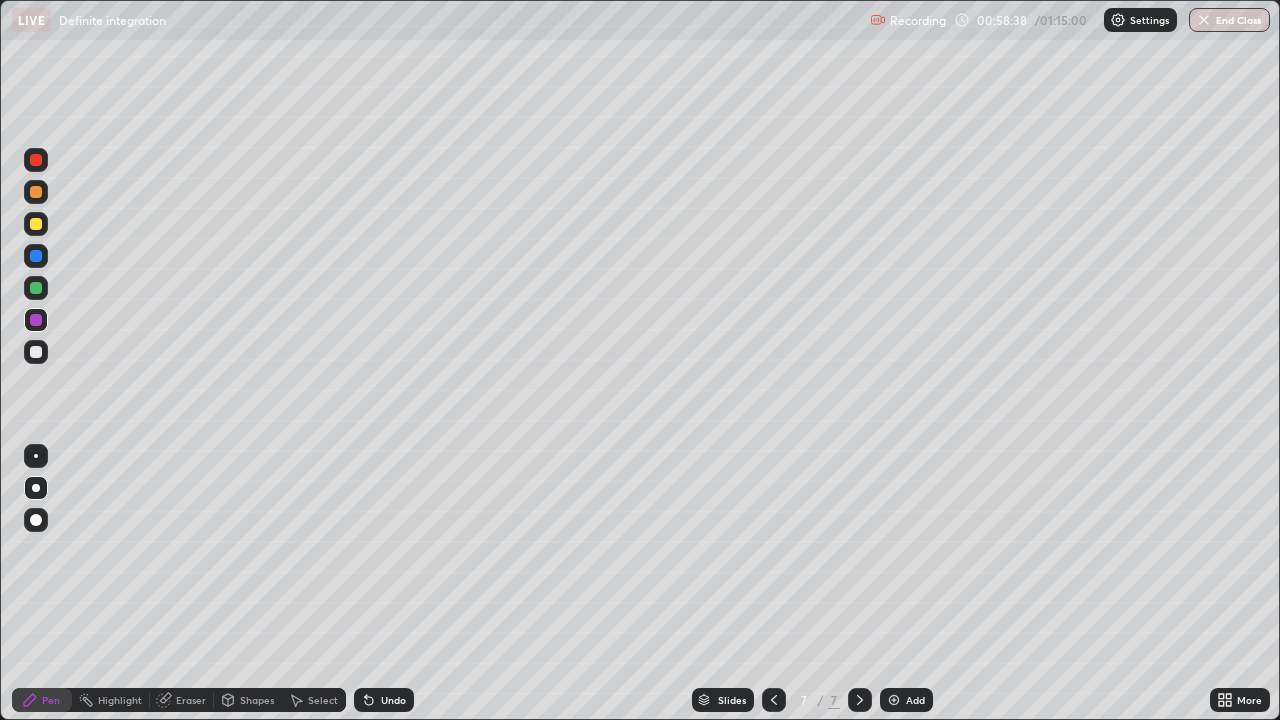 click at bounding box center (36, 288) 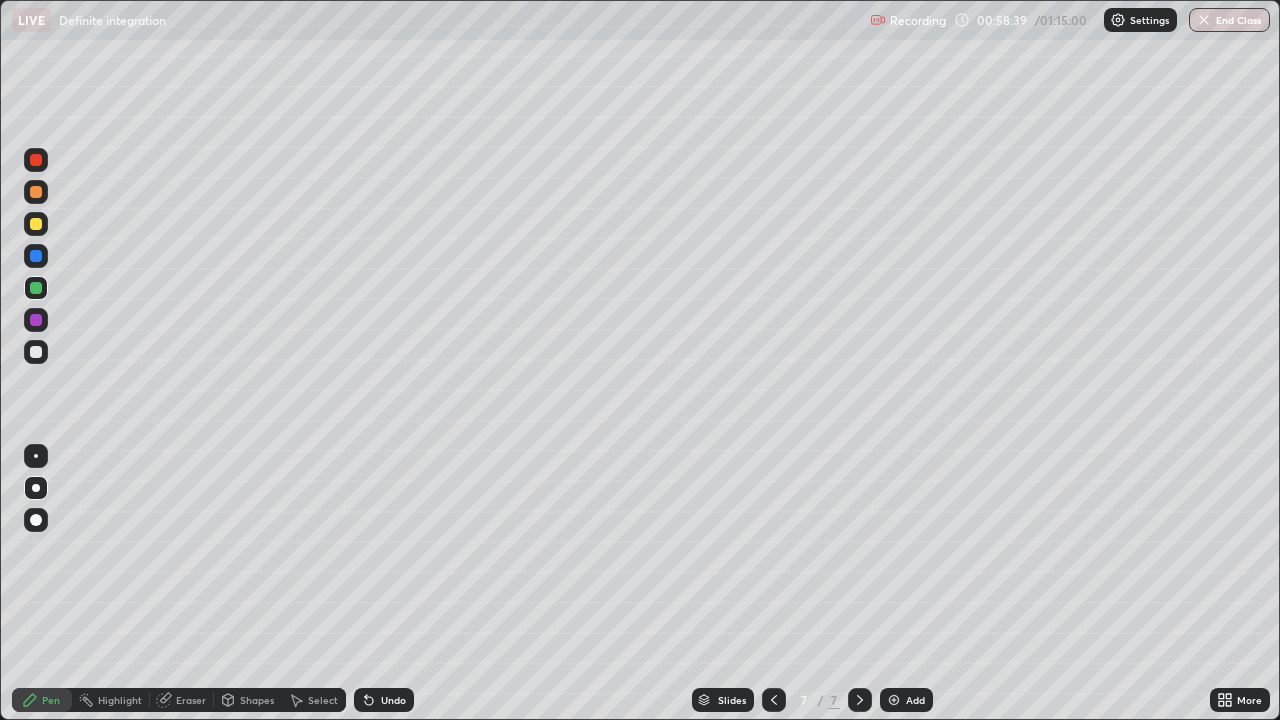 click at bounding box center (36, 160) 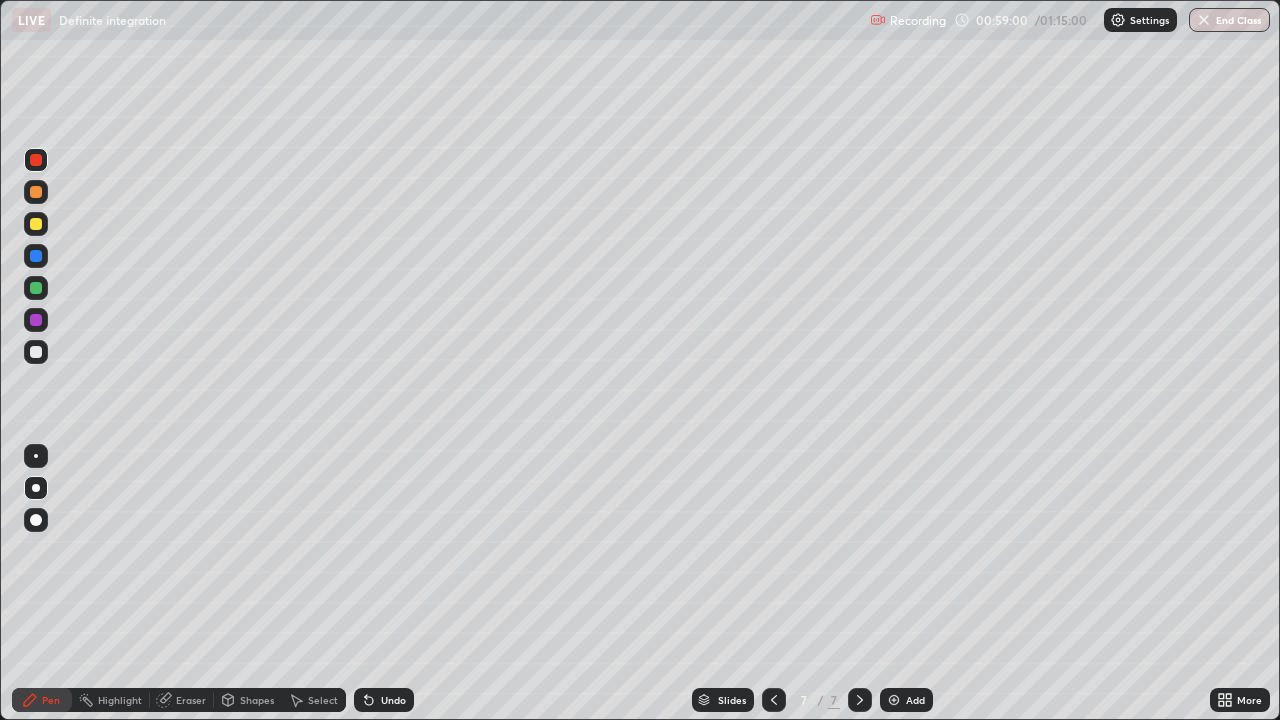 click at bounding box center (36, 352) 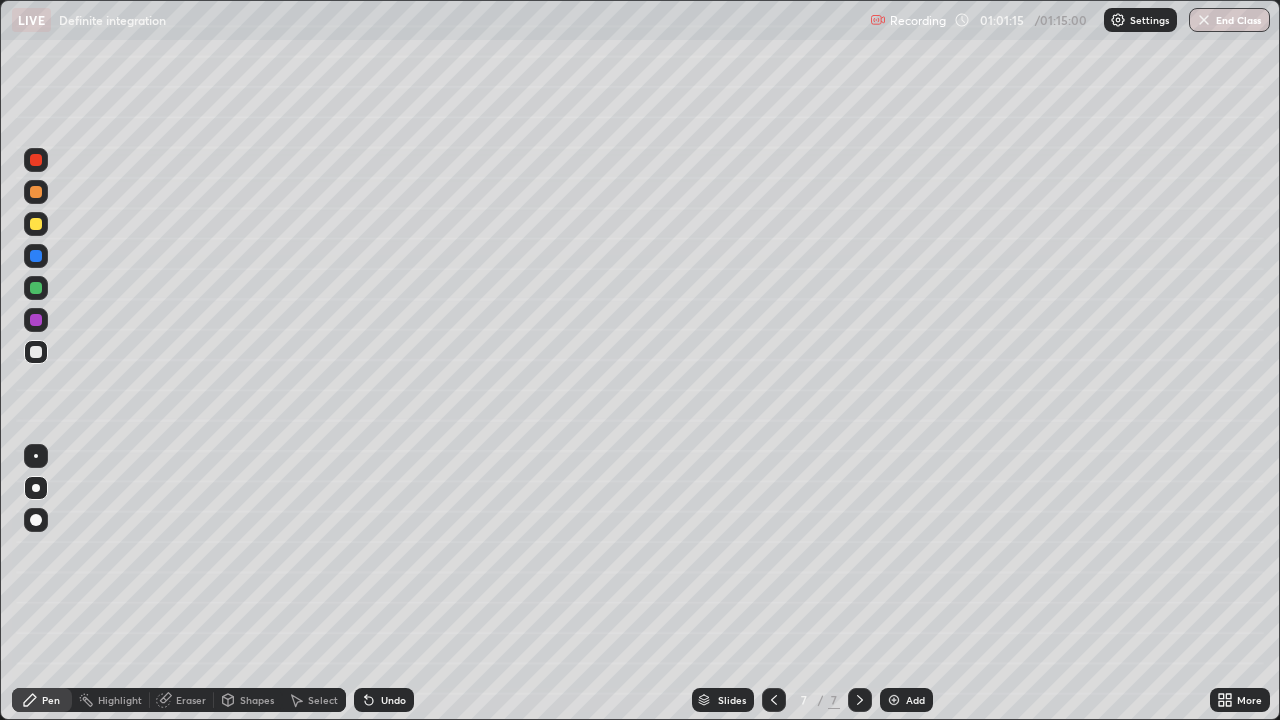 click on "Highlight" at bounding box center [120, 700] 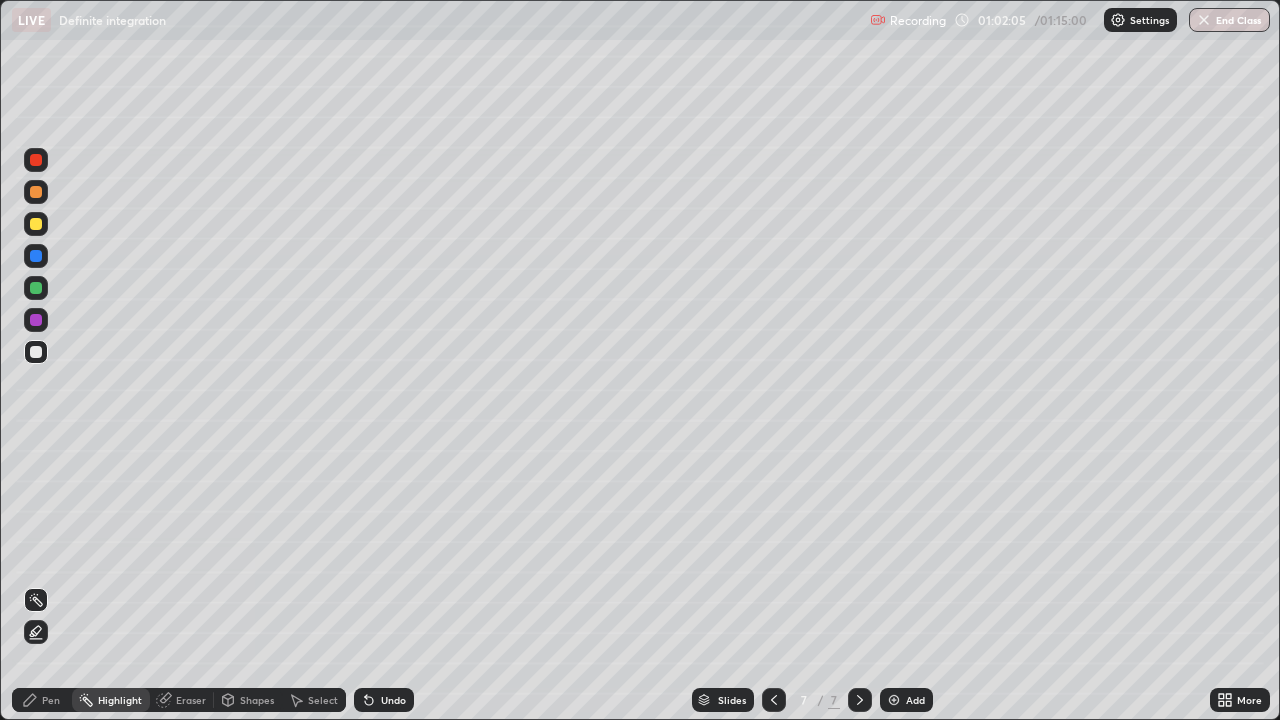 click 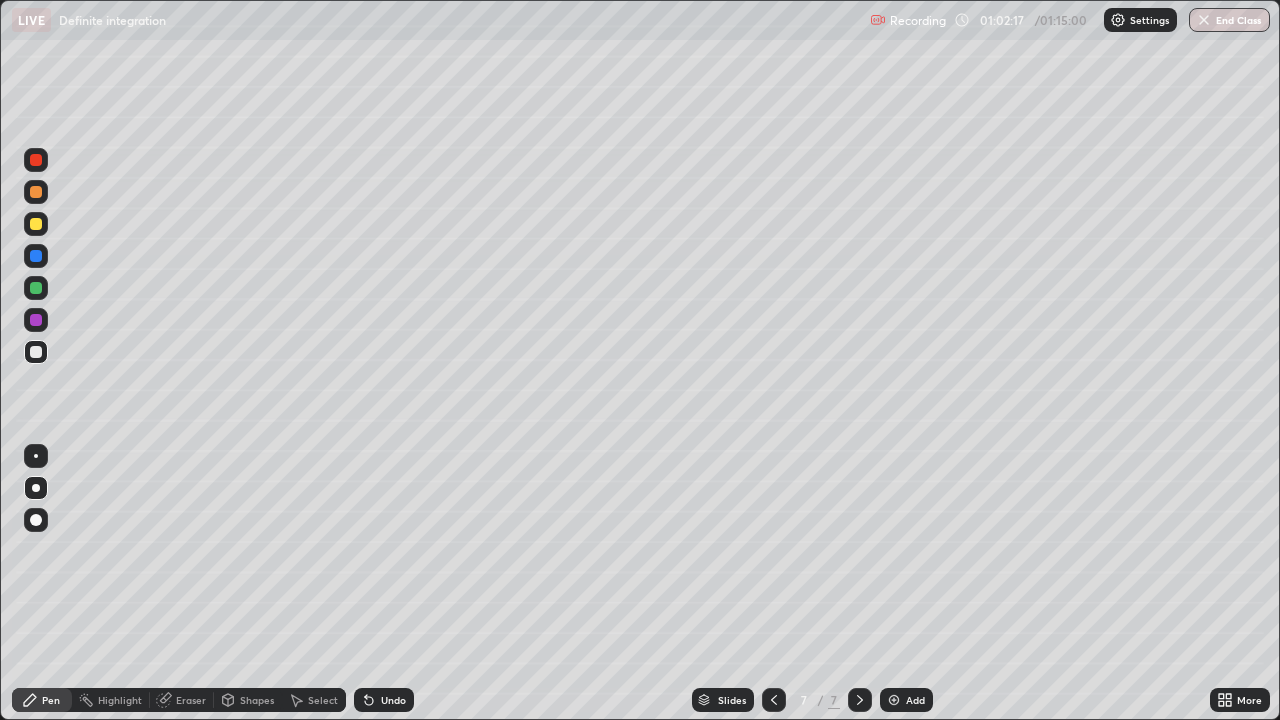 click at bounding box center [36, 320] 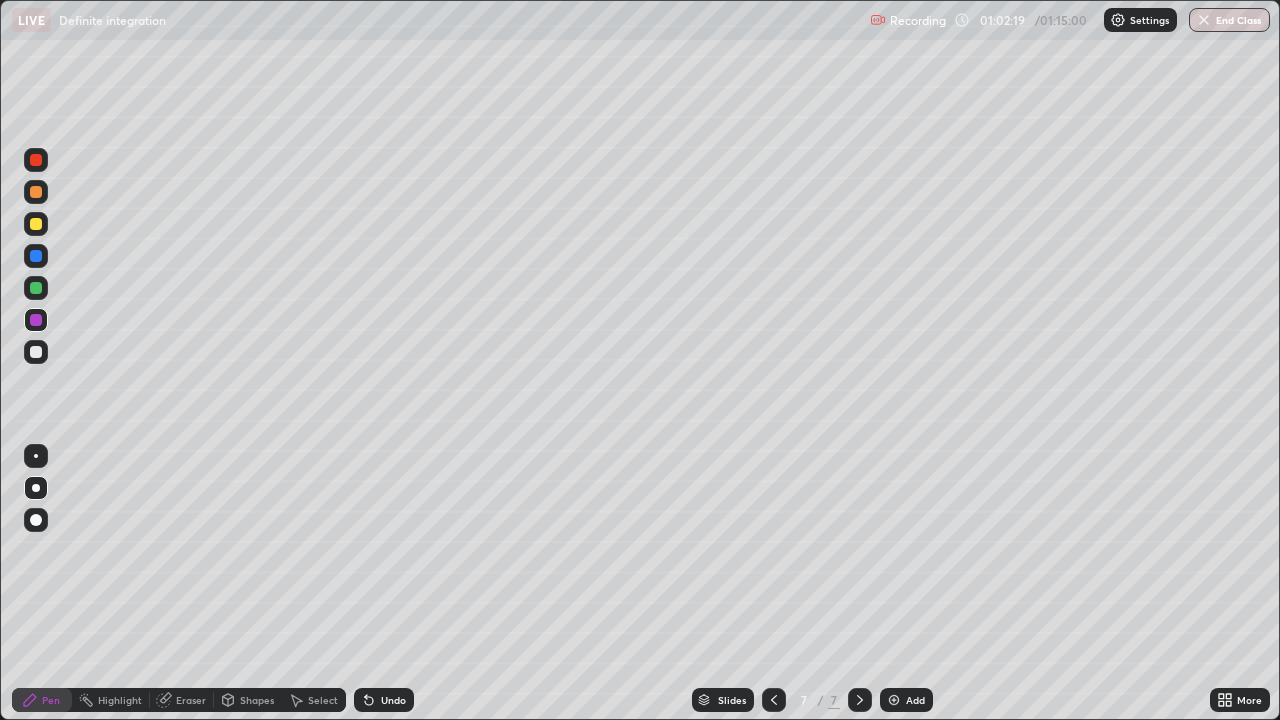 click at bounding box center [36, 288] 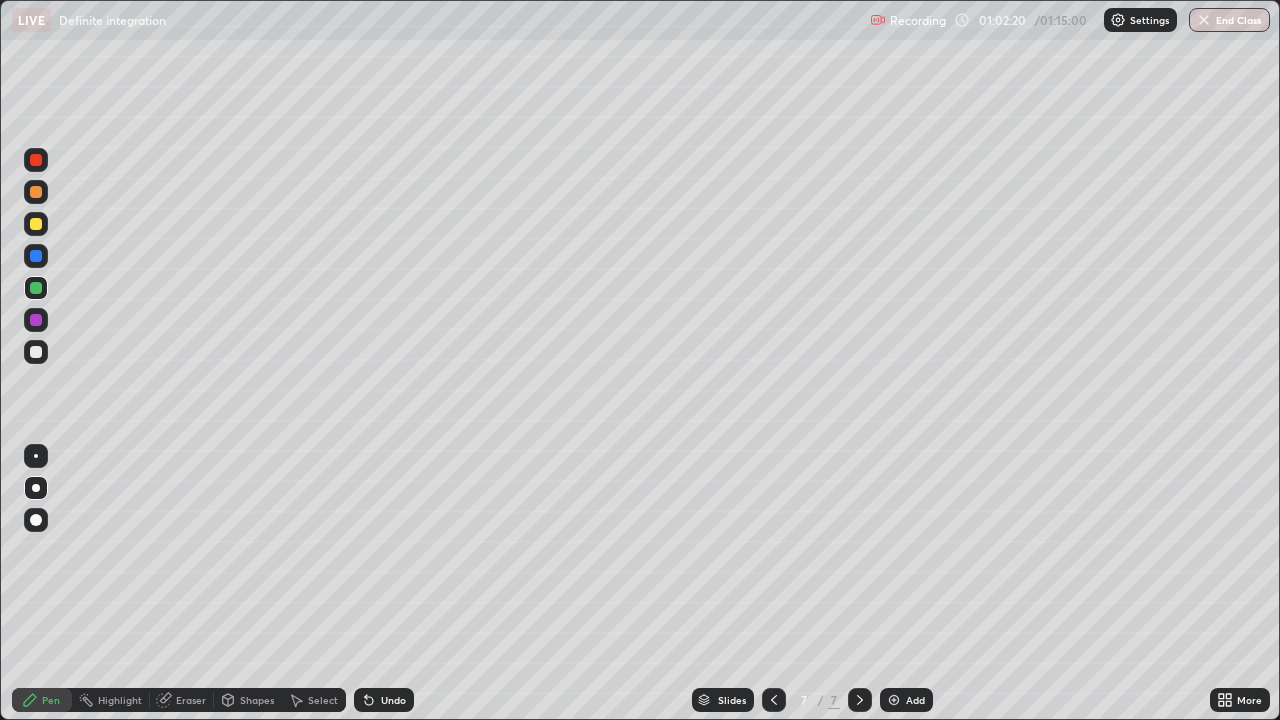 click at bounding box center (36, 192) 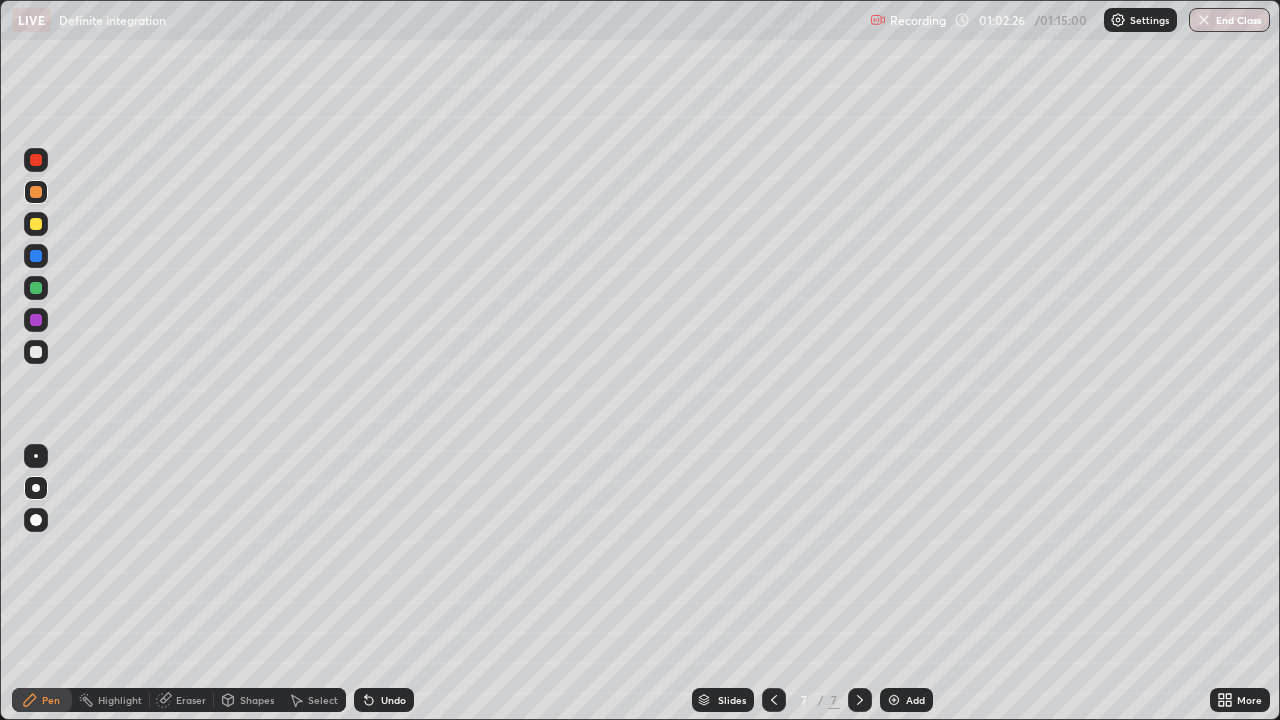 click at bounding box center (36, 352) 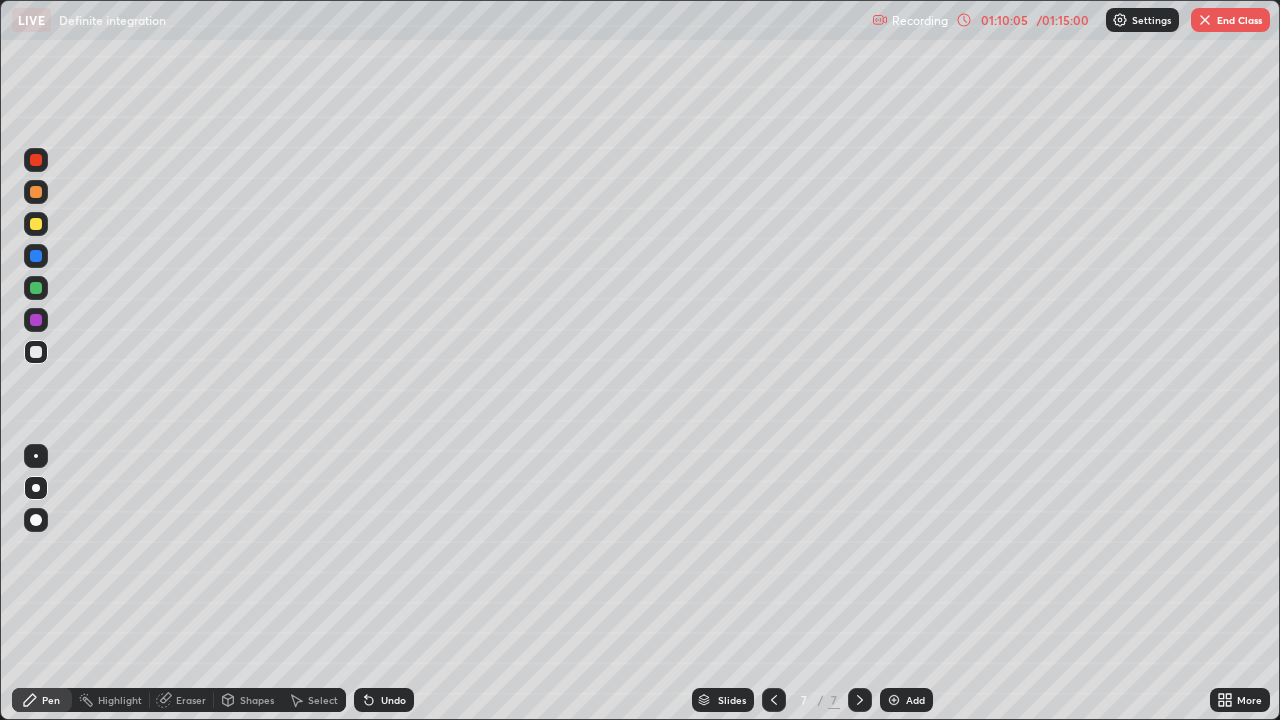 click on "End Class" at bounding box center [1230, 20] 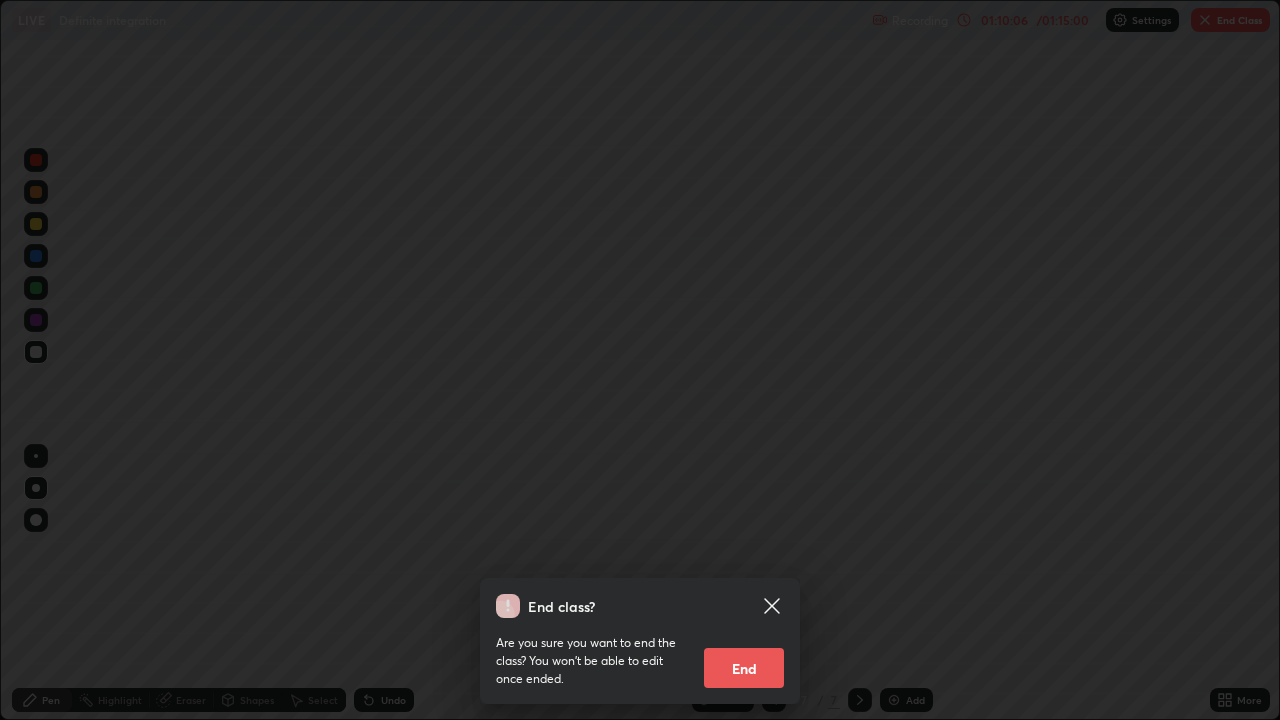 click on "End" at bounding box center (744, 668) 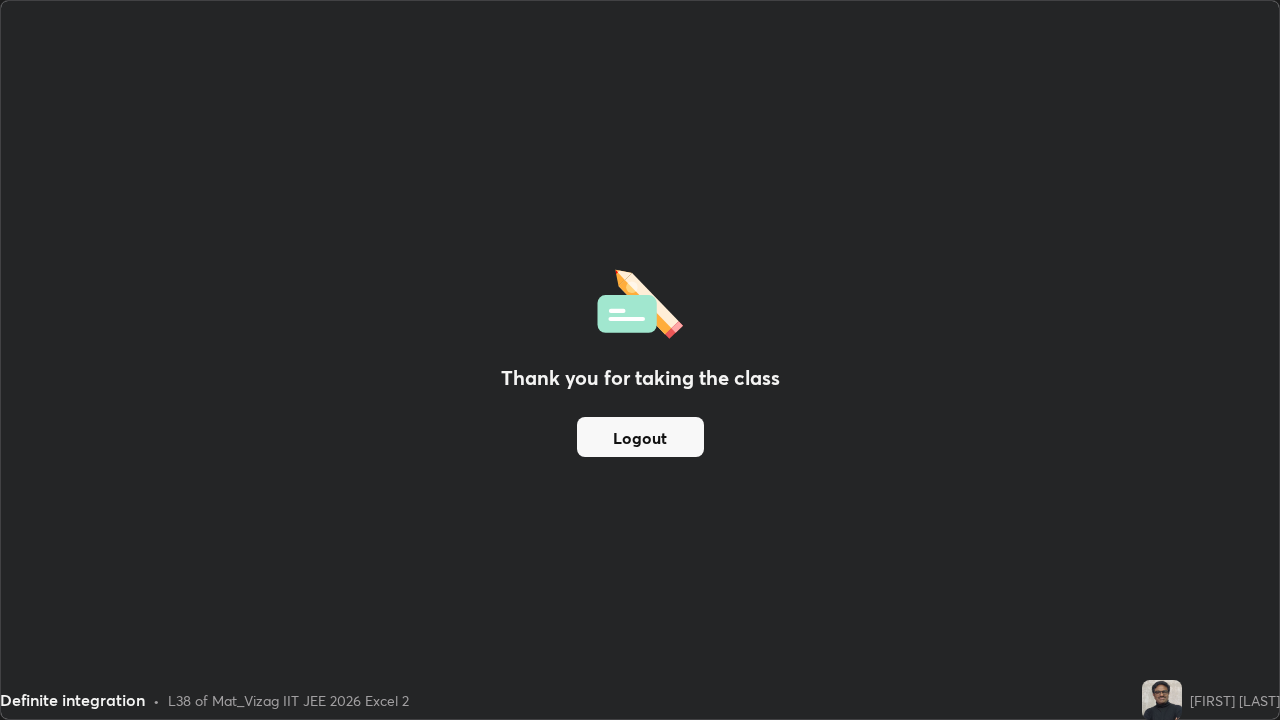 click on "Logout" at bounding box center (640, 437) 